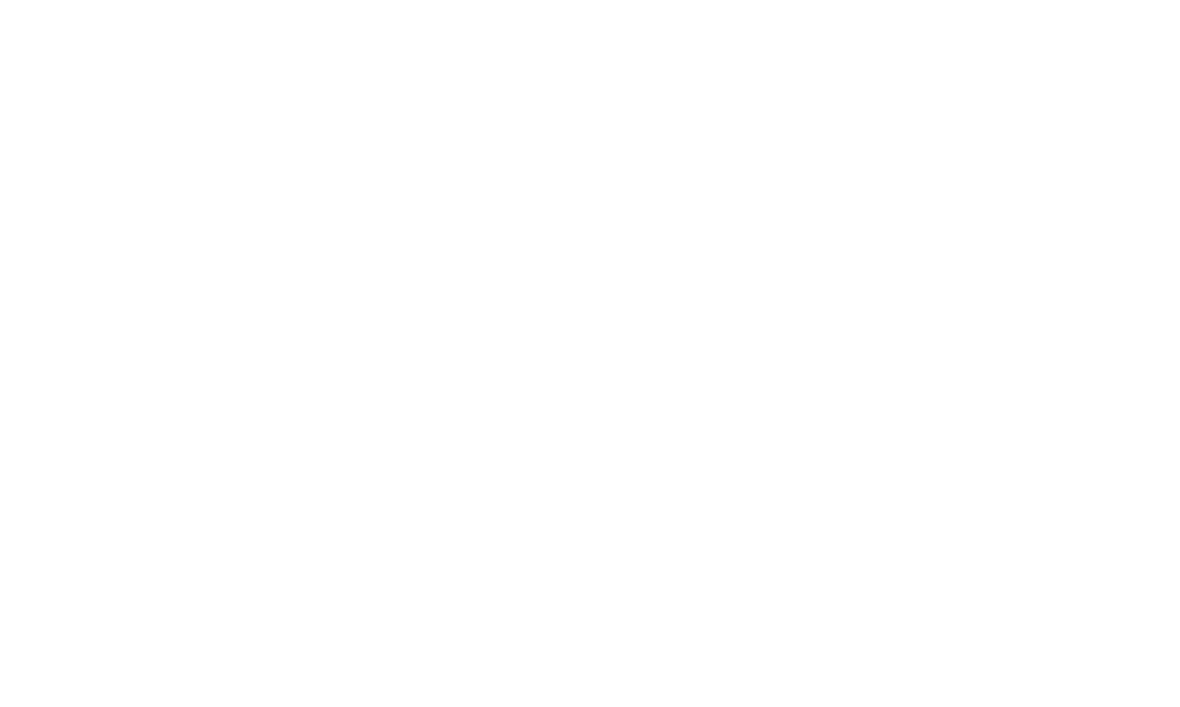scroll, scrollTop: 0, scrollLeft: 0, axis: both 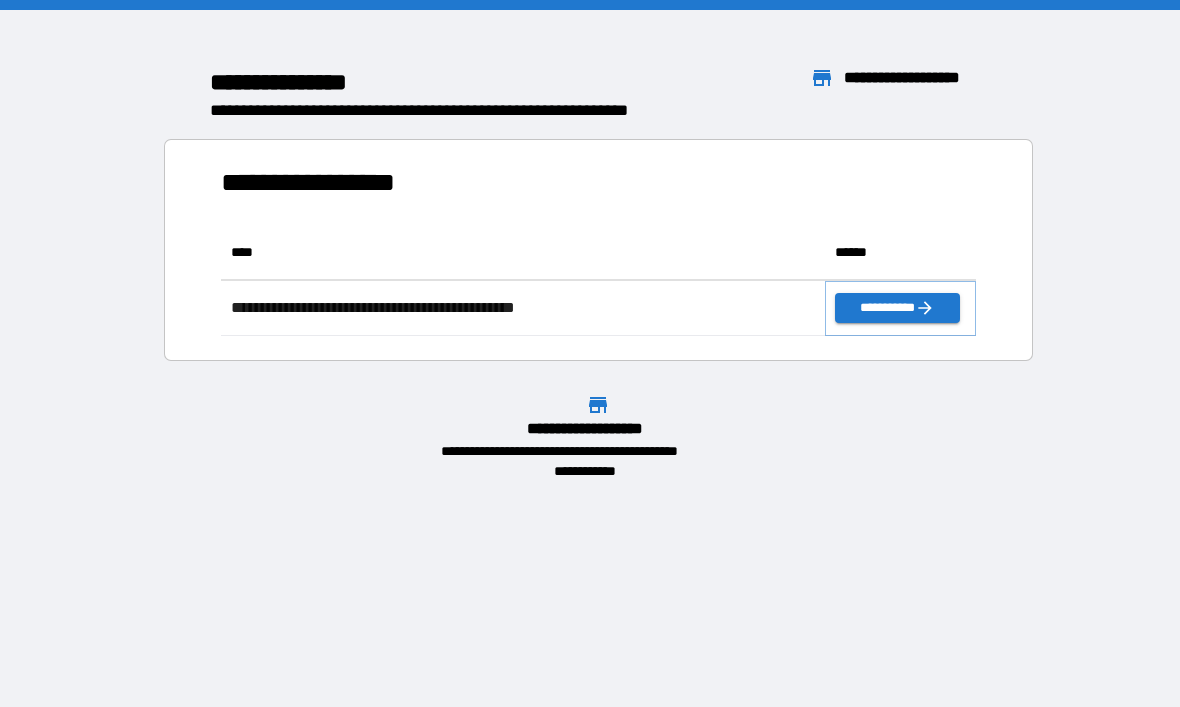 click on "**********" at bounding box center [897, 308] 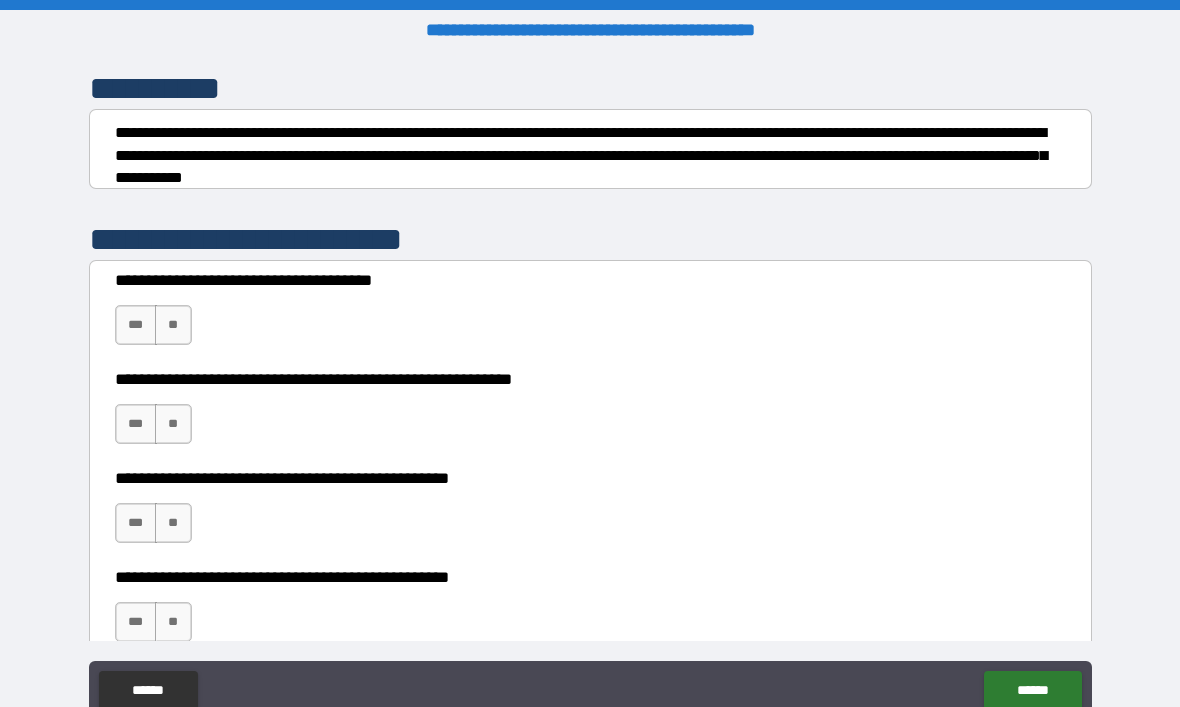 scroll, scrollTop: 259, scrollLeft: 0, axis: vertical 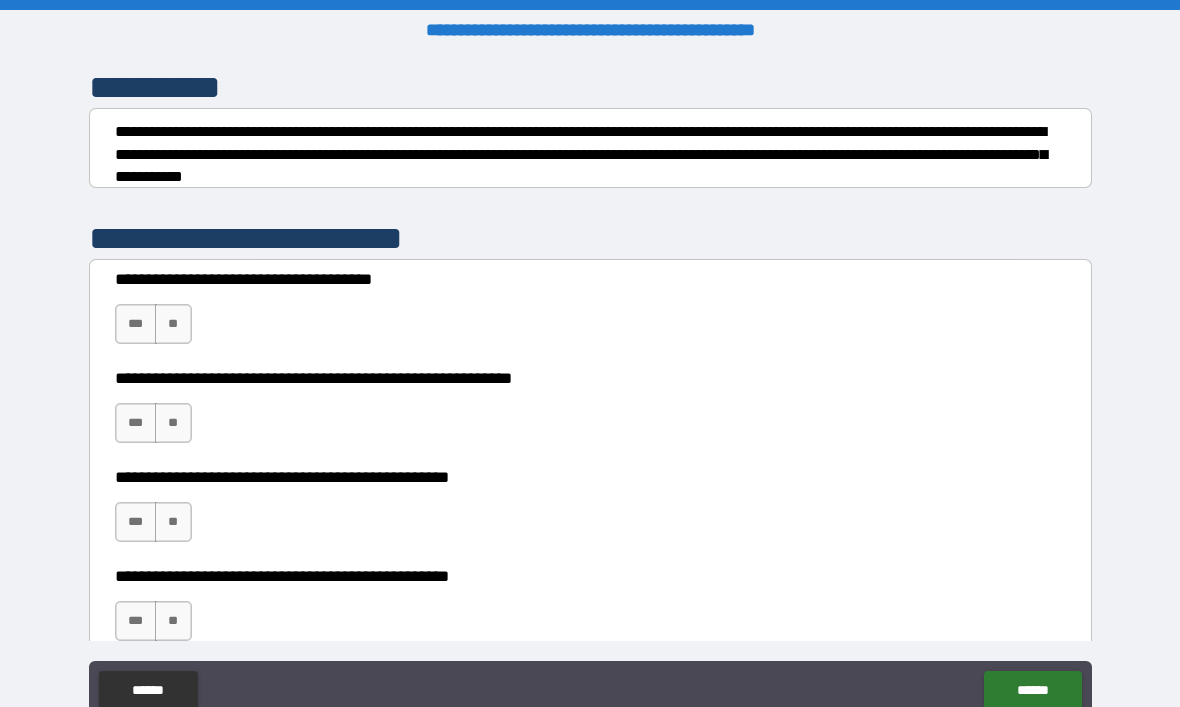 click on "**" at bounding box center (173, 324) 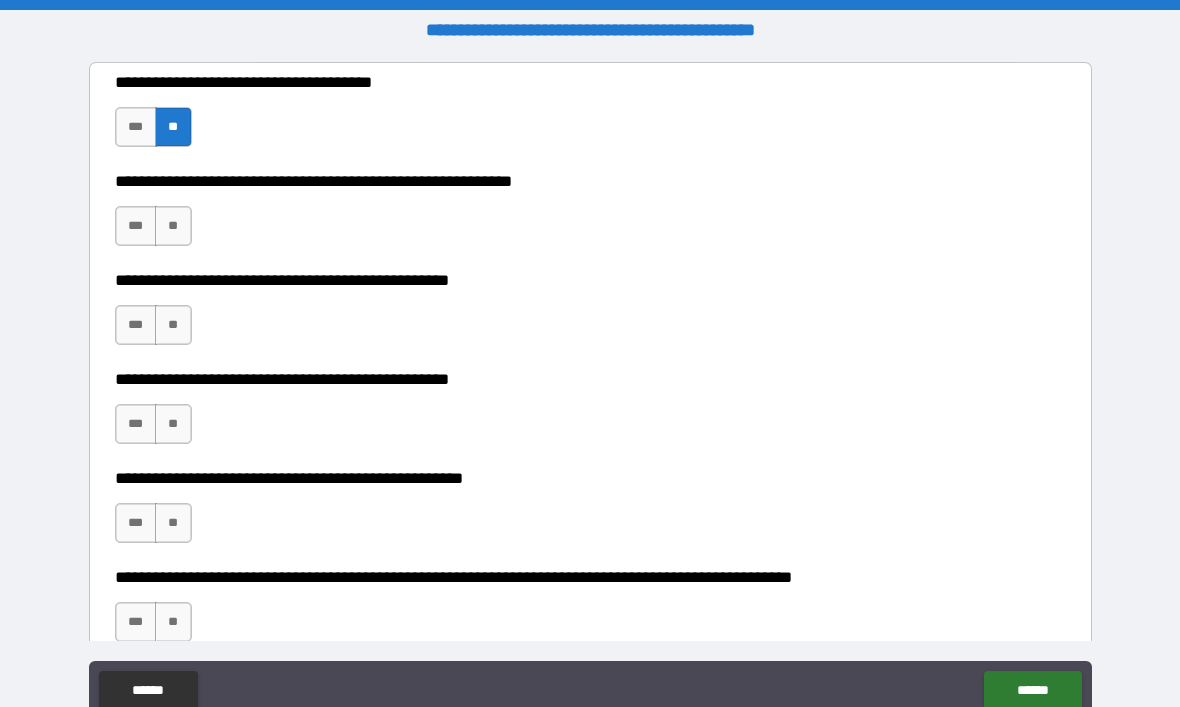 scroll, scrollTop: 452, scrollLeft: 0, axis: vertical 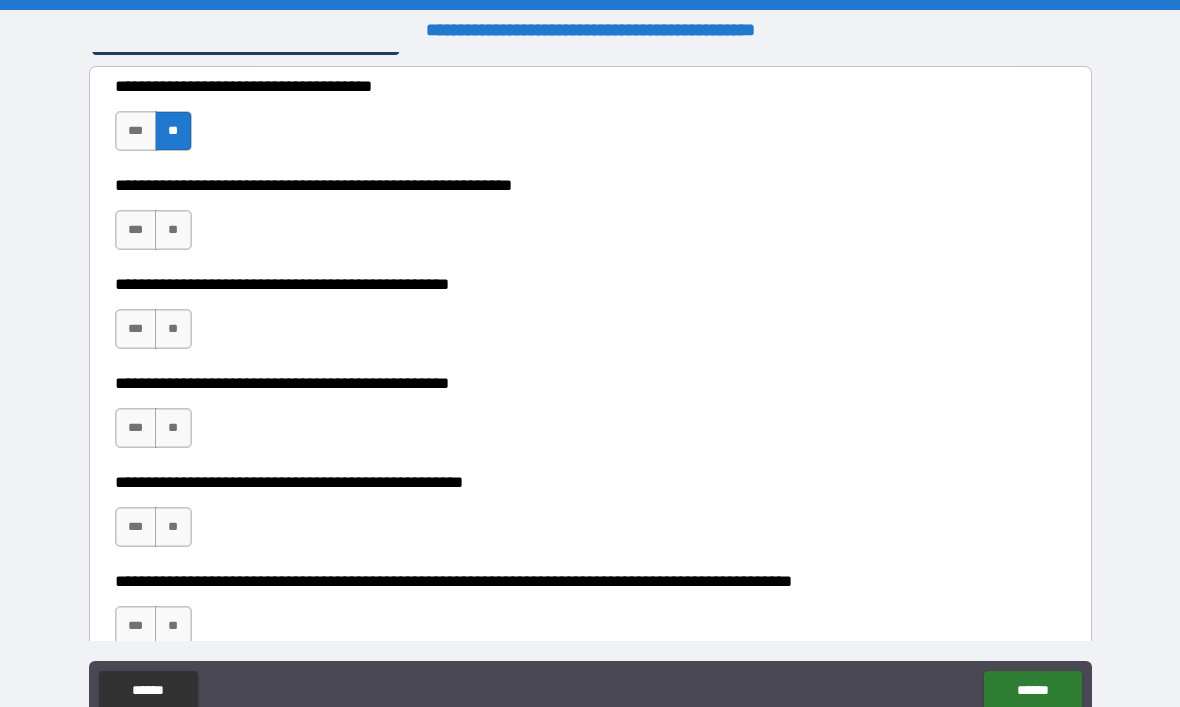 click on "**" at bounding box center [173, 230] 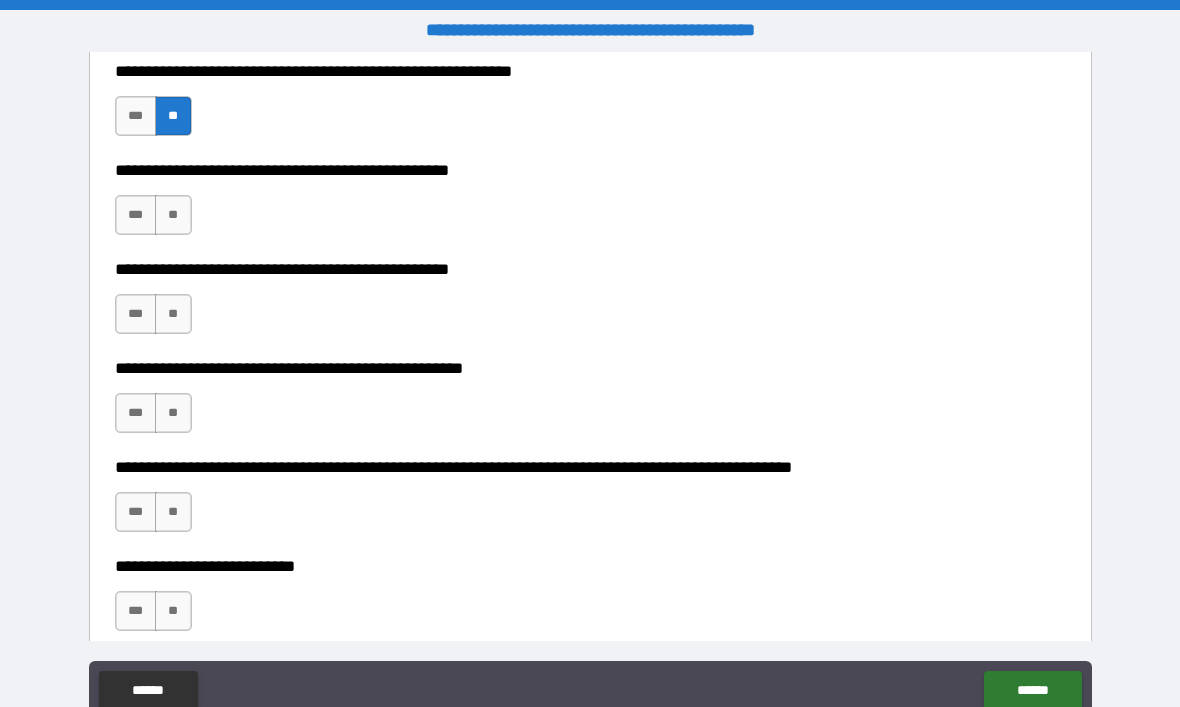 scroll, scrollTop: 600, scrollLeft: 0, axis: vertical 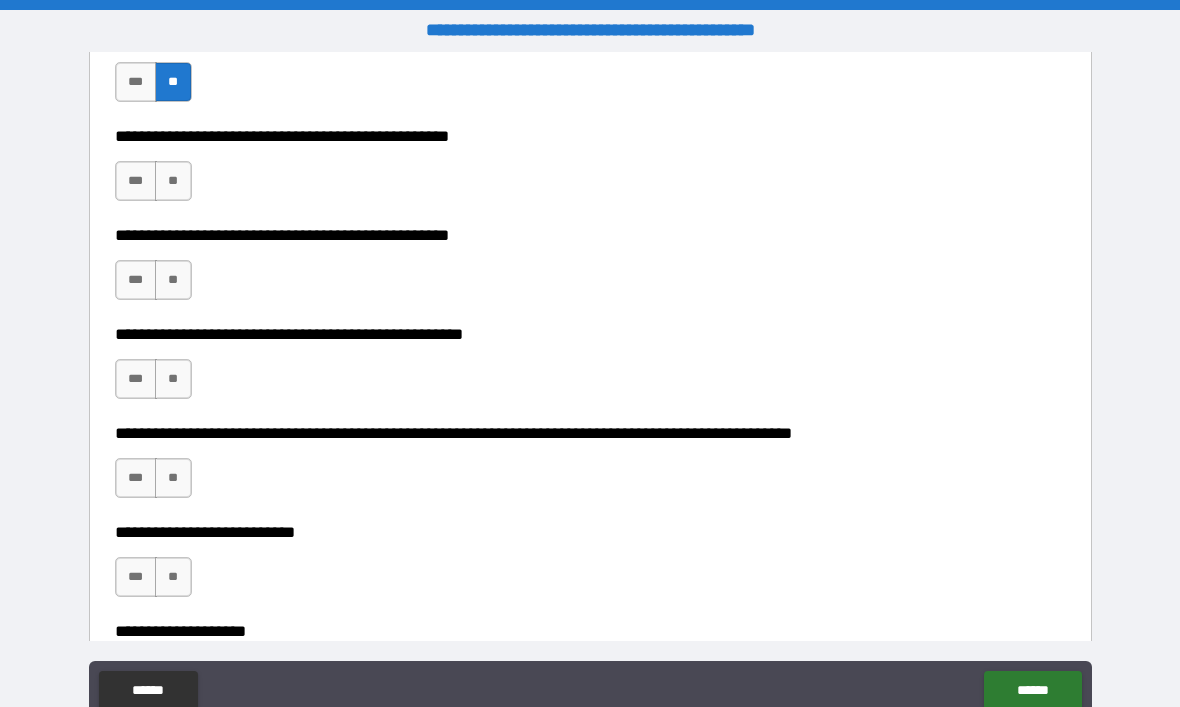 click on "**" at bounding box center (173, 181) 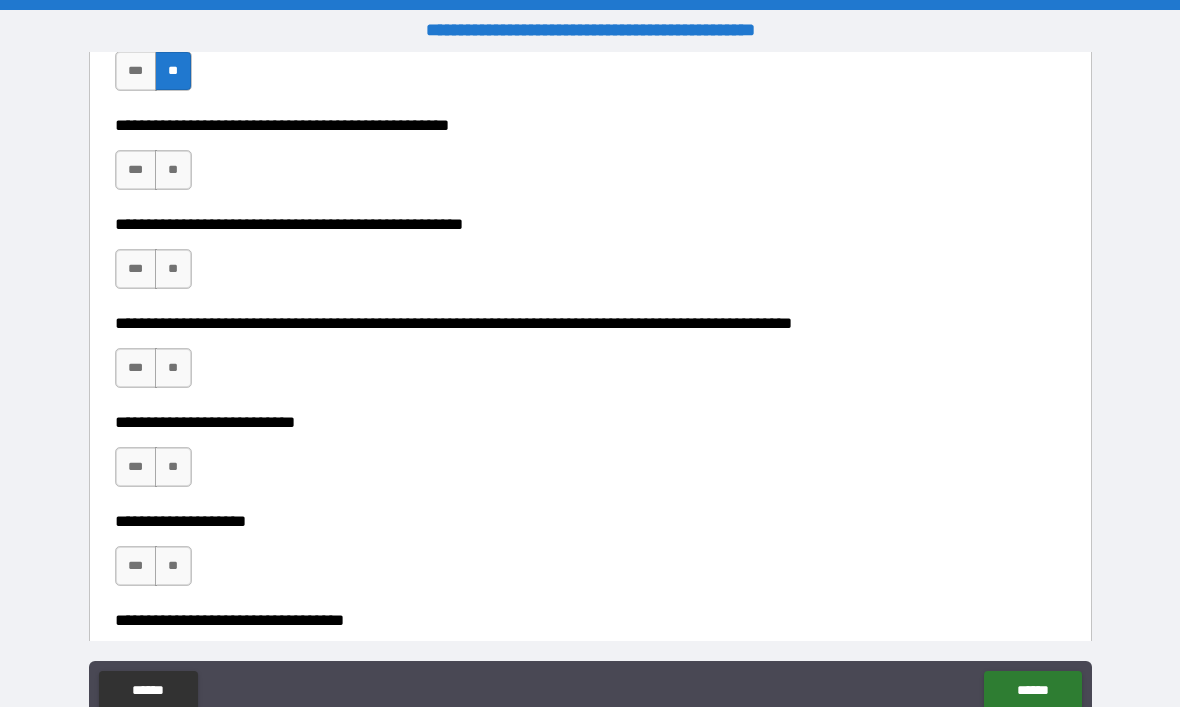 scroll, scrollTop: 712, scrollLeft: 0, axis: vertical 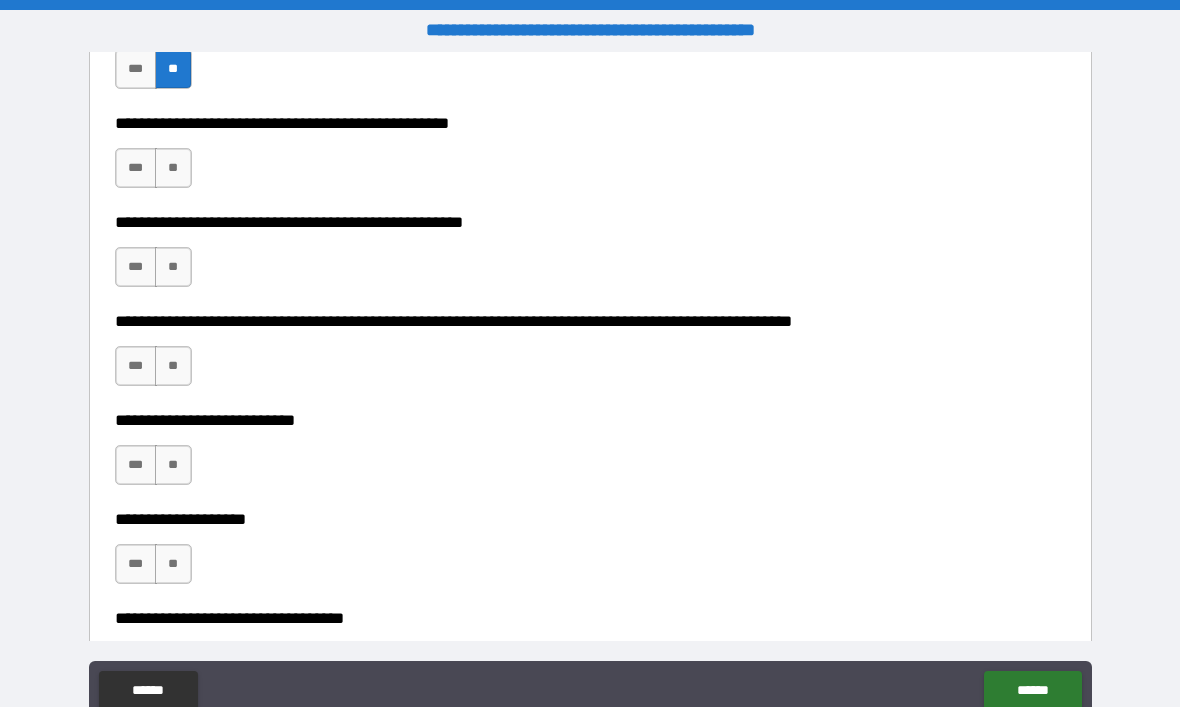 click on "**" at bounding box center [173, 168] 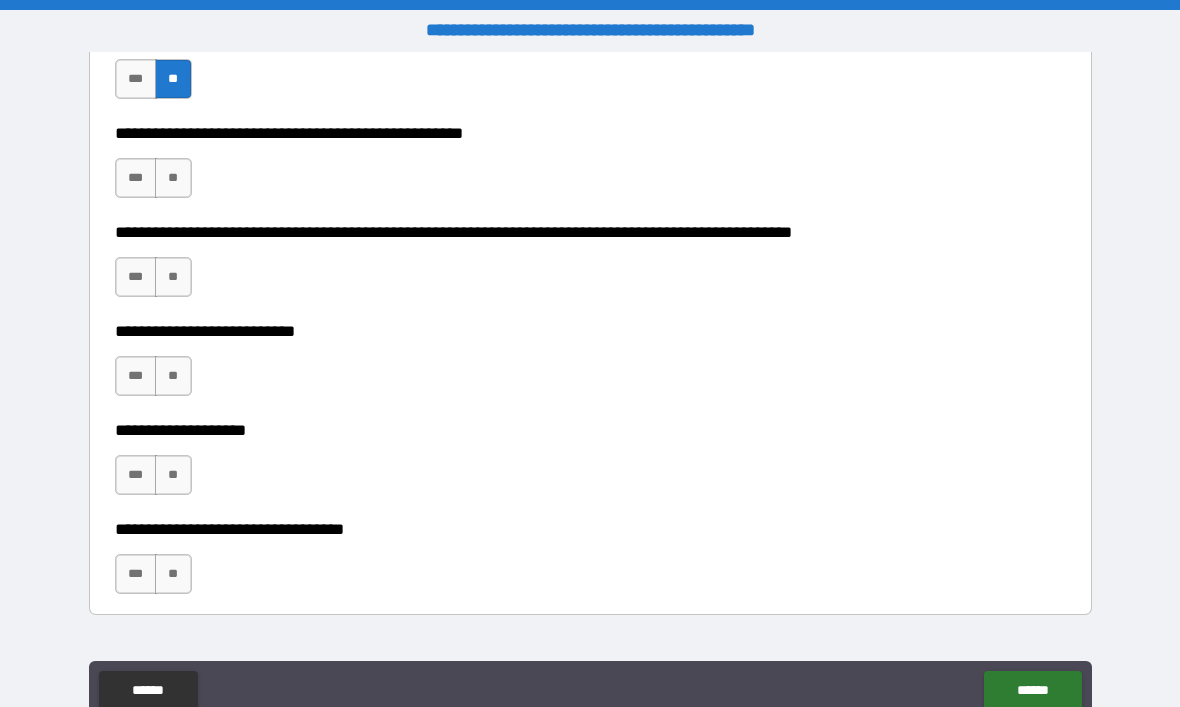 scroll, scrollTop: 802, scrollLeft: 0, axis: vertical 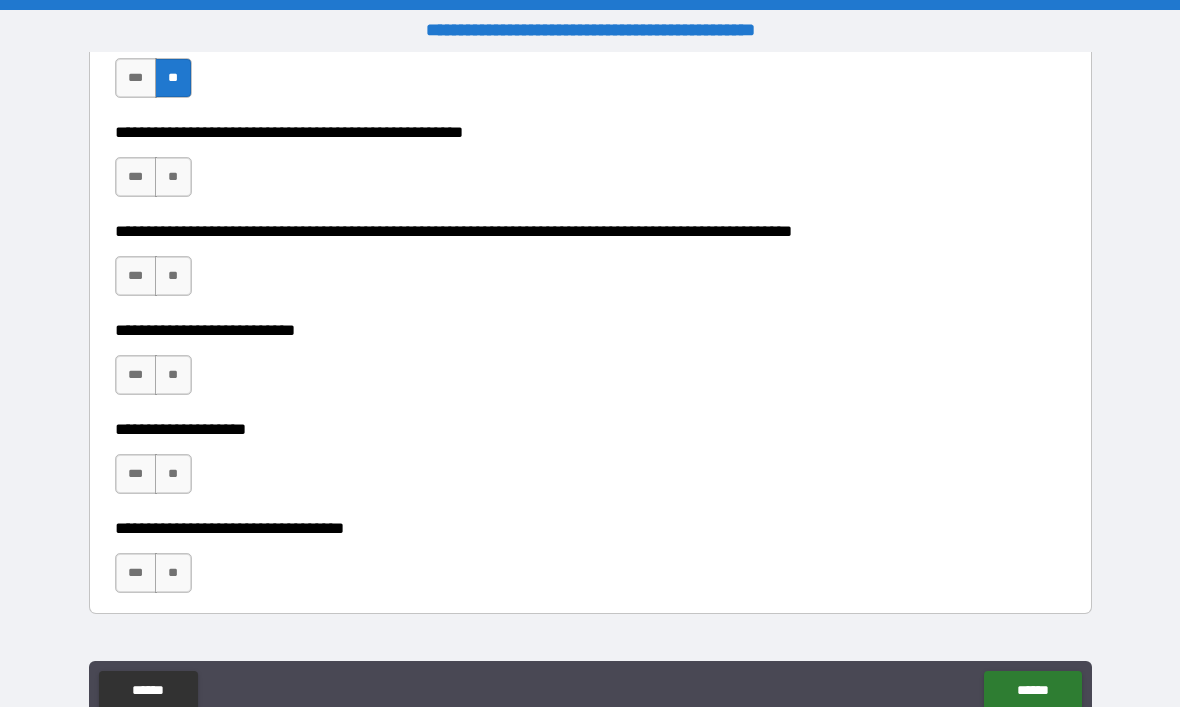 click on "**" at bounding box center [173, 177] 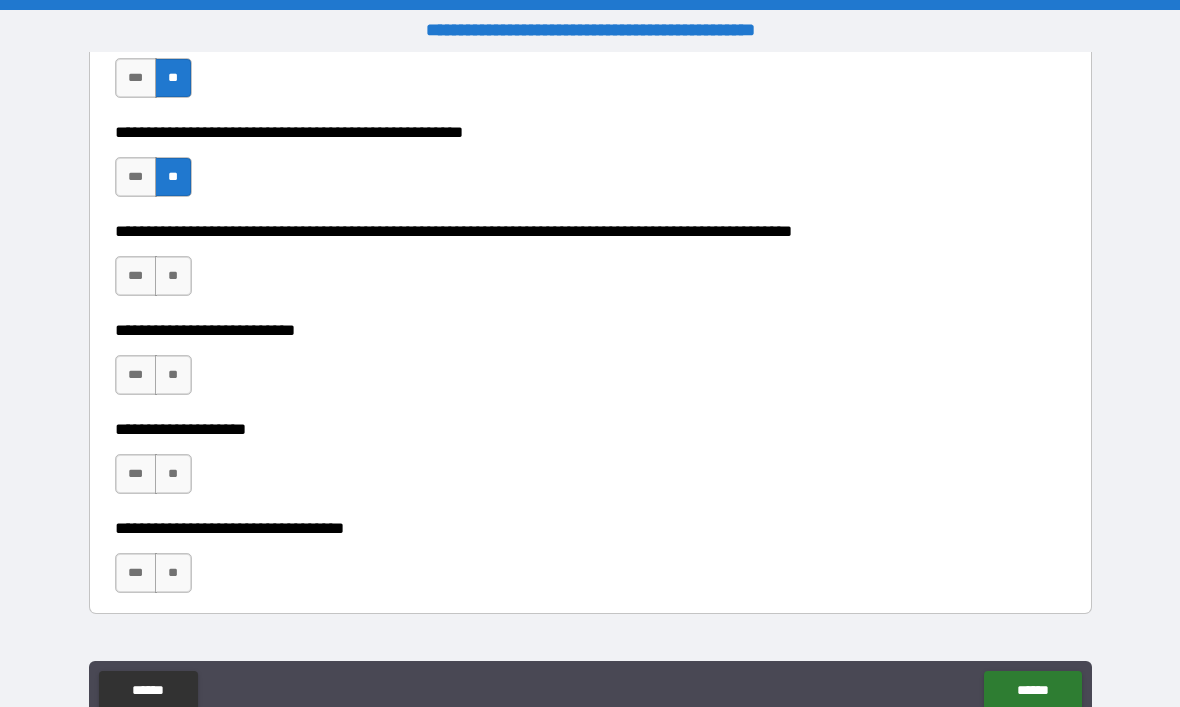 click on "**" at bounding box center (173, 276) 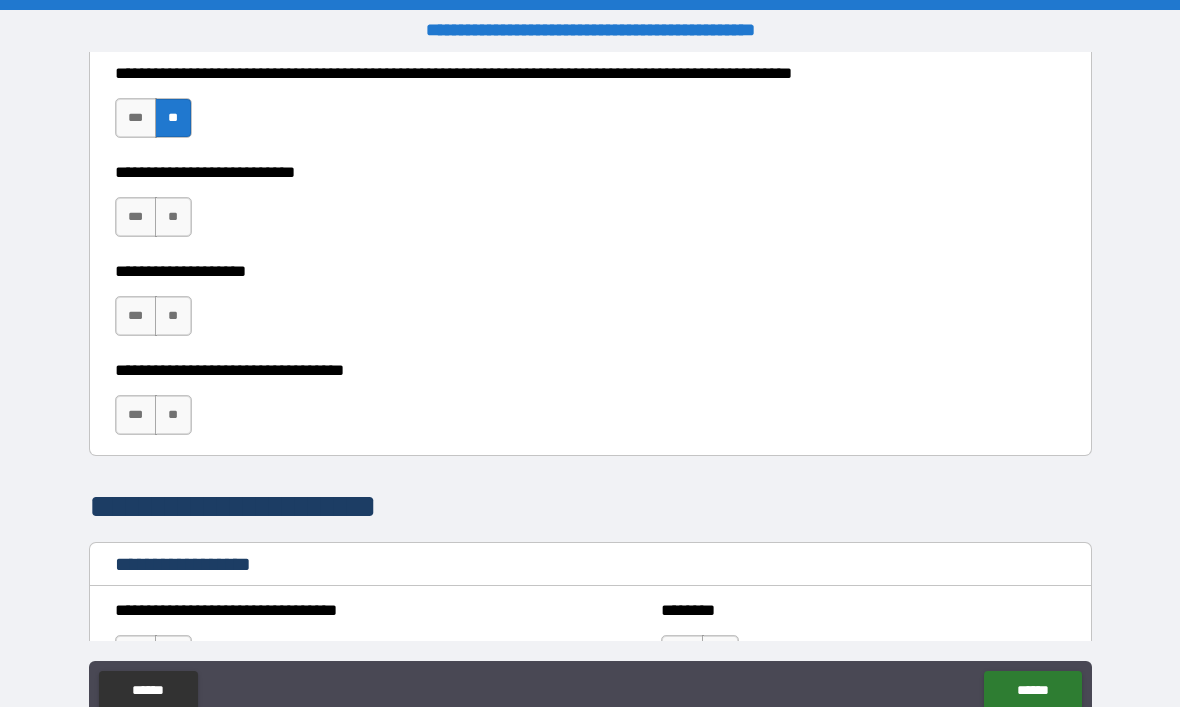 scroll, scrollTop: 961, scrollLeft: 0, axis: vertical 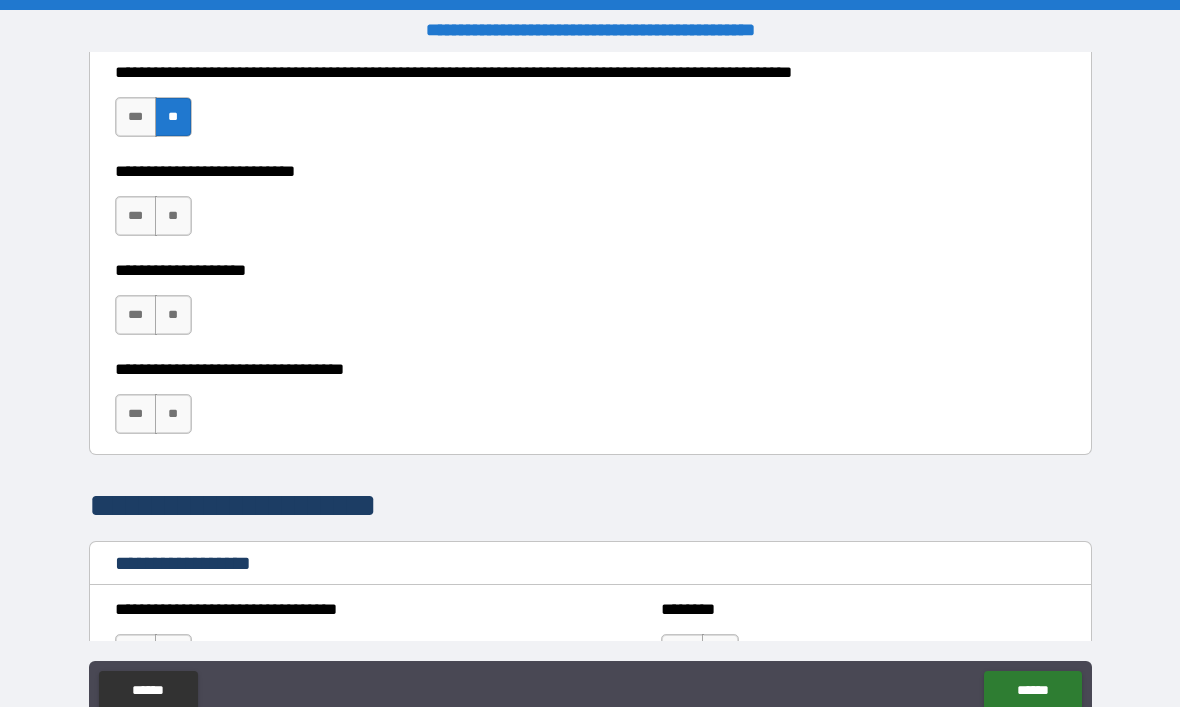 click on "**" at bounding box center [173, 216] 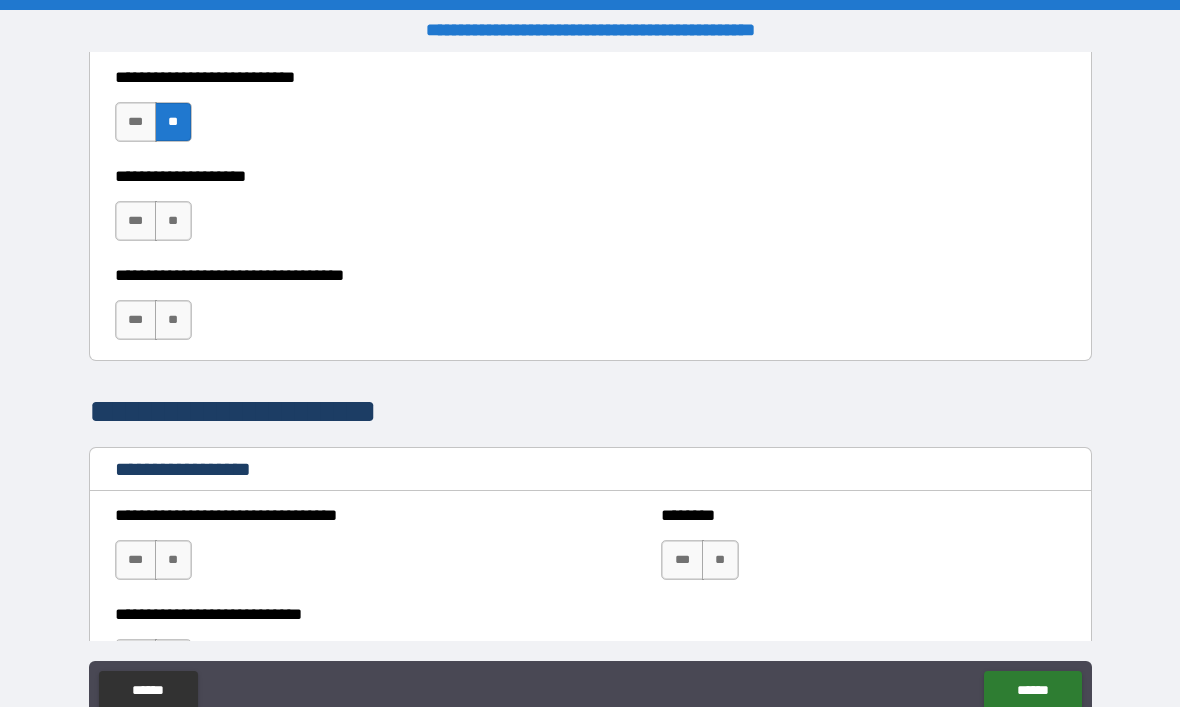 scroll, scrollTop: 1058, scrollLeft: 0, axis: vertical 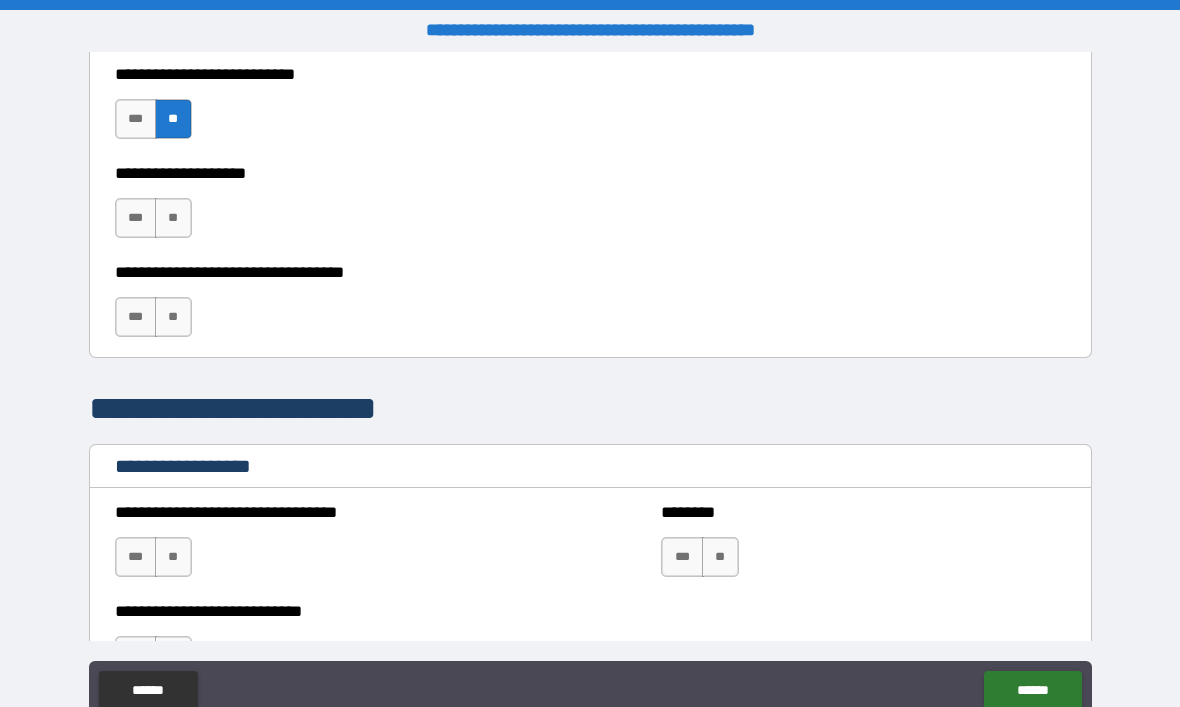 click on "**" at bounding box center [173, 218] 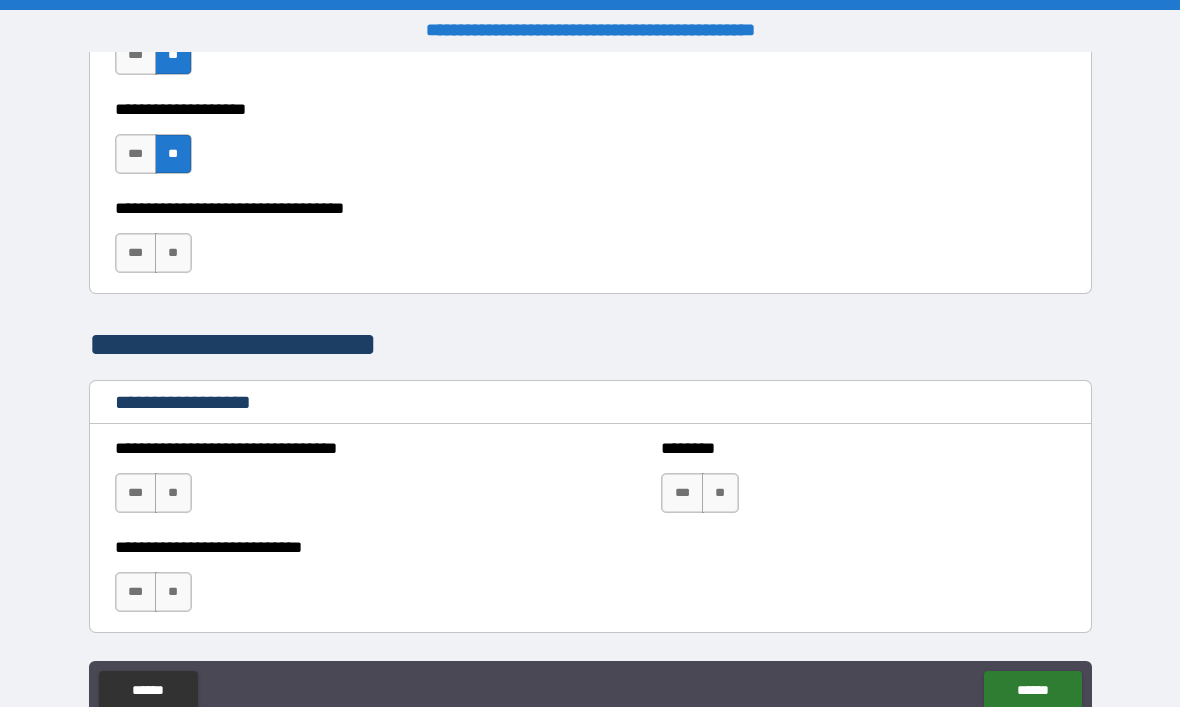 scroll, scrollTop: 1125, scrollLeft: 0, axis: vertical 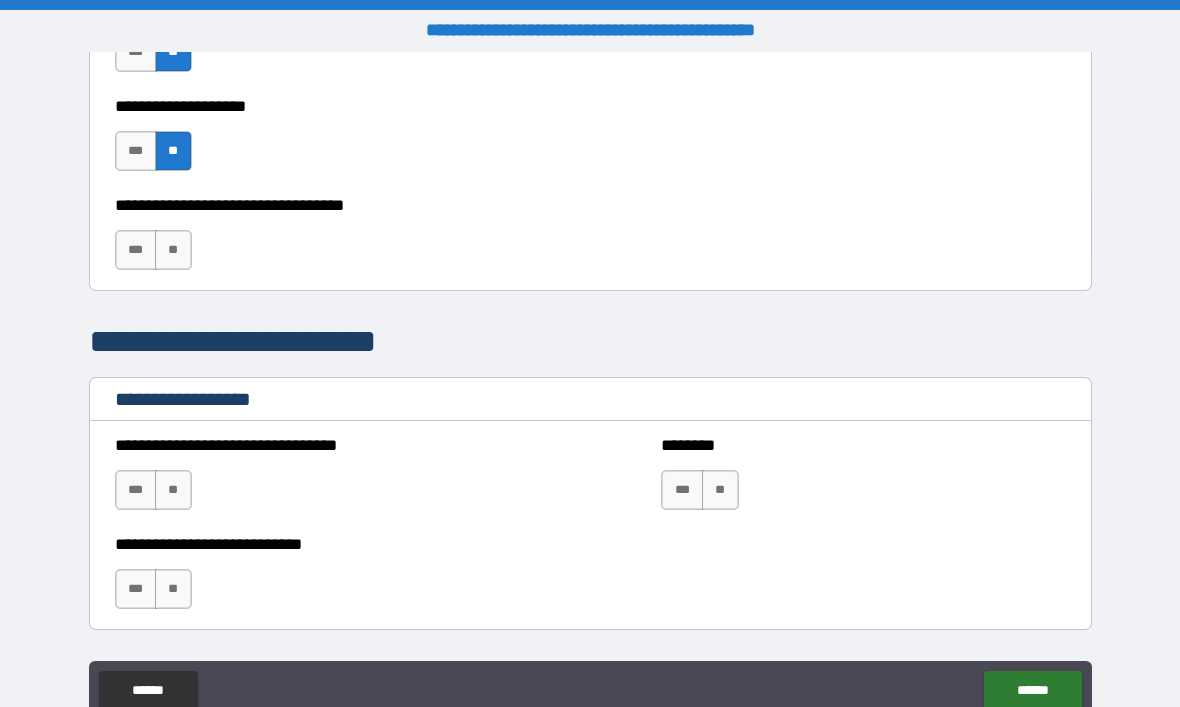 click on "**" at bounding box center [173, 250] 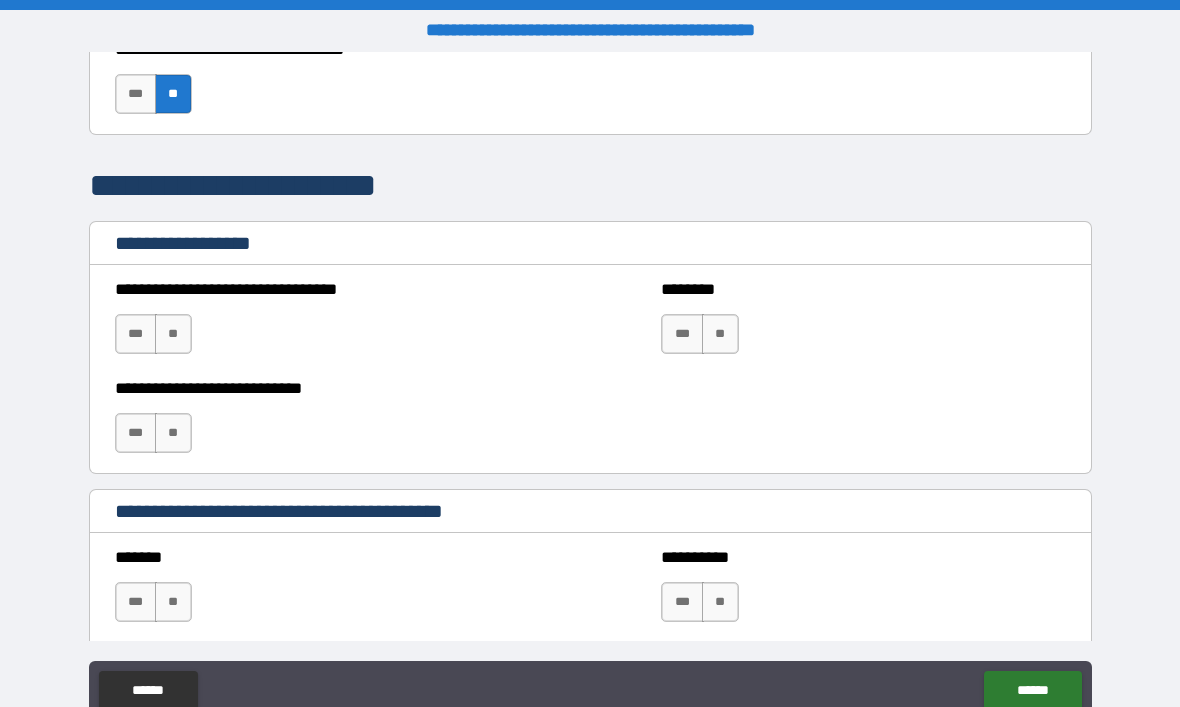 scroll, scrollTop: 1286, scrollLeft: 0, axis: vertical 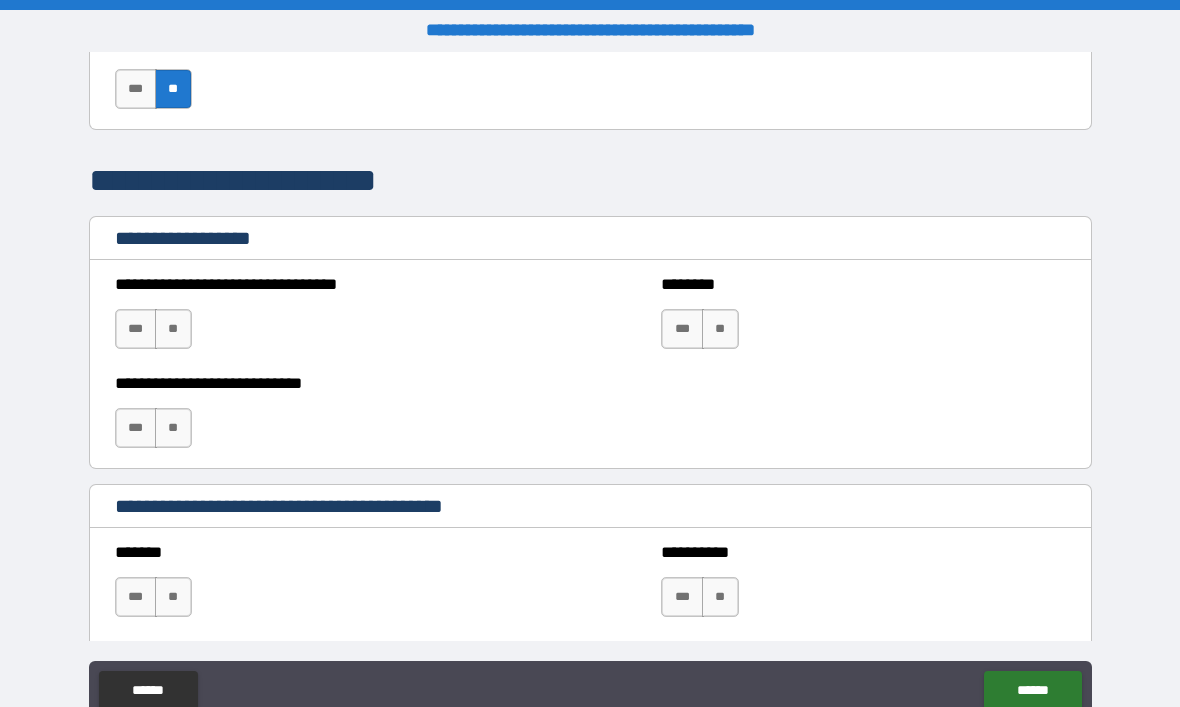 click on "**" at bounding box center [173, 329] 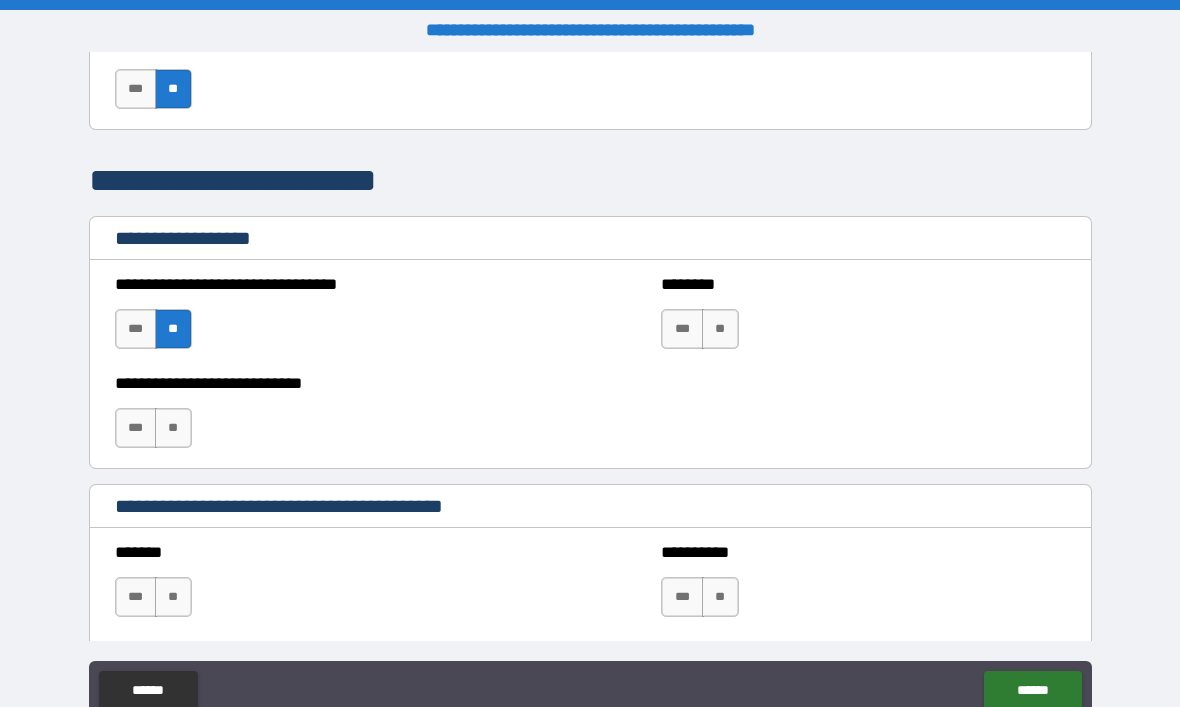 click on "**" at bounding box center (720, 329) 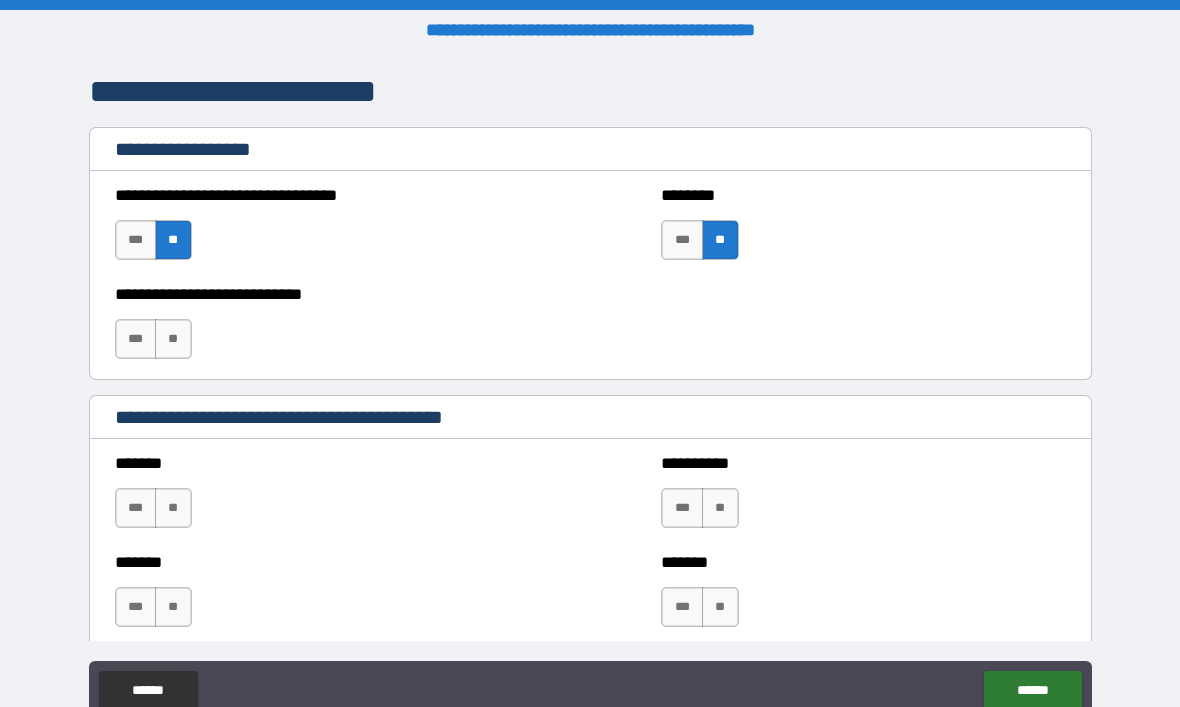 scroll, scrollTop: 1380, scrollLeft: 0, axis: vertical 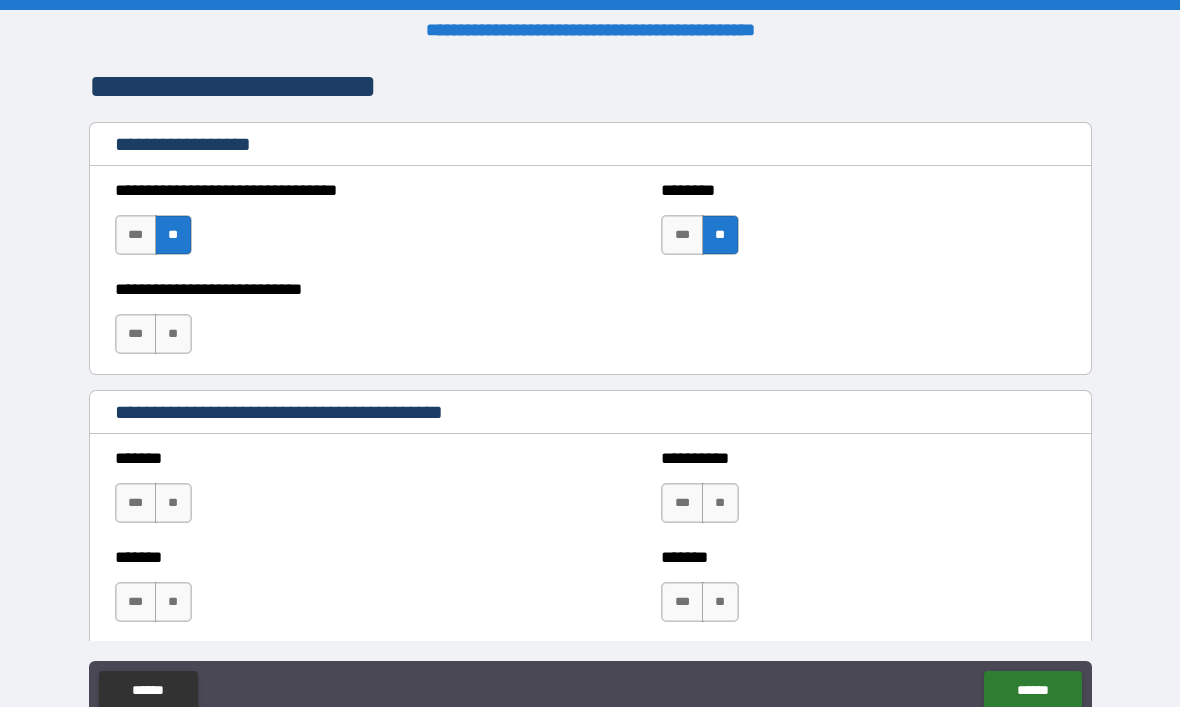 click on "**" at bounding box center (173, 334) 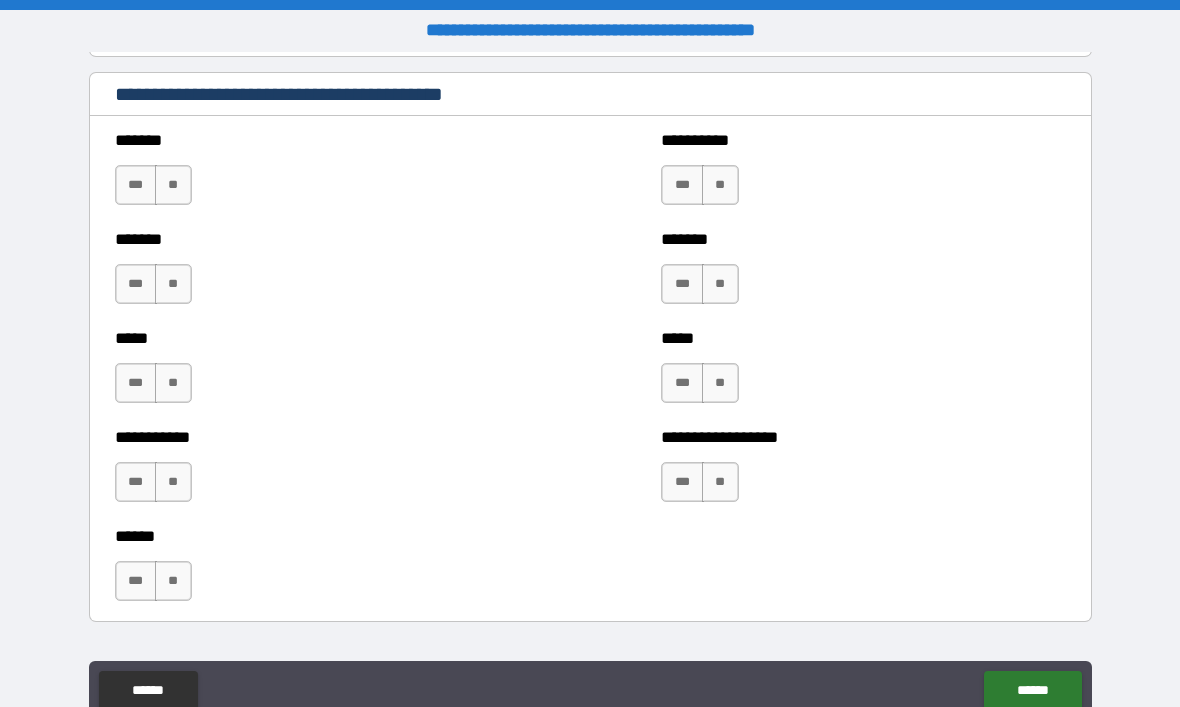 scroll, scrollTop: 1713, scrollLeft: 0, axis: vertical 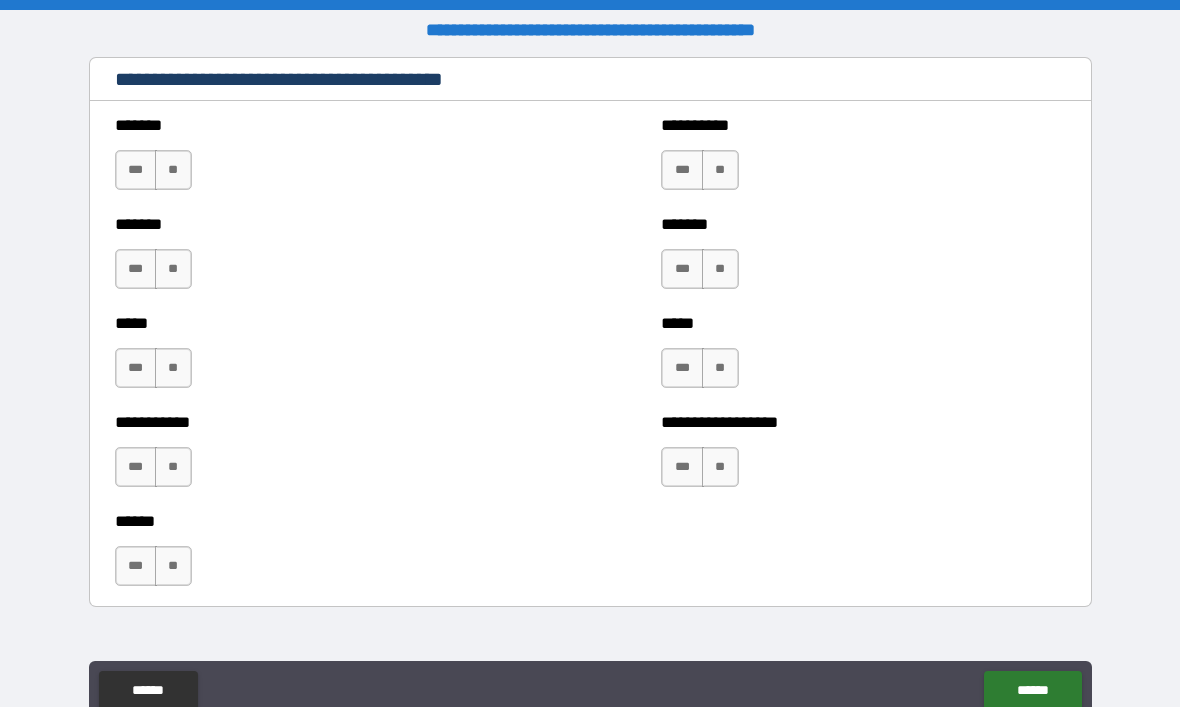 click on "**" at bounding box center [173, 170] 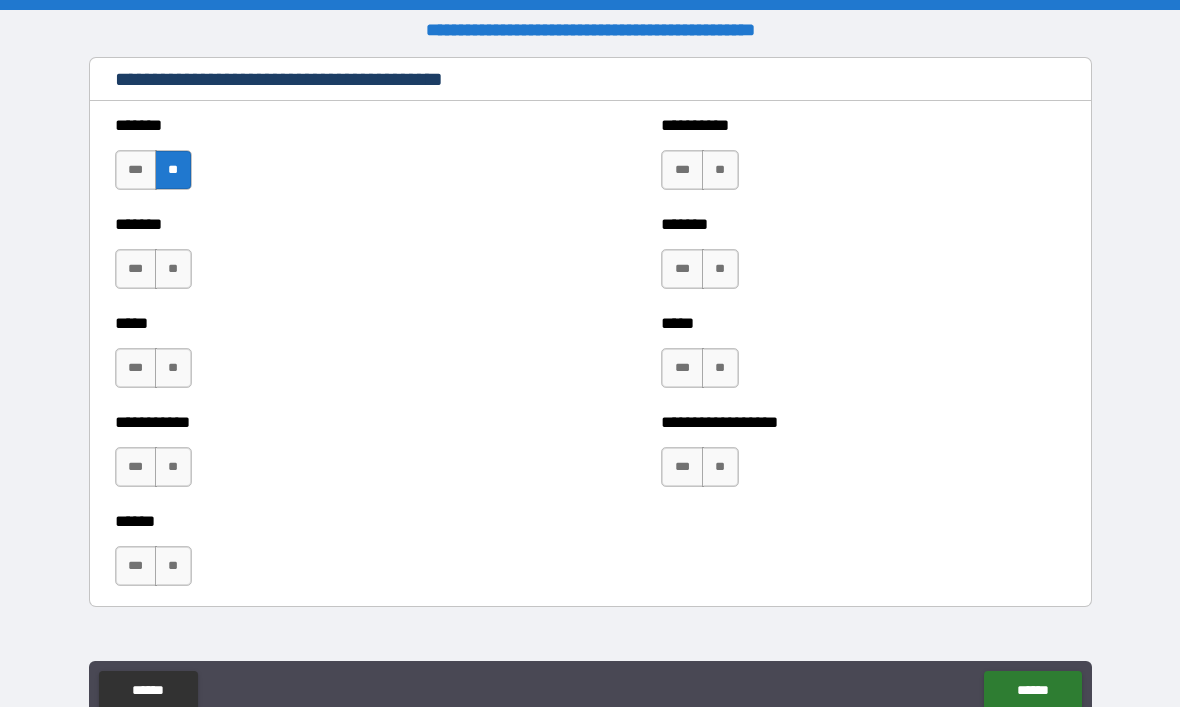 click on "**" at bounding box center [173, 269] 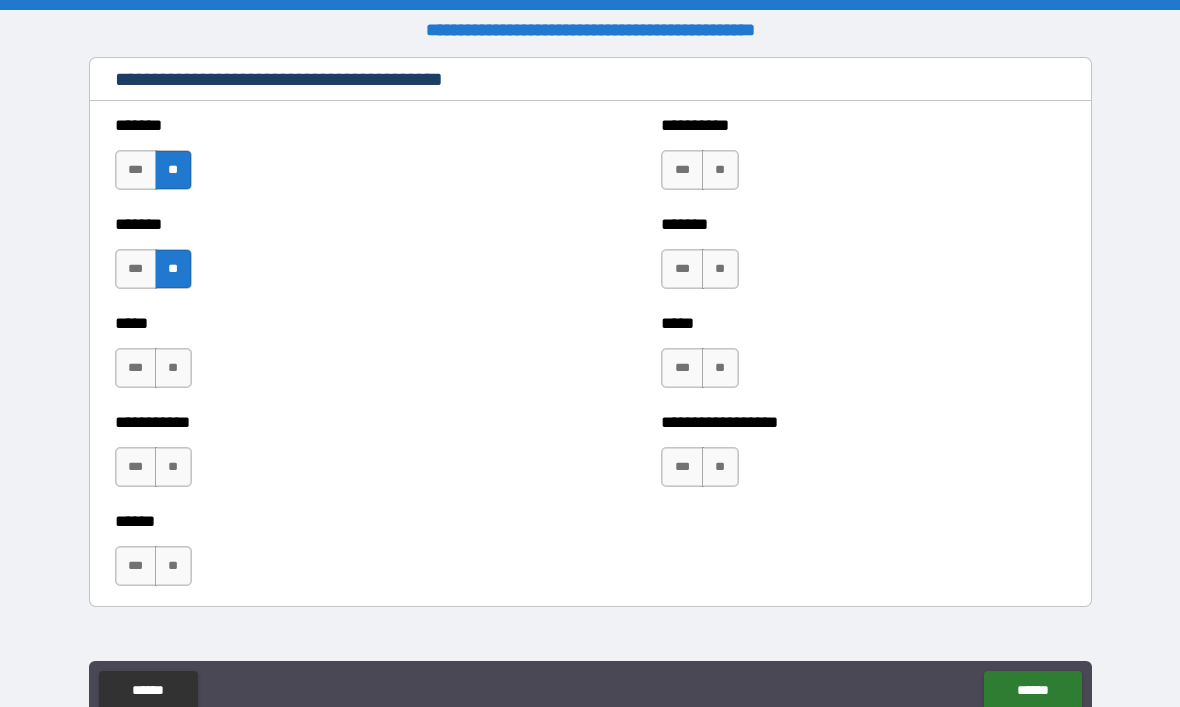 click on "**" at bounding box center [173, 368] 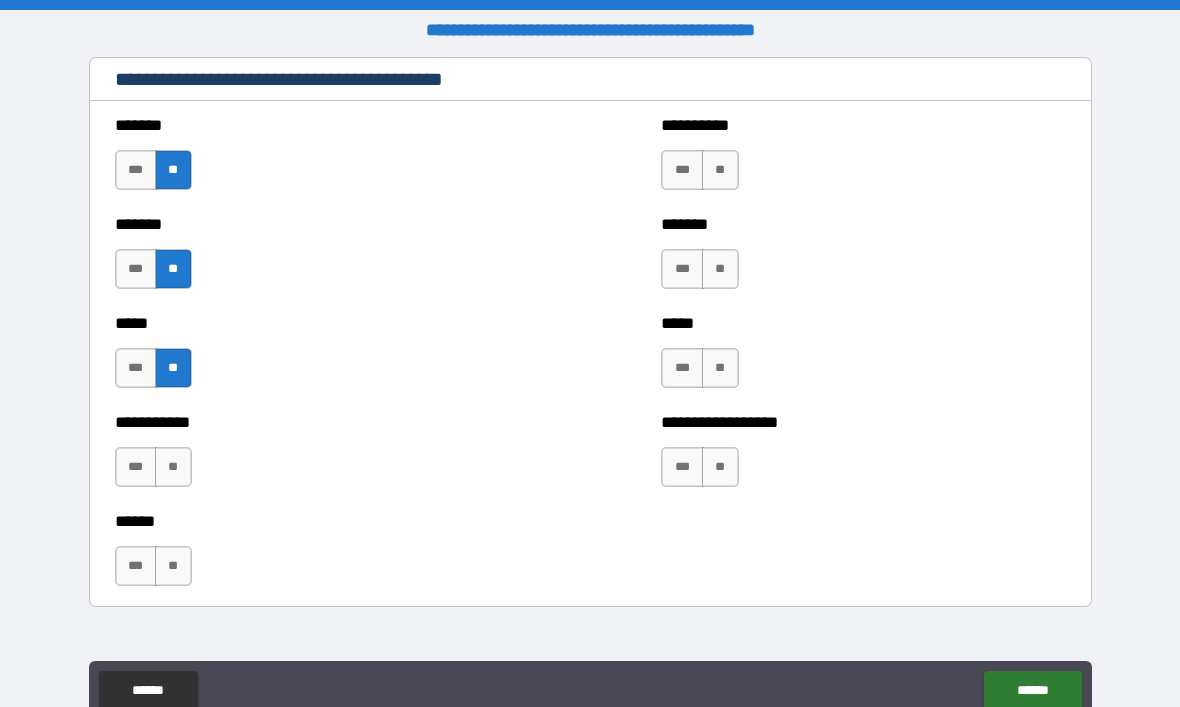 click on "**" at bounding box center (173, 467) 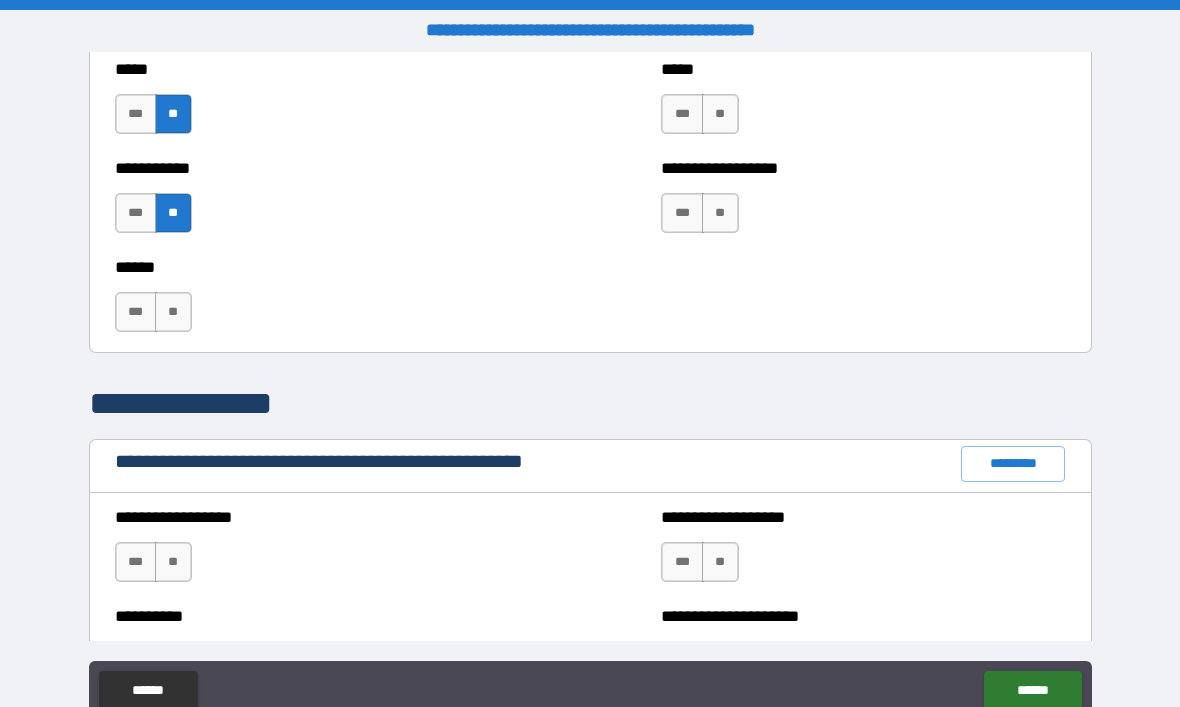 scroll, scrollTop: 1972, scrollLeft: 0, axis: vertical 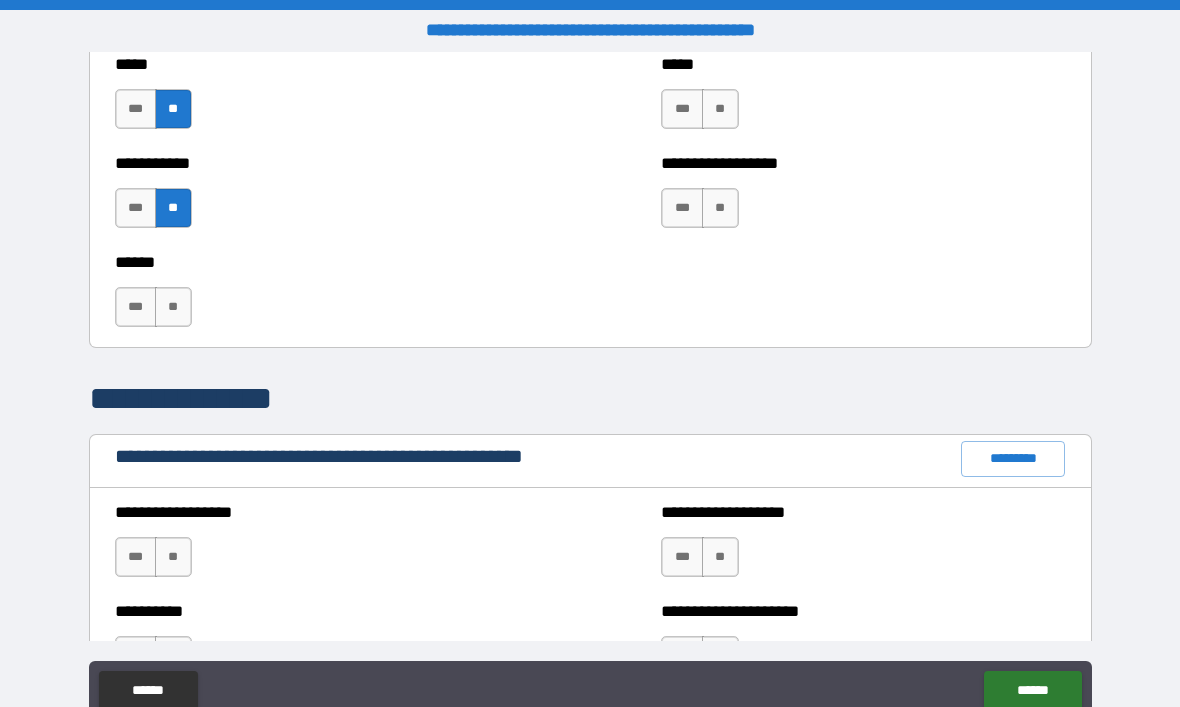 click on "***" at bounding box center [136, 307] 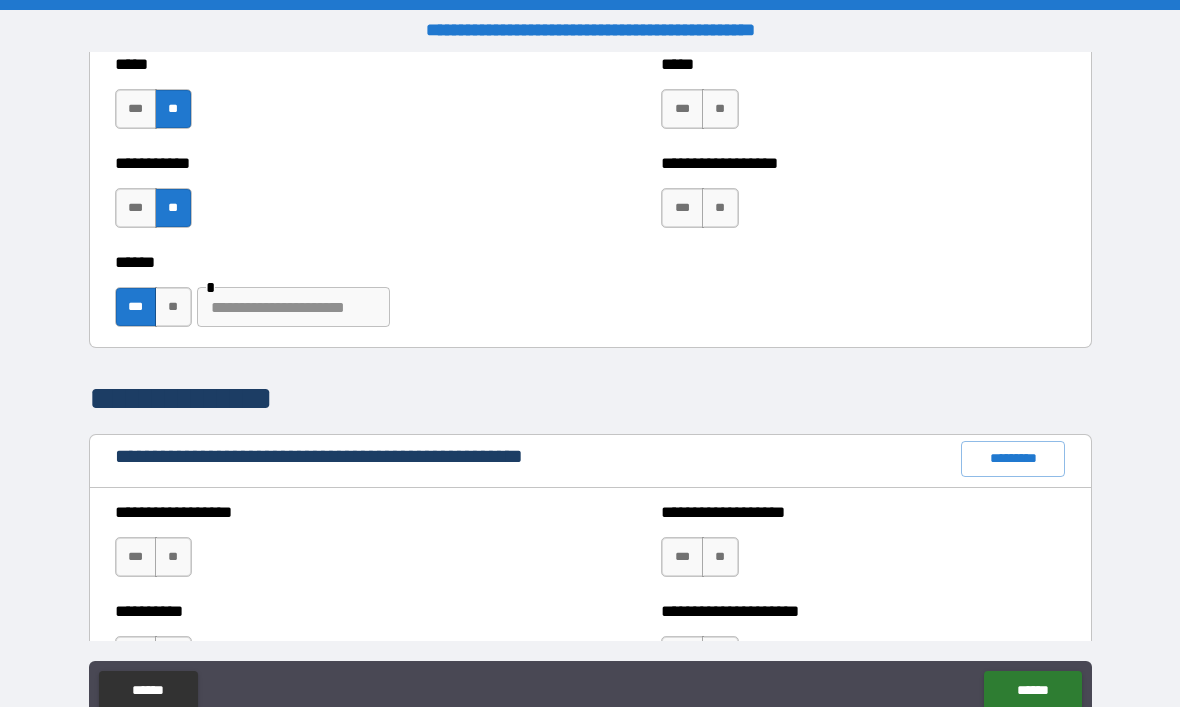 click at bounding box center [293, 307] 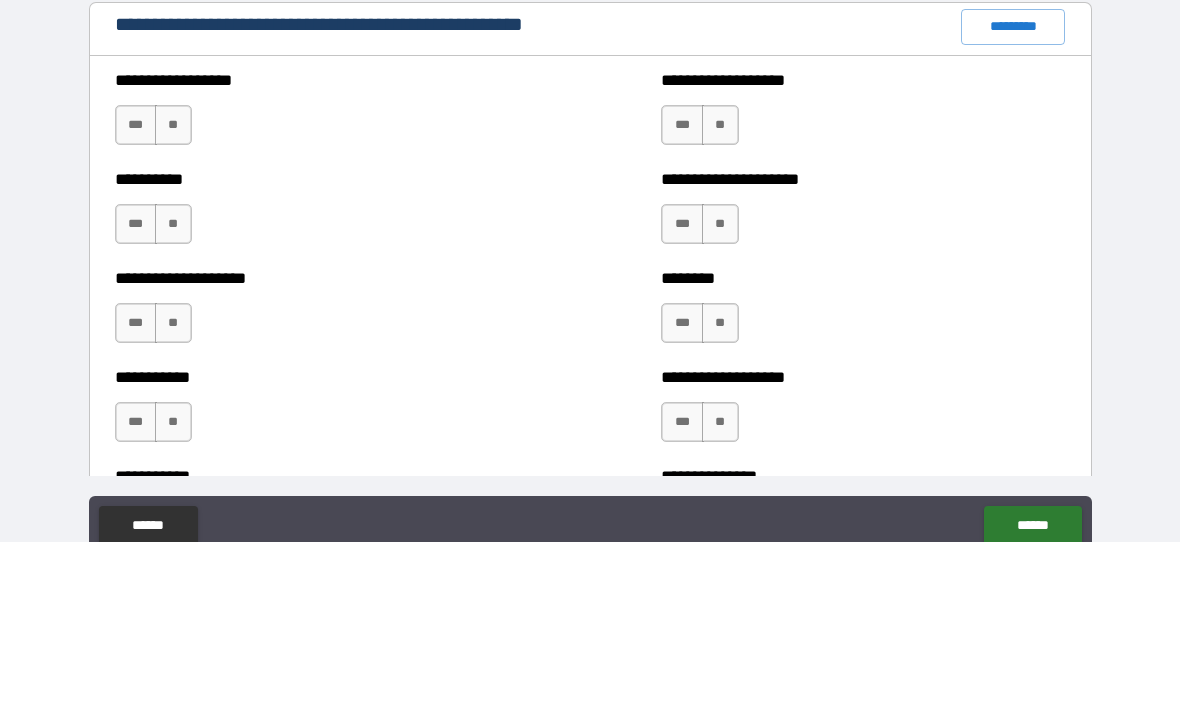 scroll, scrollTop: 2243, scrollLeft: 0, axis: vertical 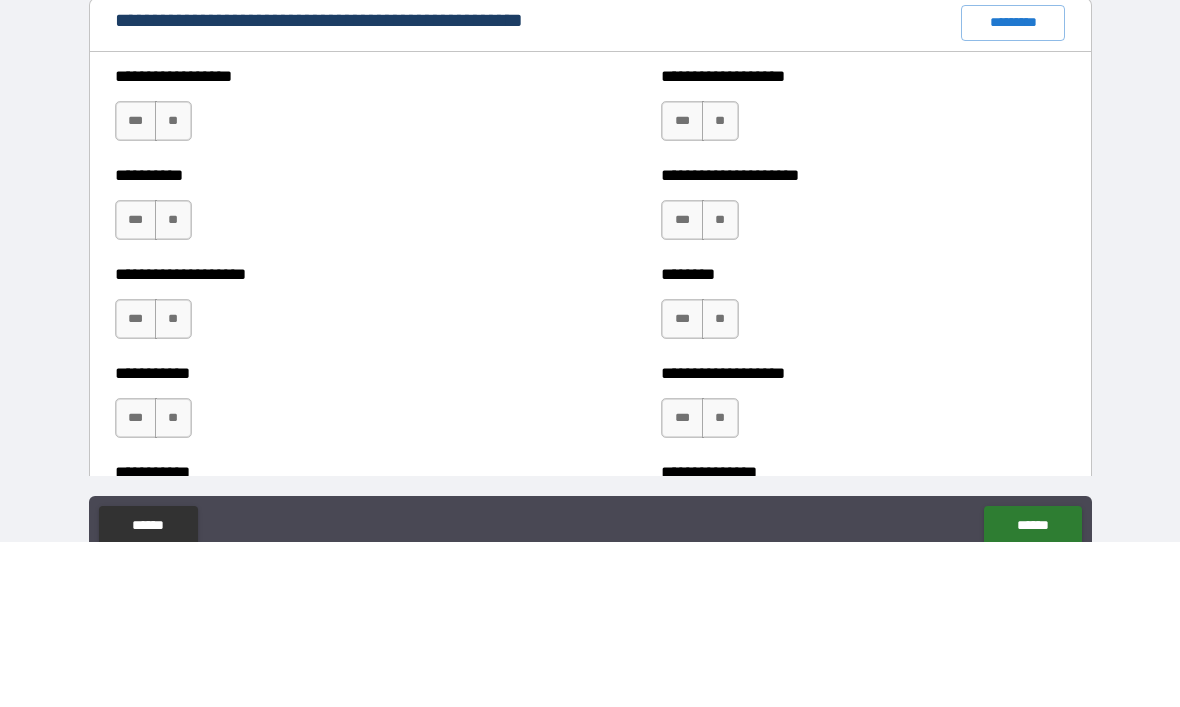 type on "**********" 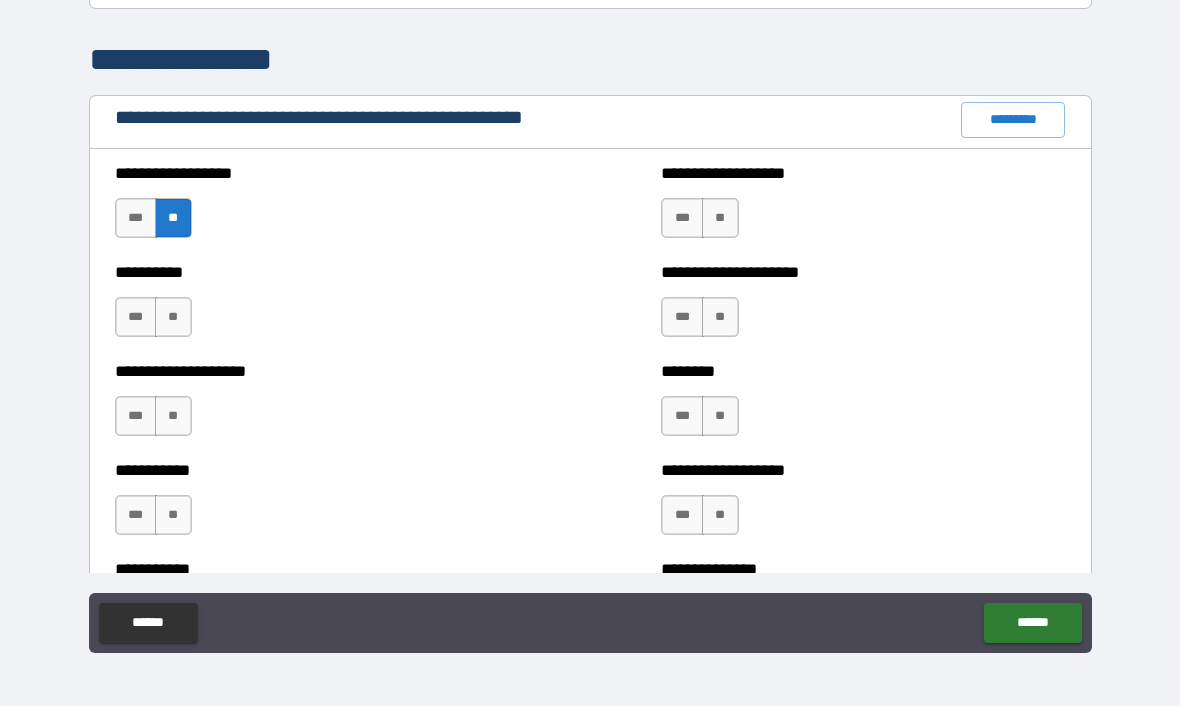 click on "**" at bounding box center (173, 318) 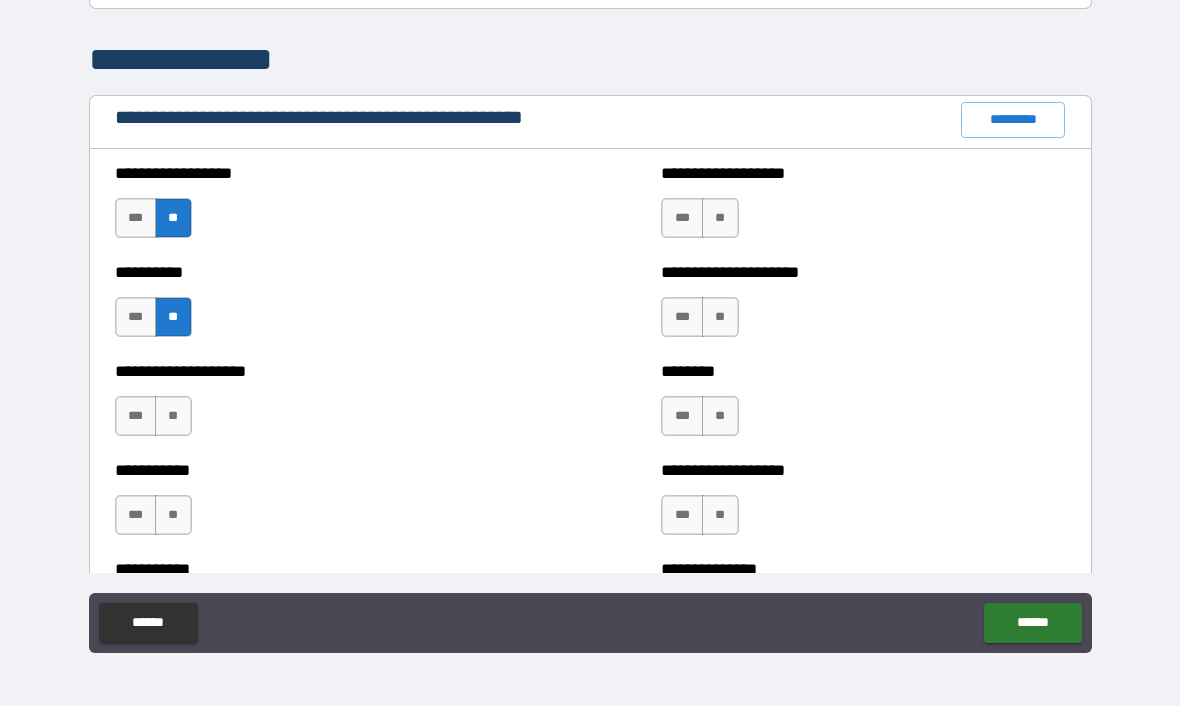 click on "**" at bounding box center [173, 417] 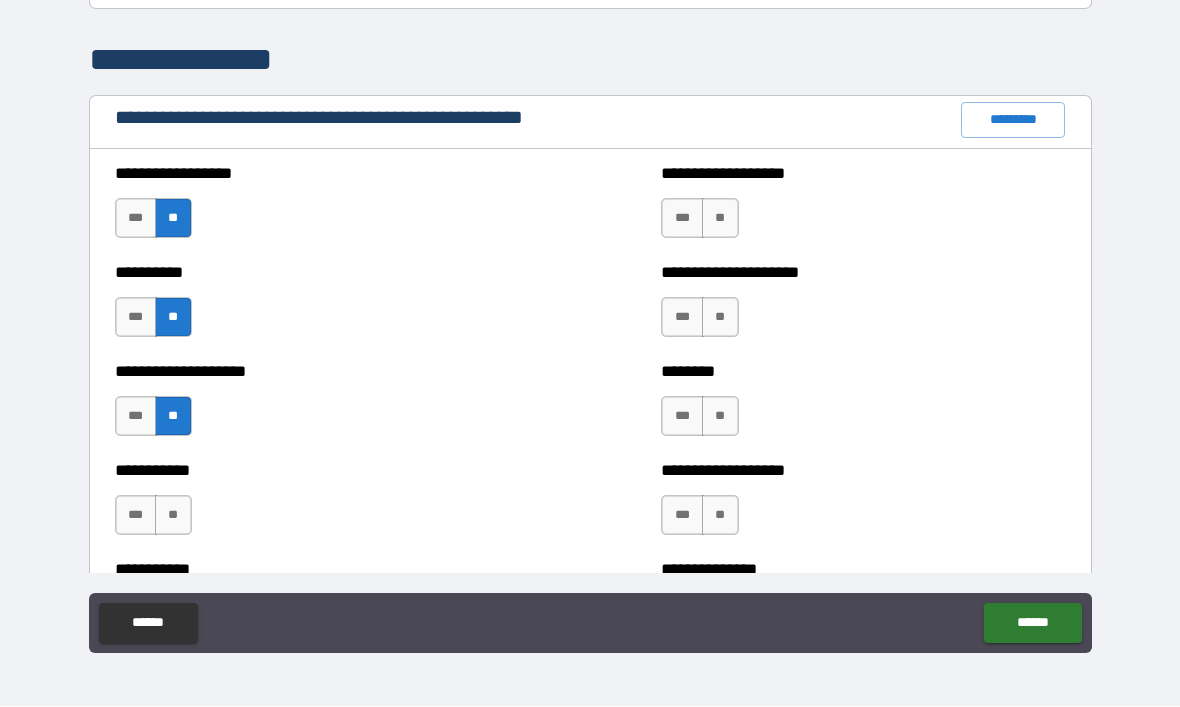 click on "**" at bounding box center [173, 516] 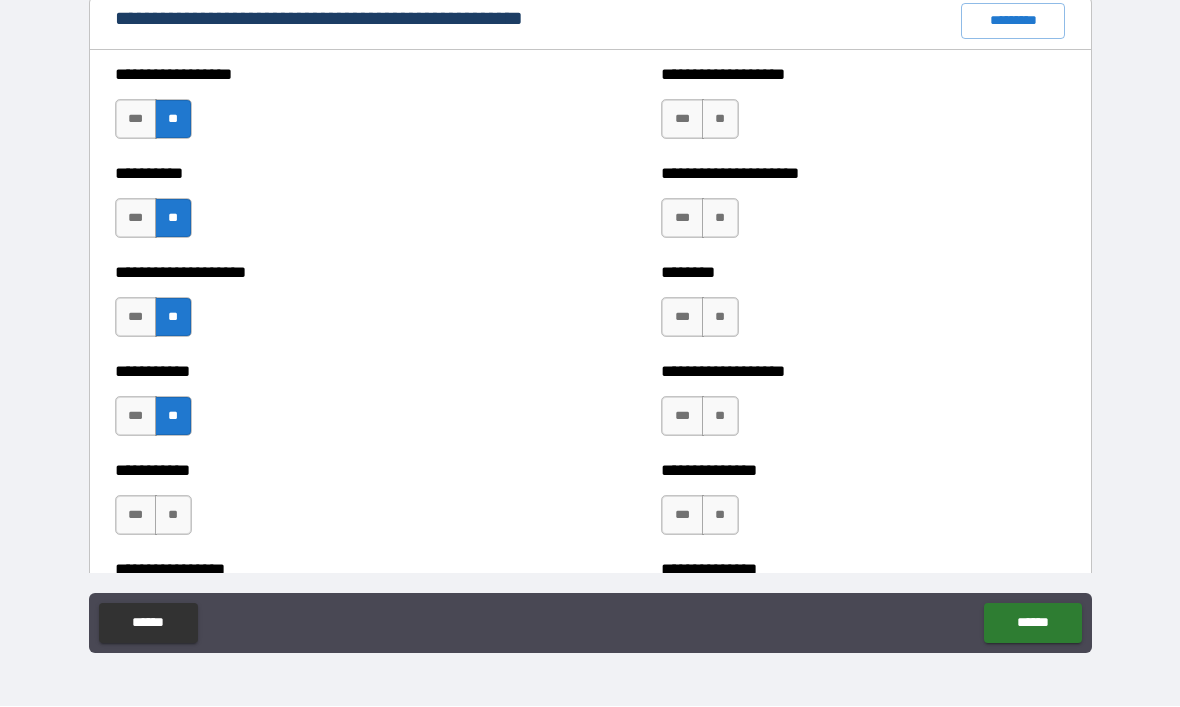 scroll, scrollTop: 2372, scrollLeft: 0, axis: vertical 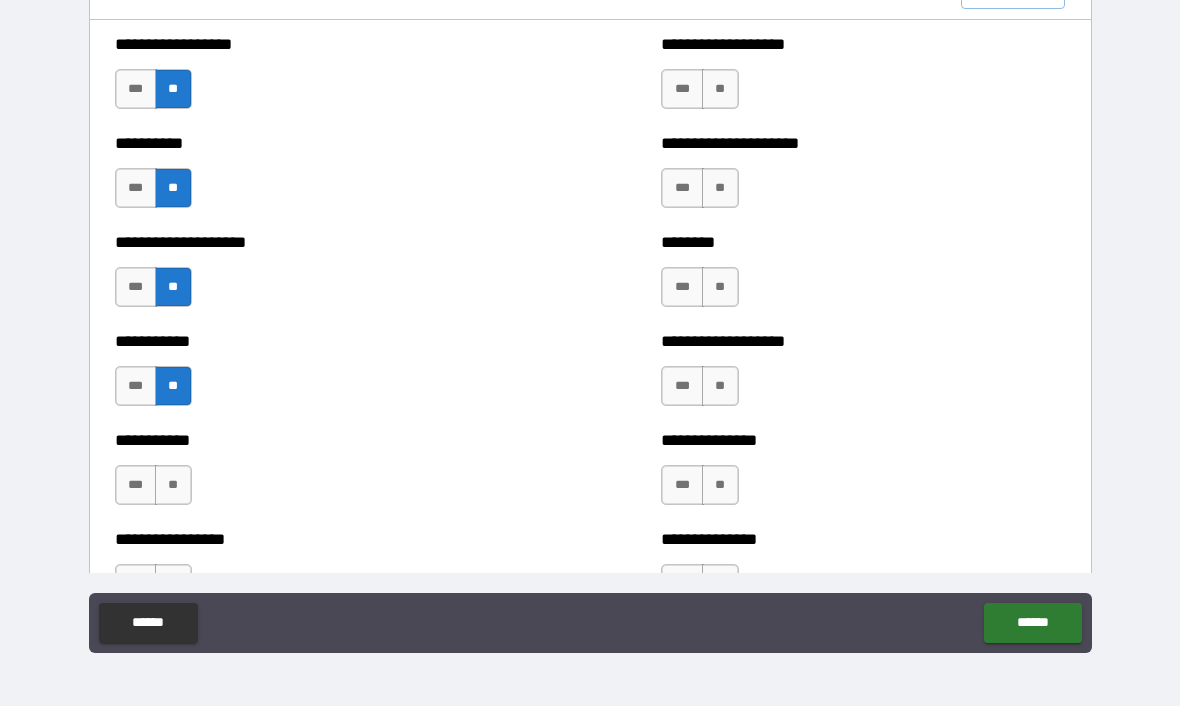 click on "**" at bounding box center [720, 189] 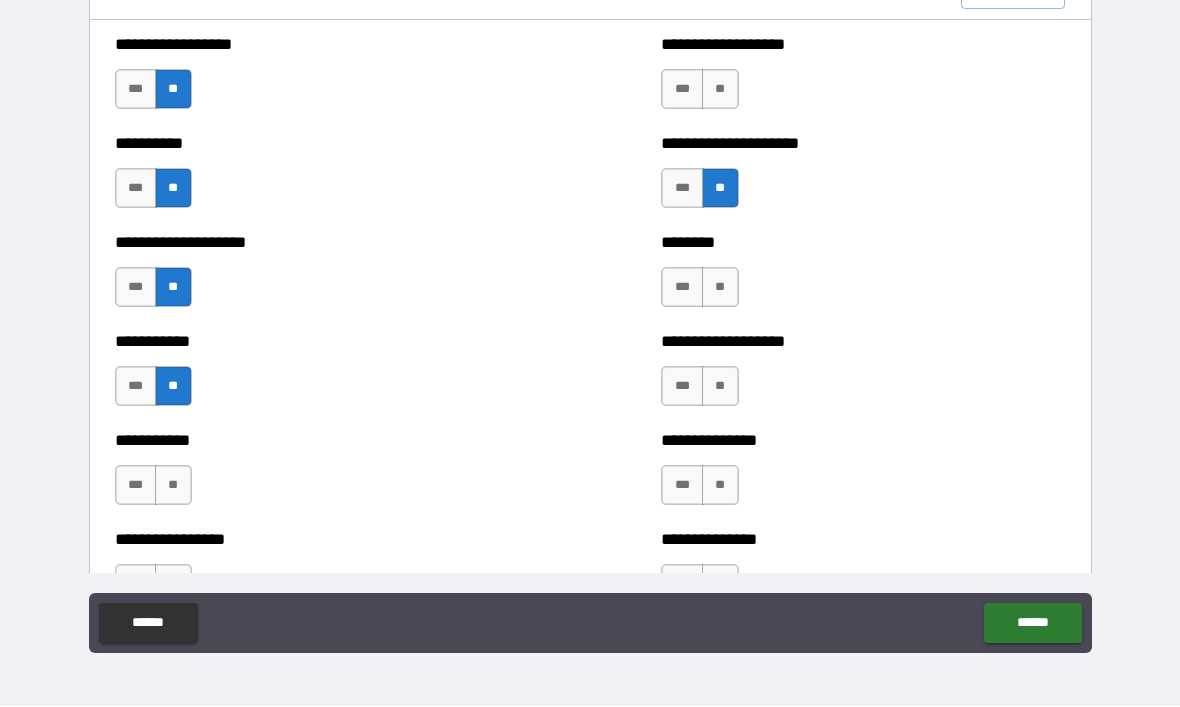 click on "**" at bounding box center [720, 288] 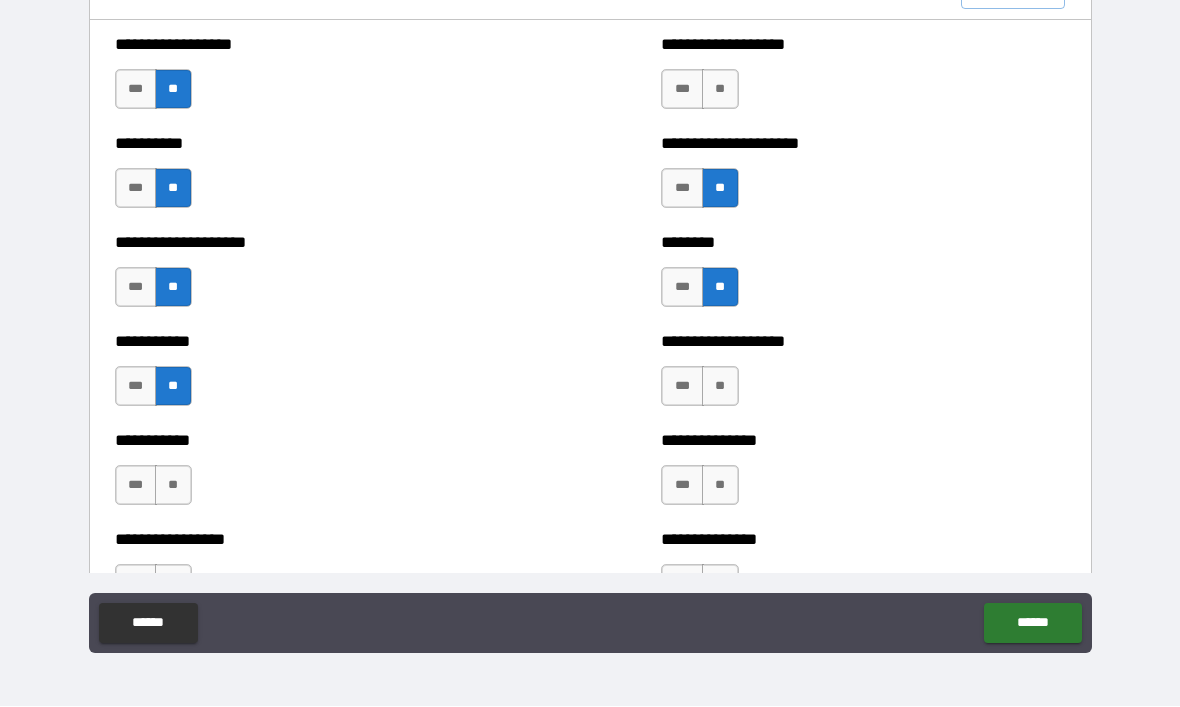 click on "**" at bounding box center (720, 387) 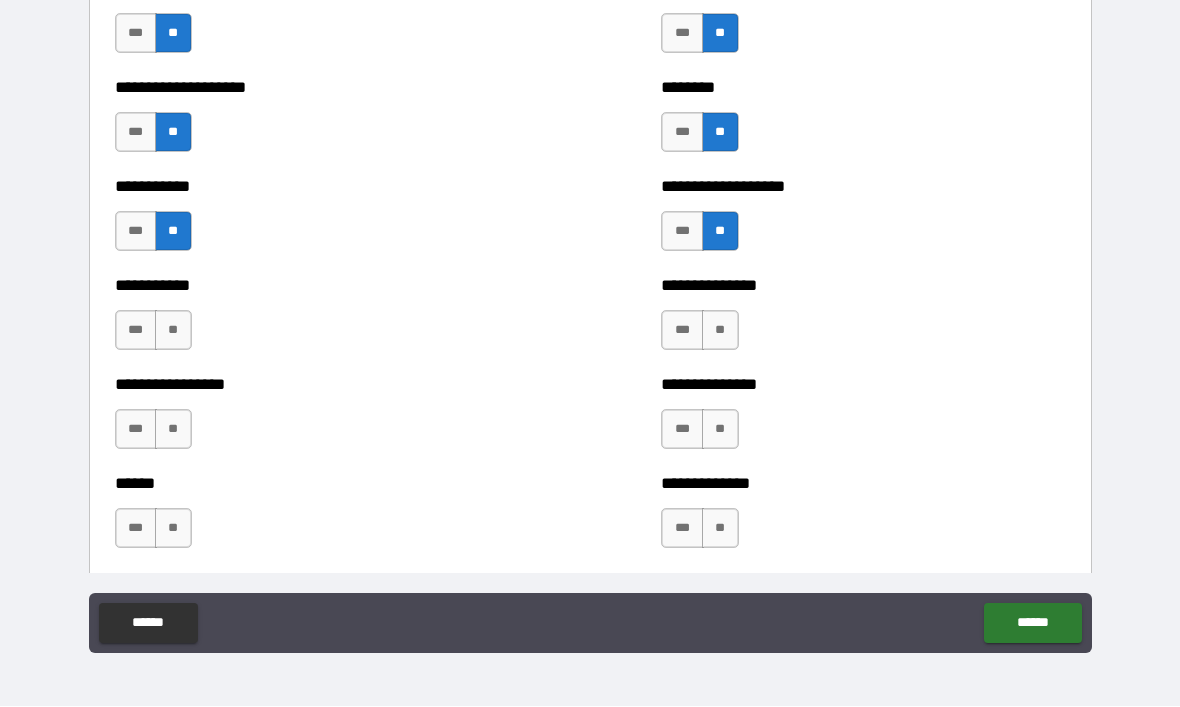 scroll, scrollTop: 2531, scrollLeft: 0, axis: vertical 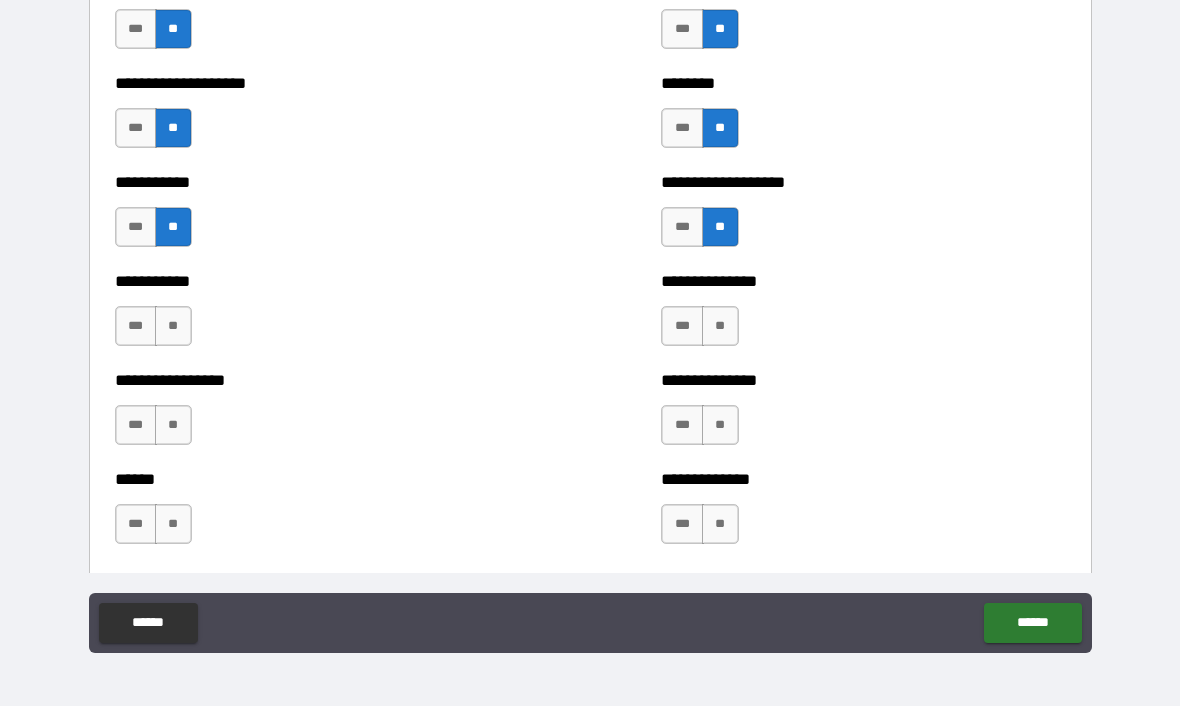 click on "**" at bounding box center [720, 327] 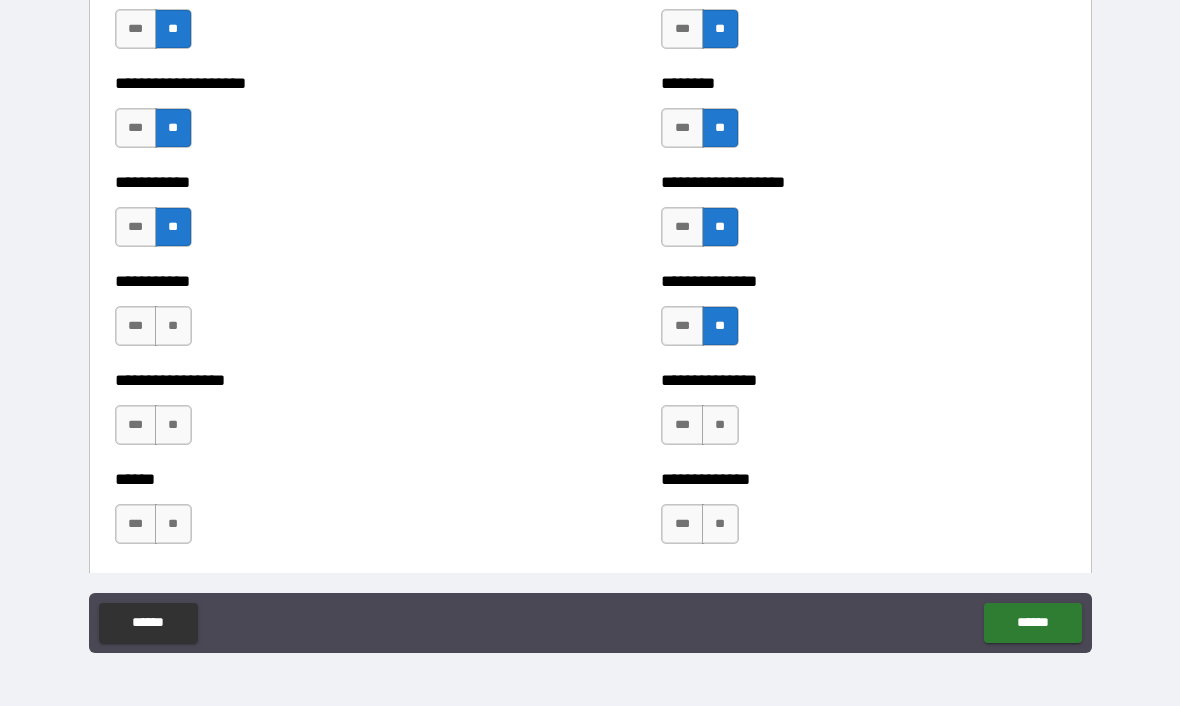 click on "**" at bounding box center [720, 426] 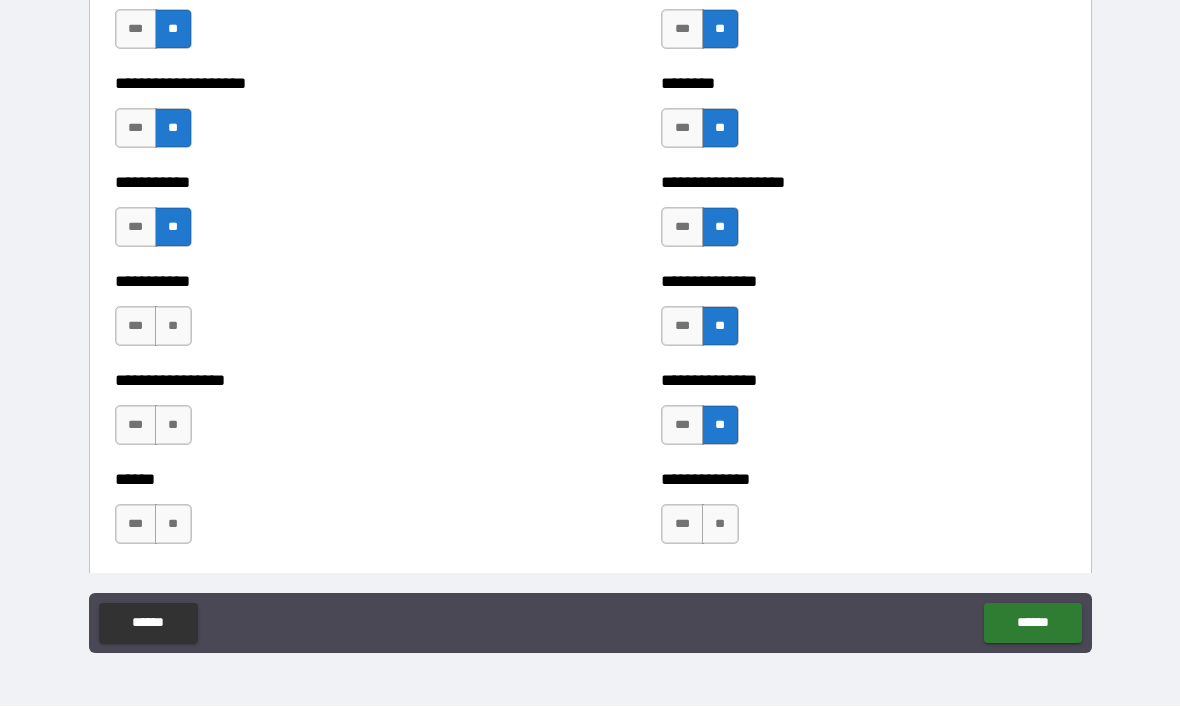 click on "**" at bounding box center [720, 525] 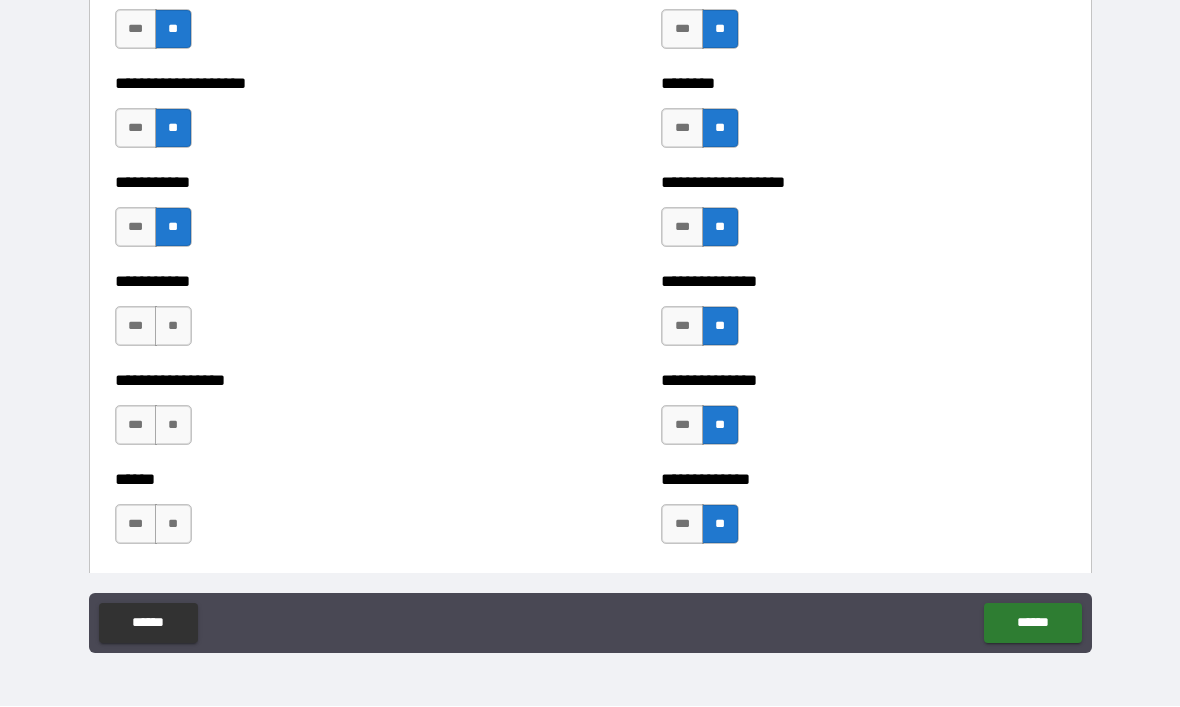 click on "**" at bounding box center (173, 327) 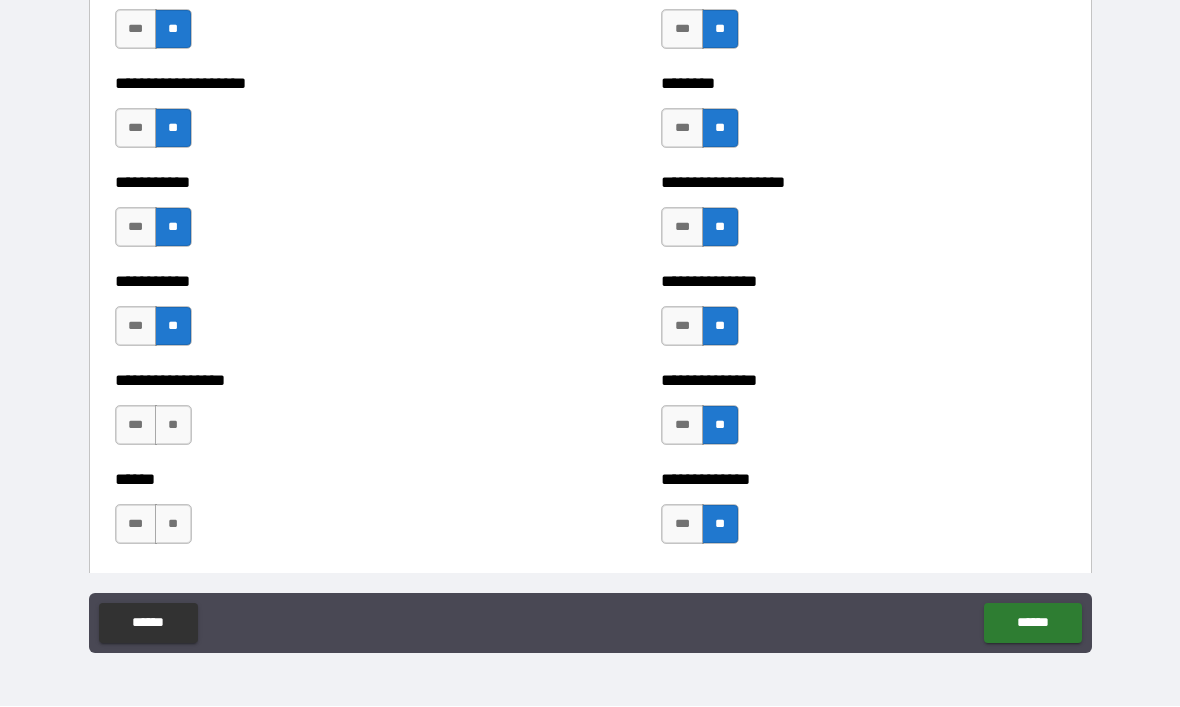 click on "**" at bounding box center (173, 426) 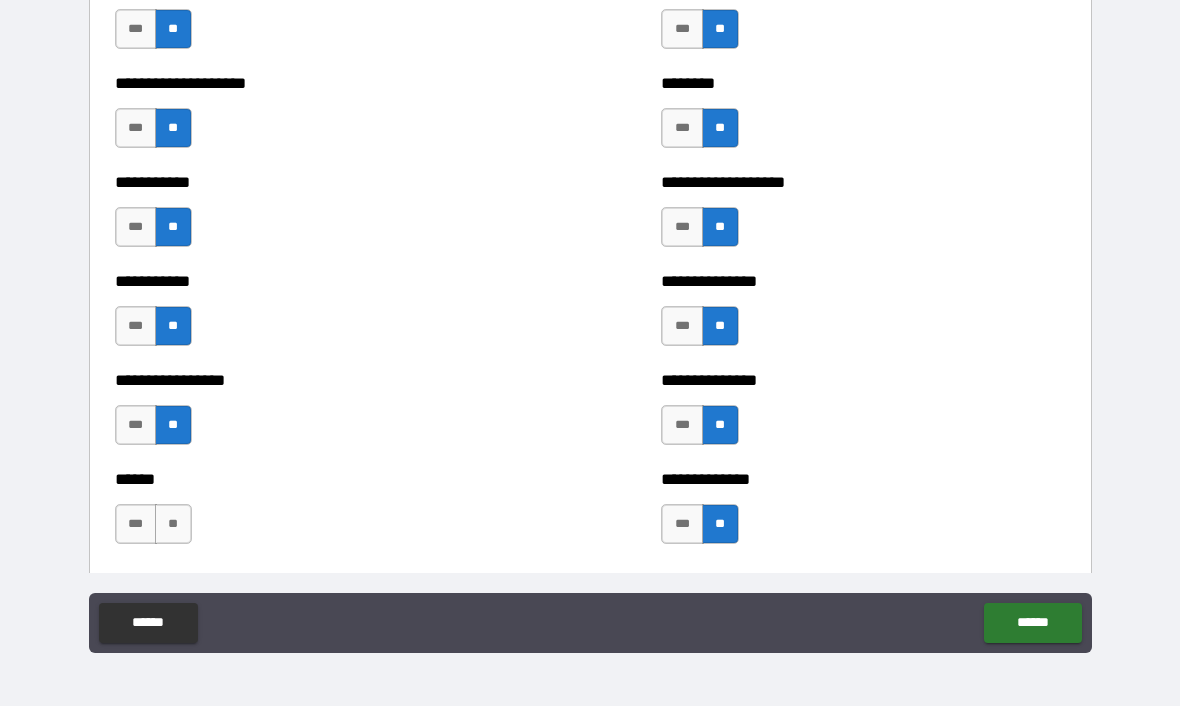 click on "**" at bounding box center [173, 525] 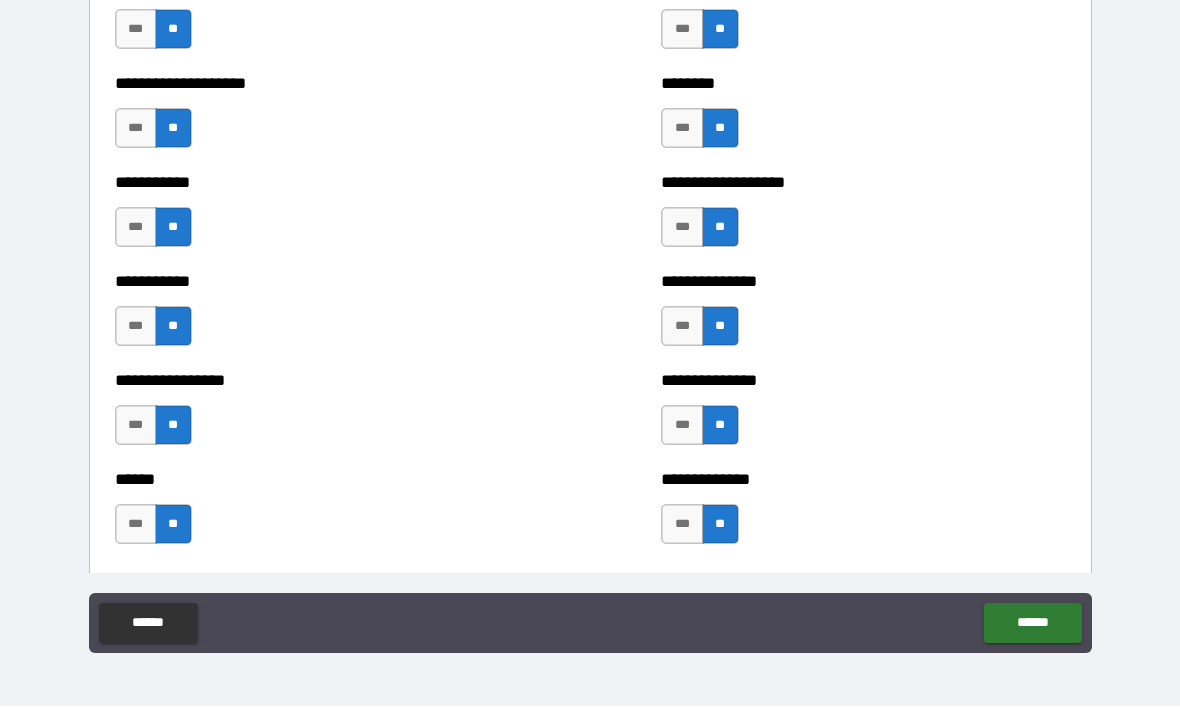 click on "***" at bounding box center [136, 525] 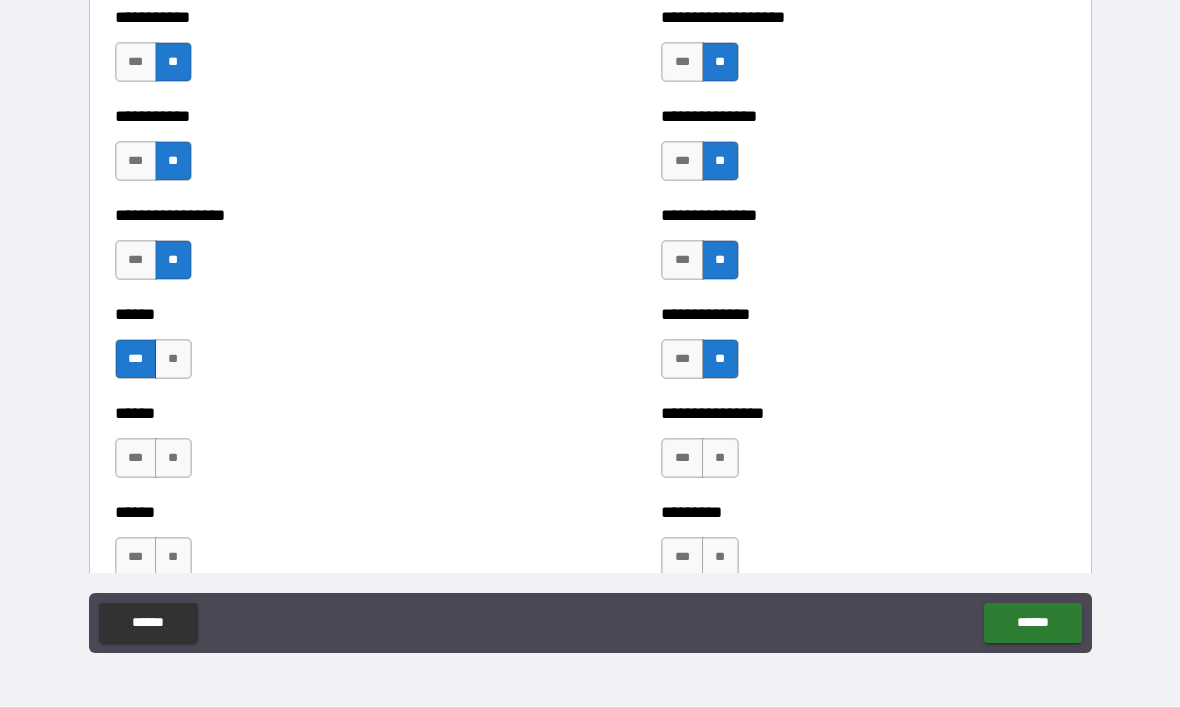 scroll, scrollTop: 2703, scrollLeft: 0, axis: vertical 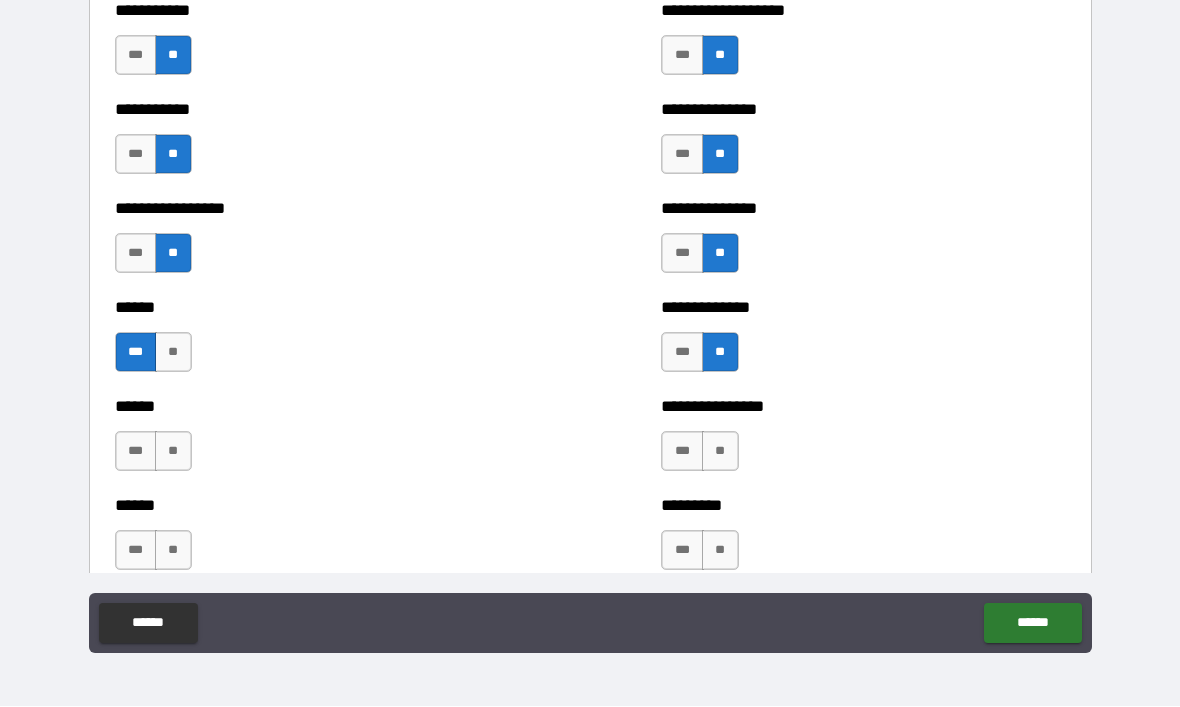 click on "**" at bounding box center (173, 452) 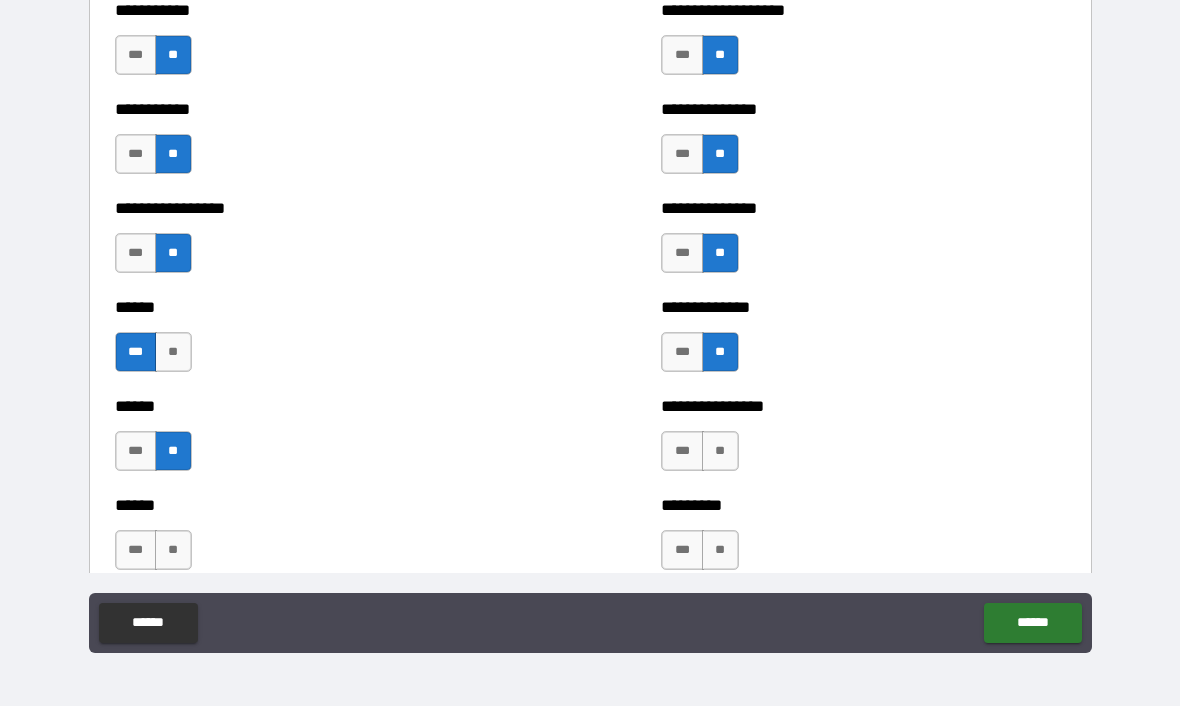 click on "**" at bounding box center [173, 551] 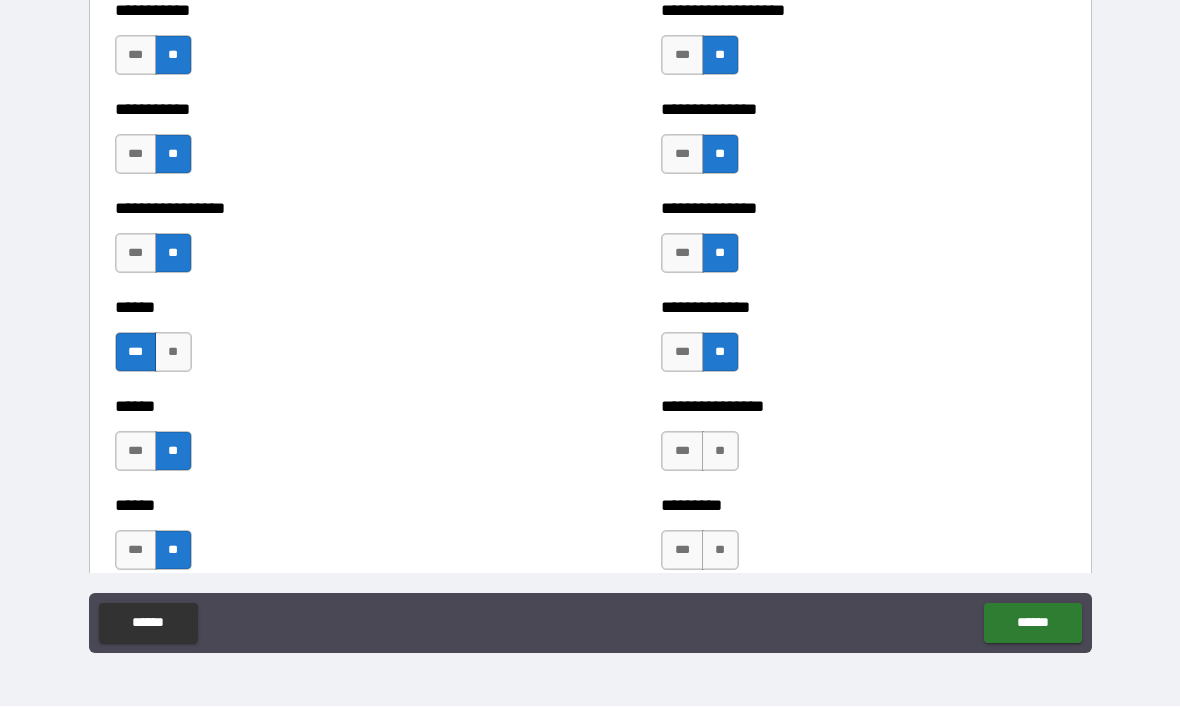 click on "**" at bounding box center [720, 452] 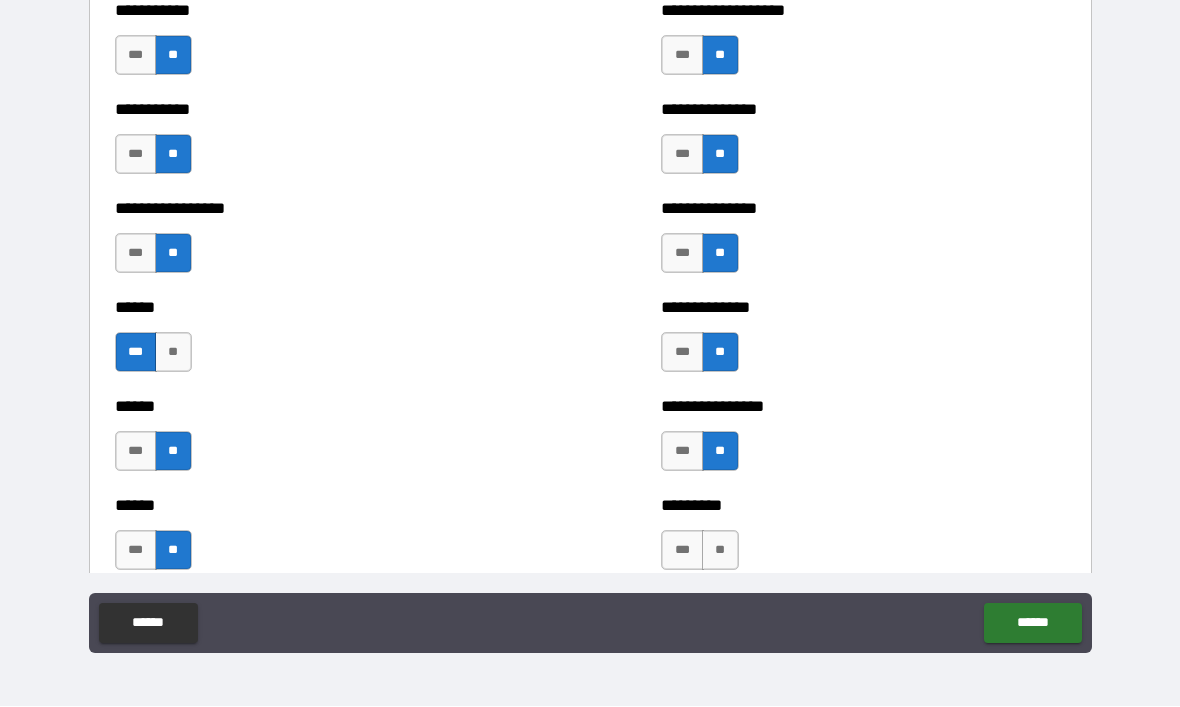 click on "**" at bounding box center [720, 551] 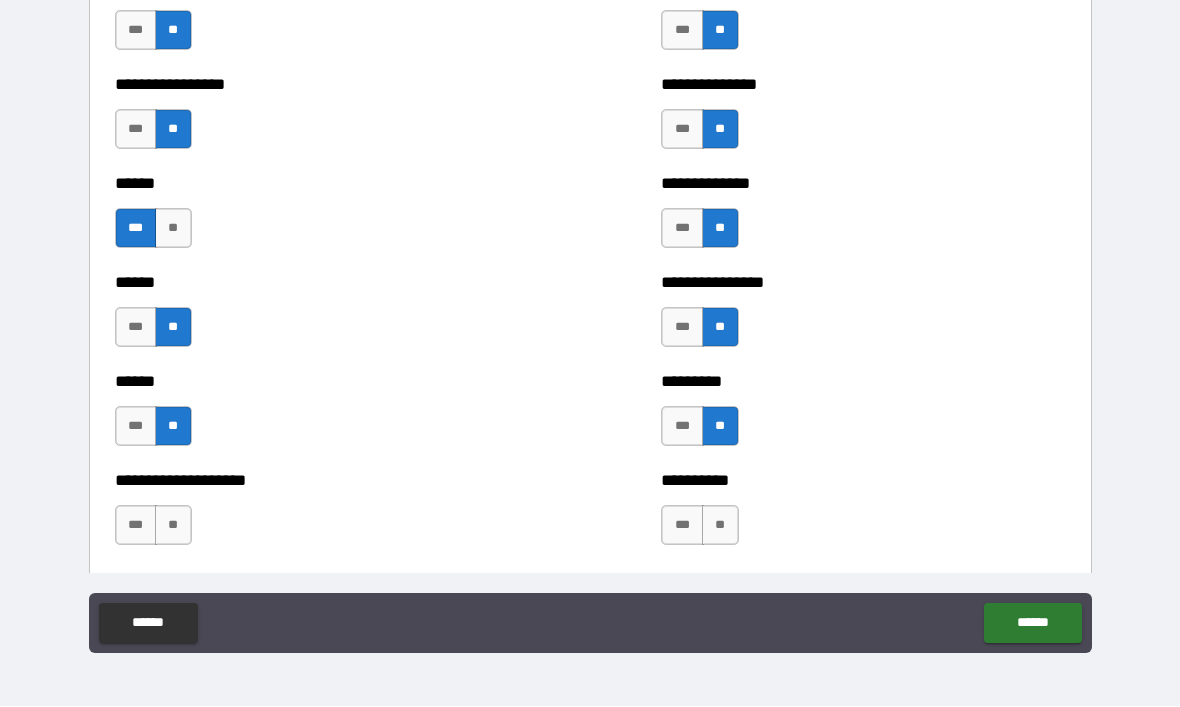 scroll, scrollTop: 2924, scrollLeft: 0, axis: vertical 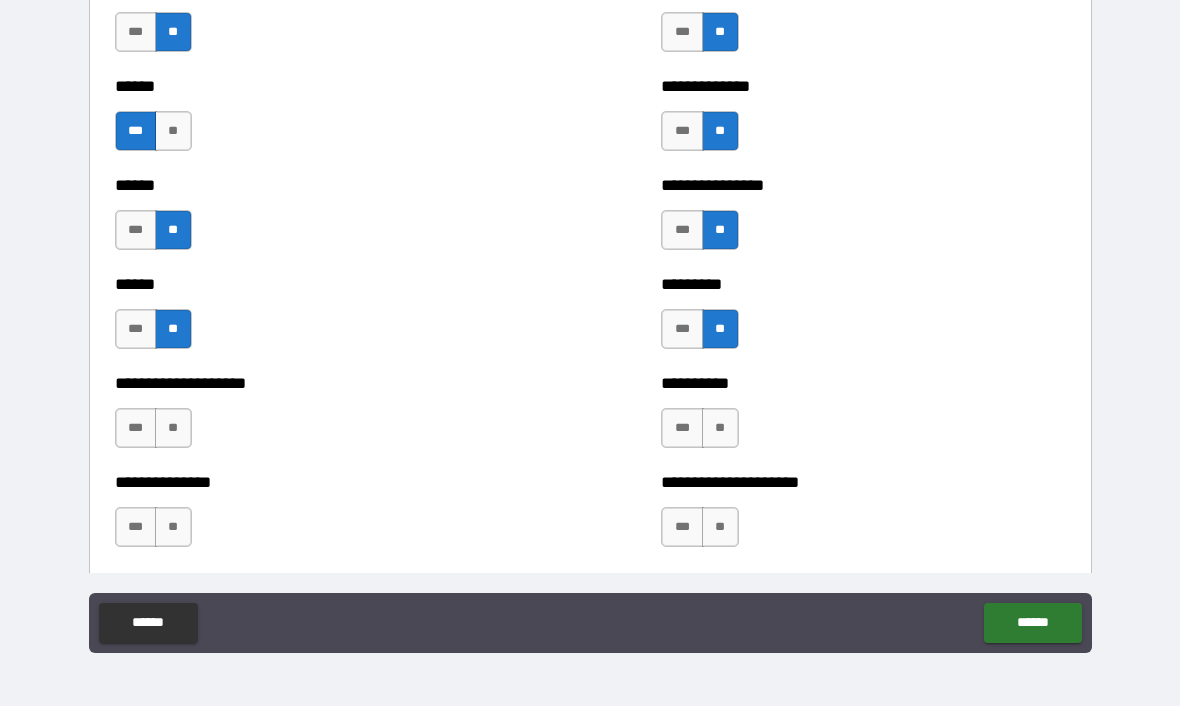 click on "**" at bounding box center [173, 429] 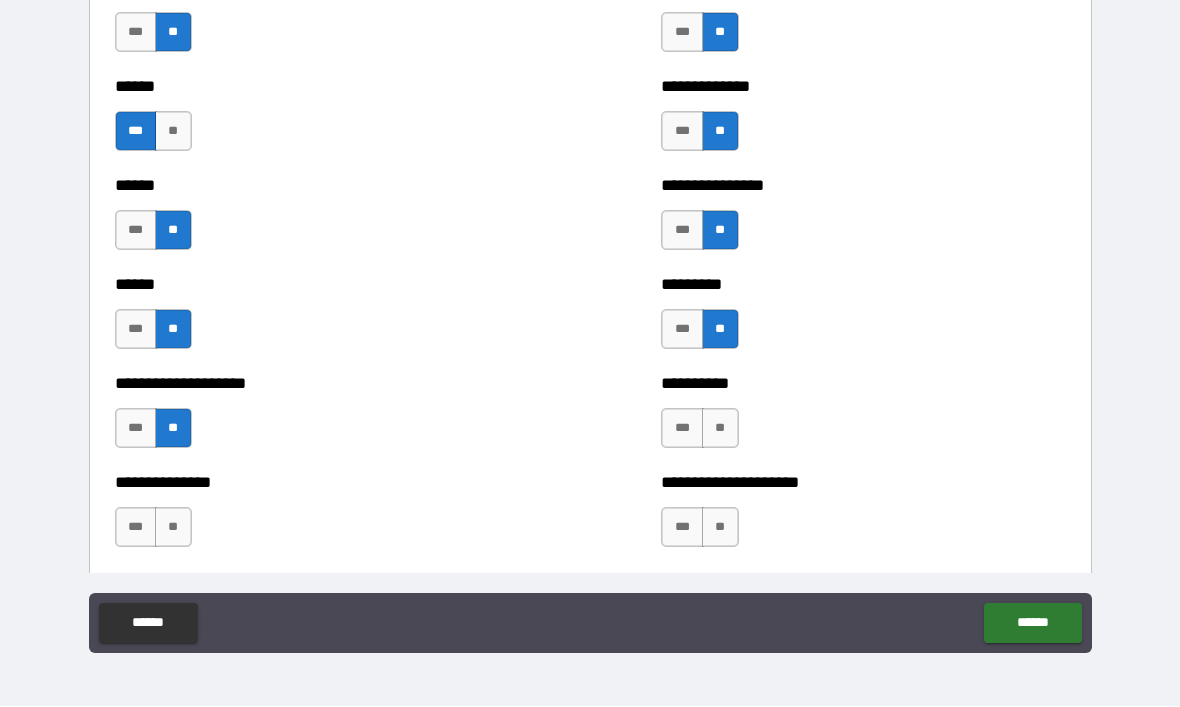 click on "**" at bounding box center (720, 429) 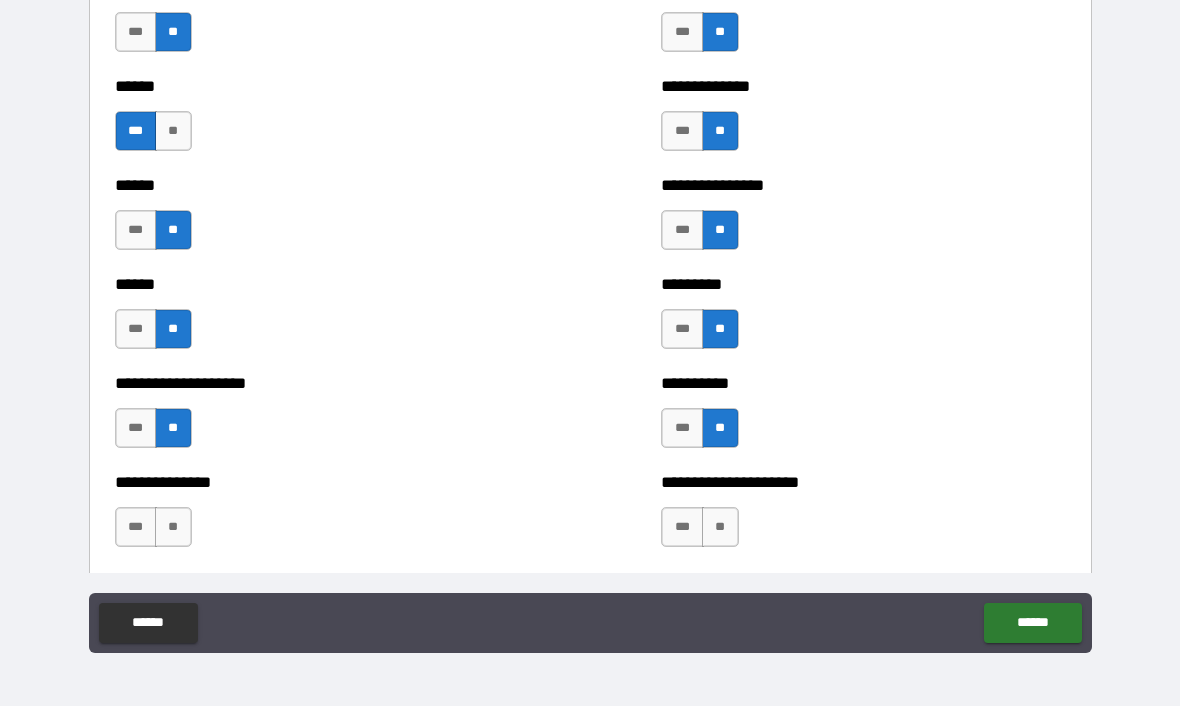 click on "**" at bounding box center (173, 528) 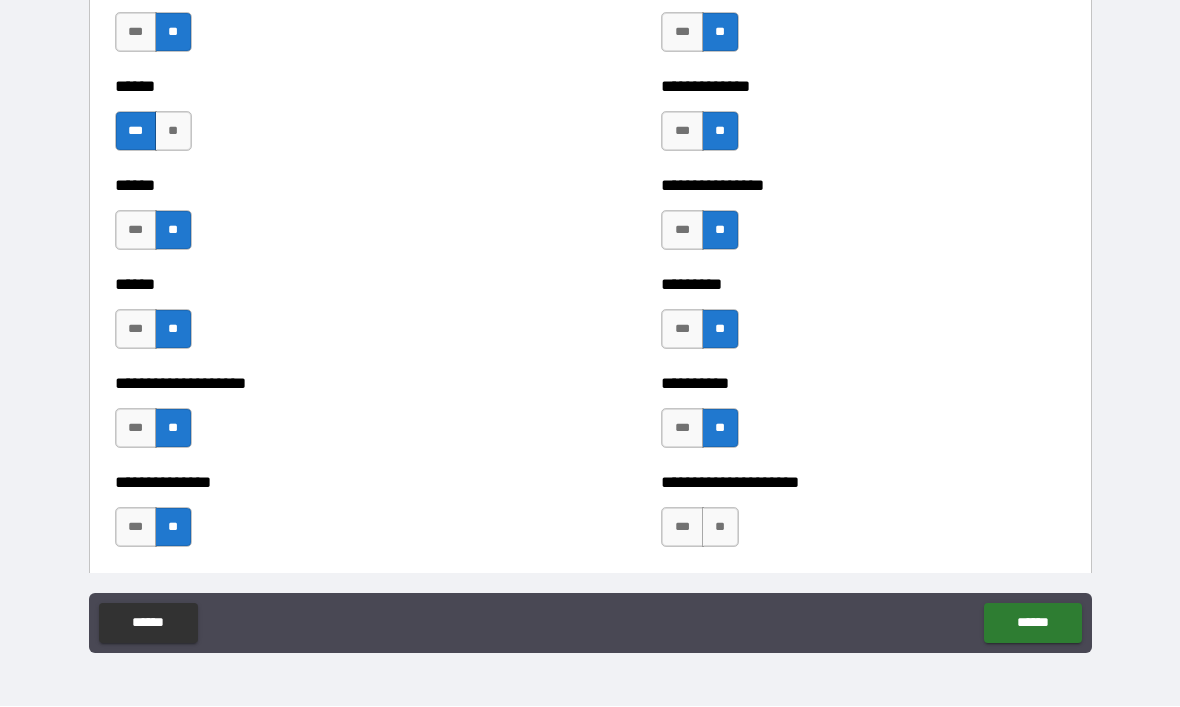 click on "**" at bounding box center (720, 528) 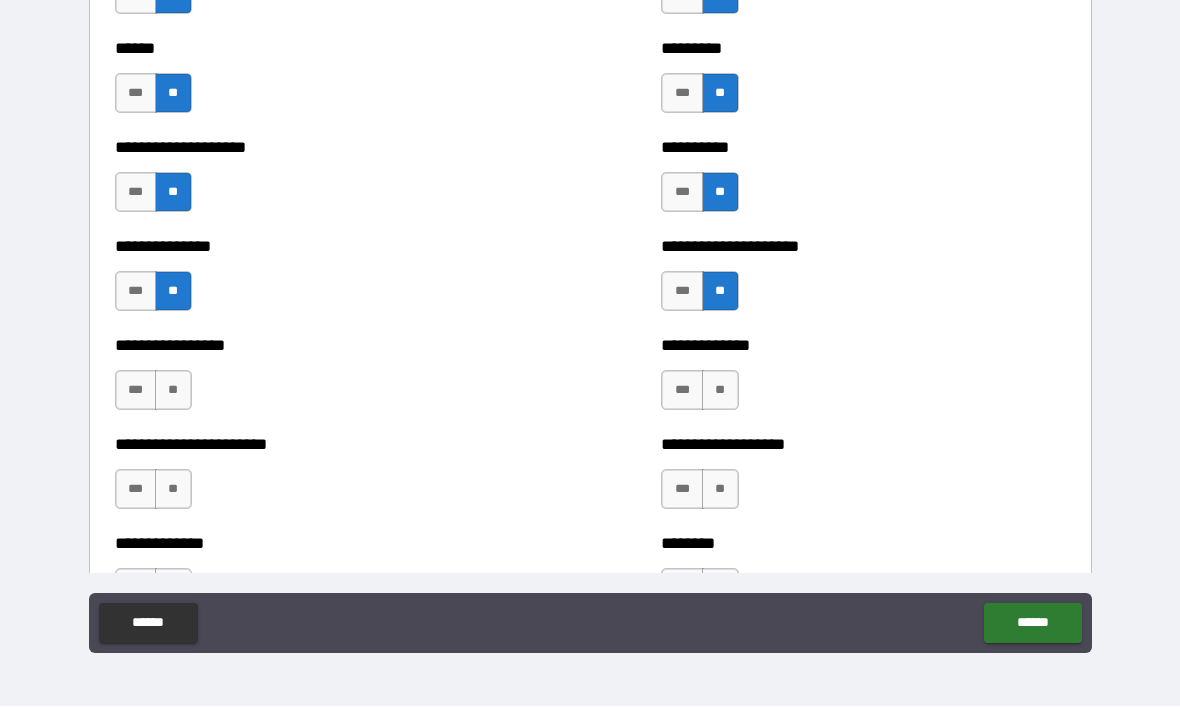 scroll, scrollTop: 3161, scrollLeft: 0, axis: vertical 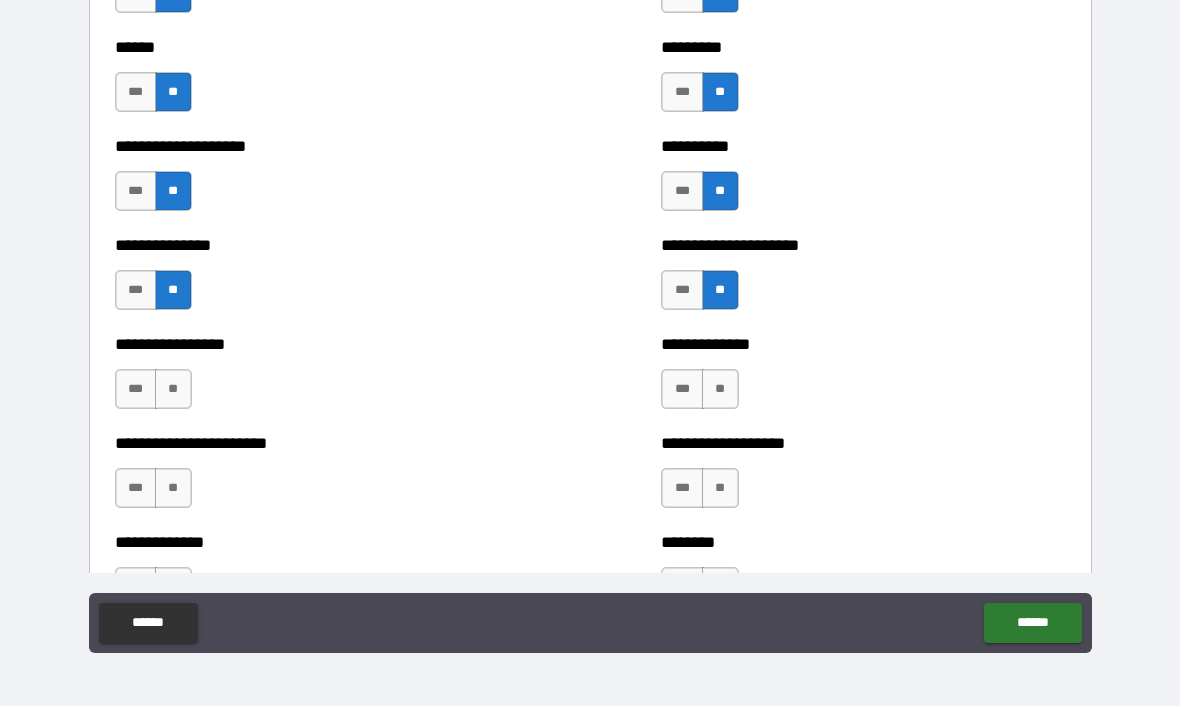 click on "**" at bounding box center [173, 390] 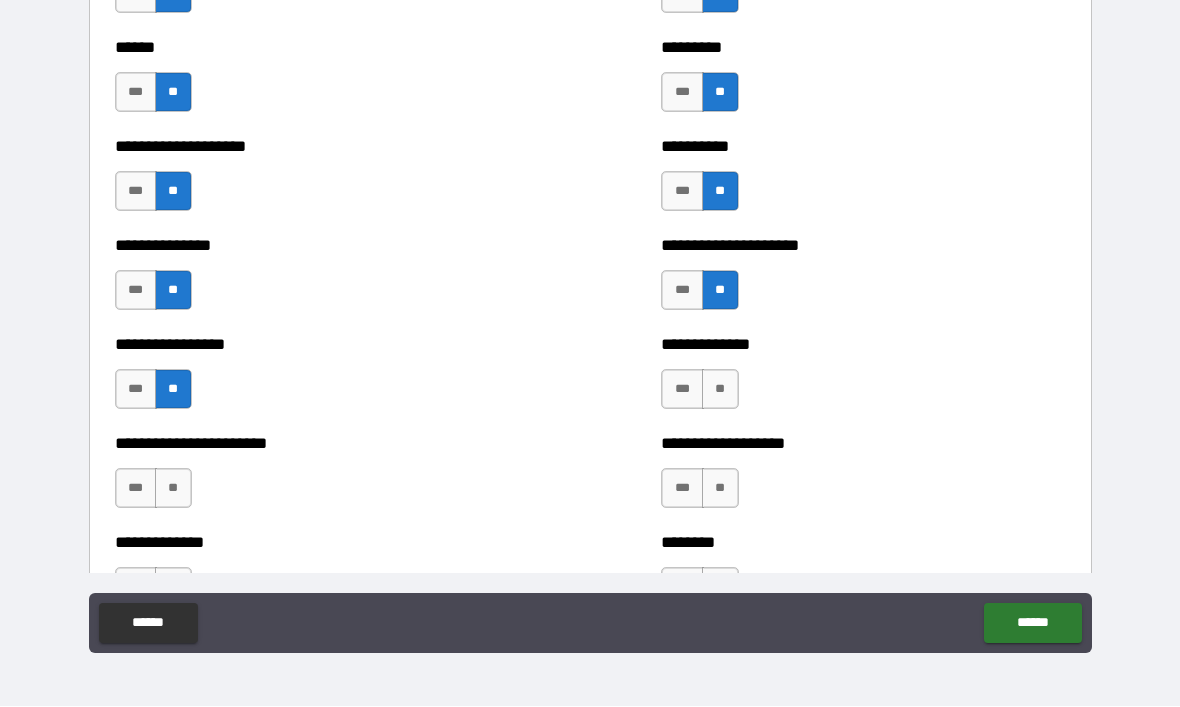 click on "**" at bounding box center [720, 390] 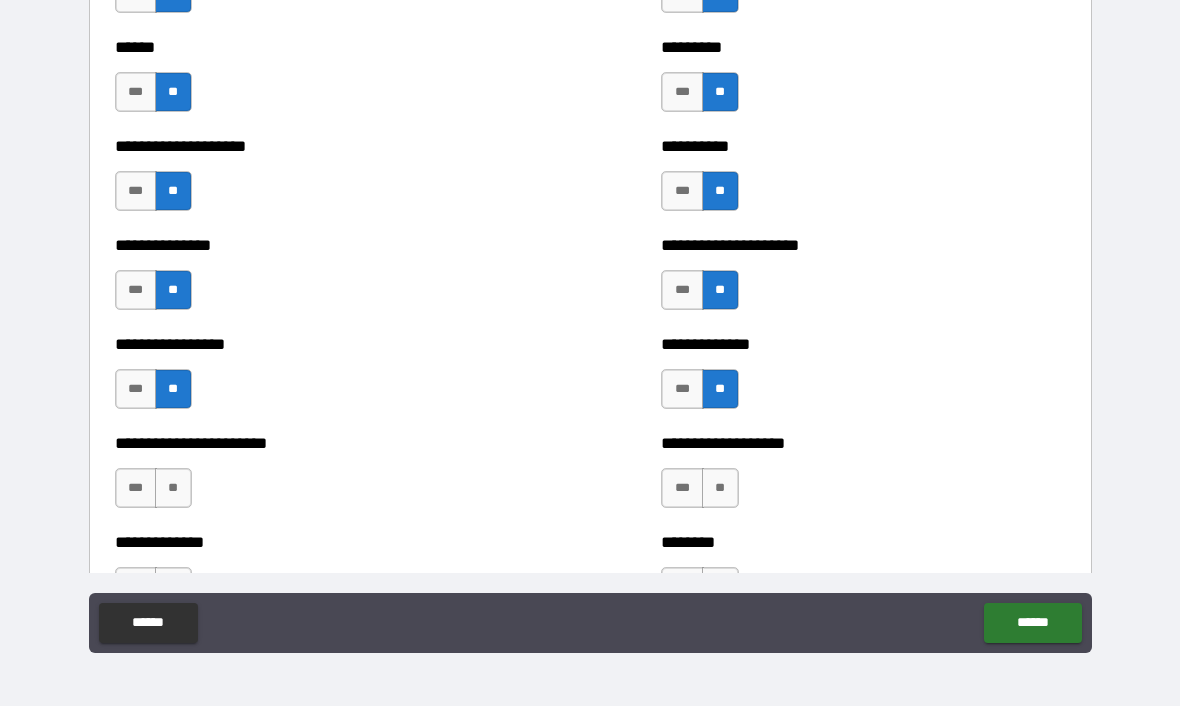click on "**" at bounding box center (173, 489) 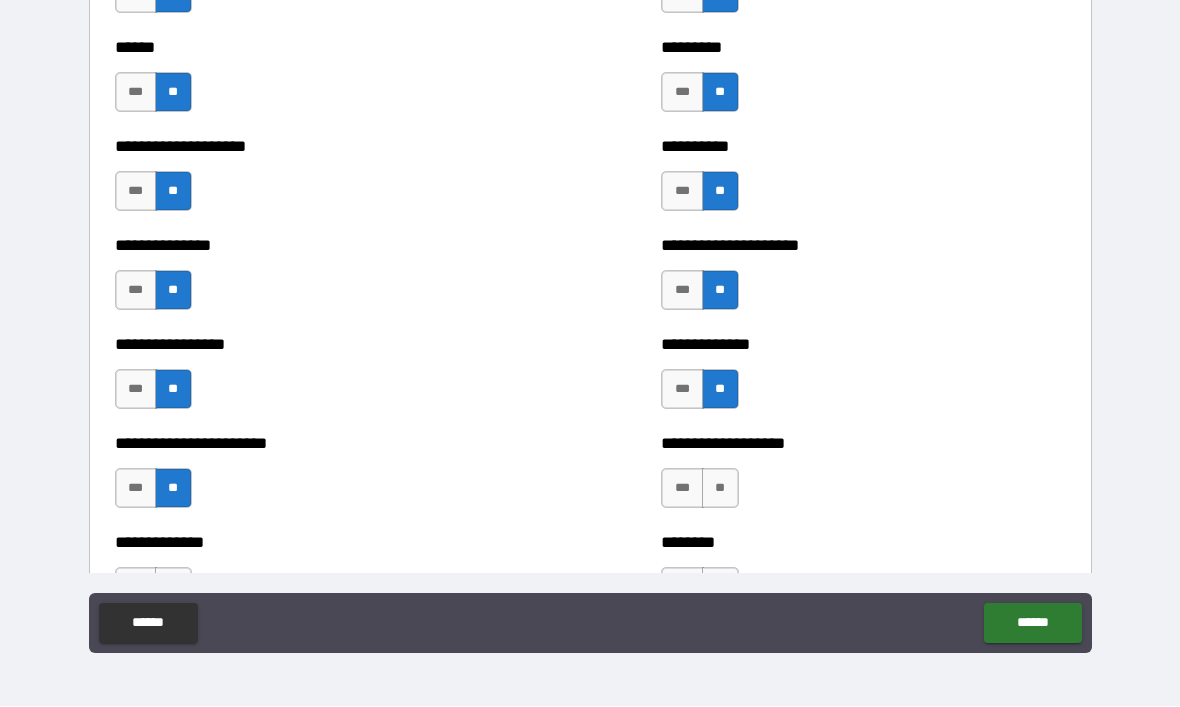 click on "**" at bounding box center (720, 489) 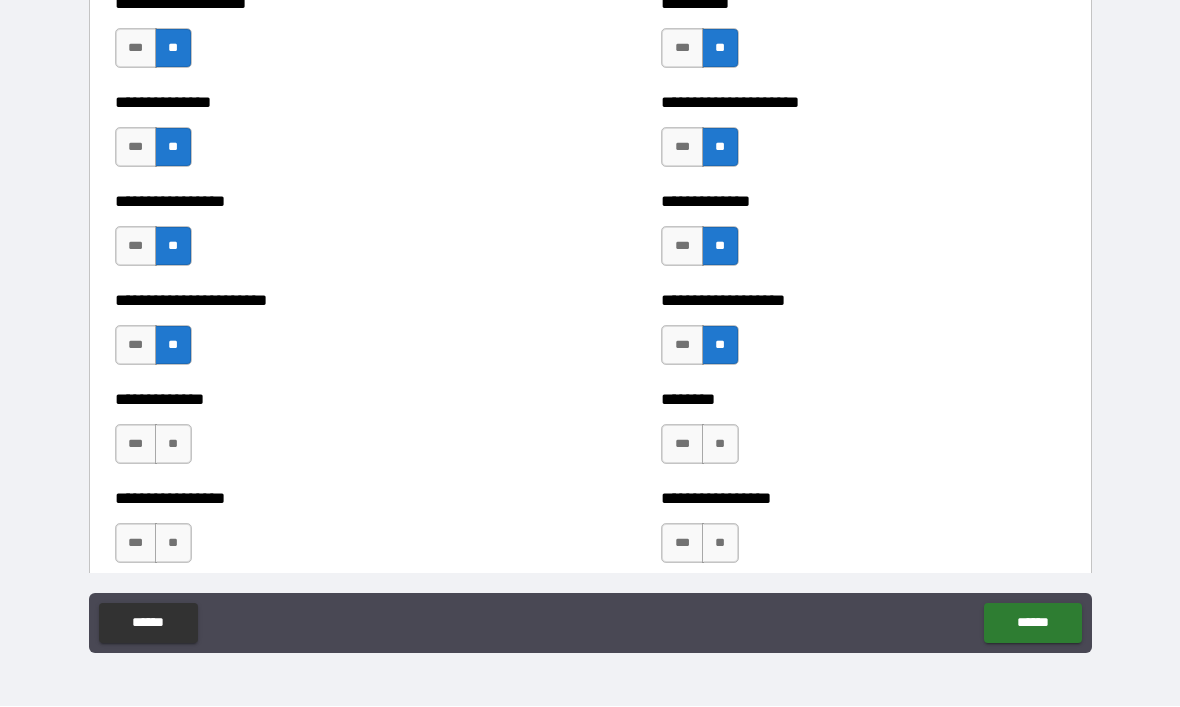scroll, scrollTop: 3380, scrollLeft: 0, axis: vertical 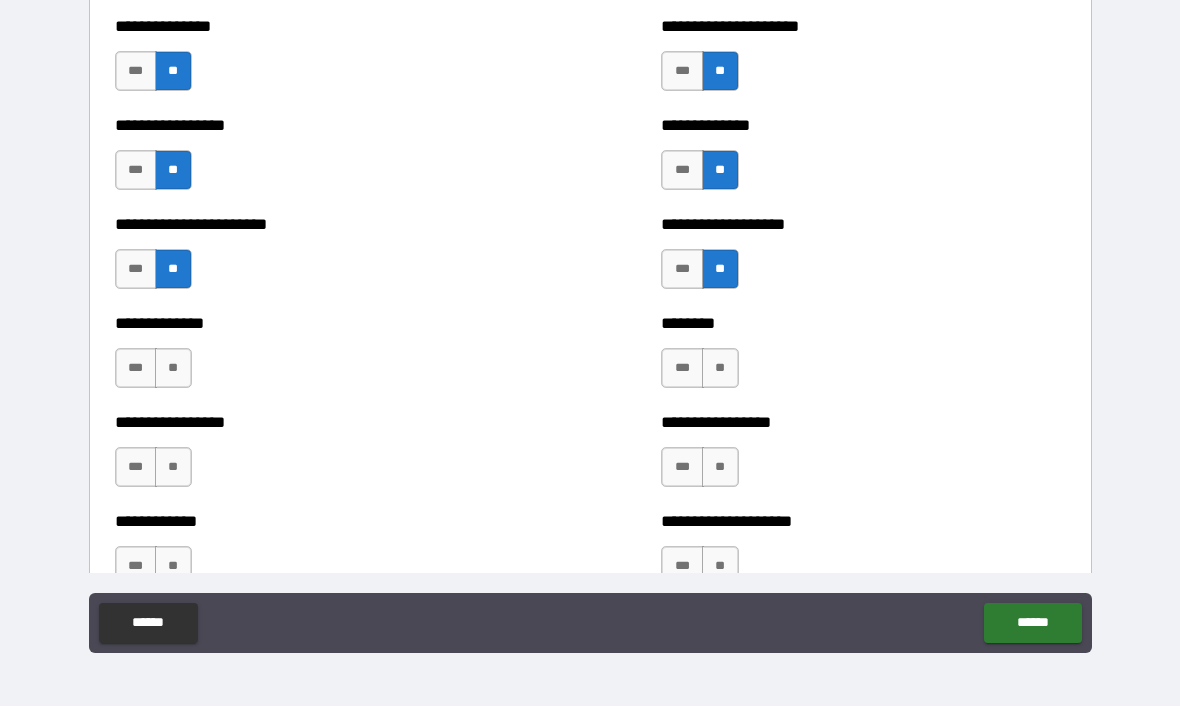 click on "**" at bounding box center [173, 369] 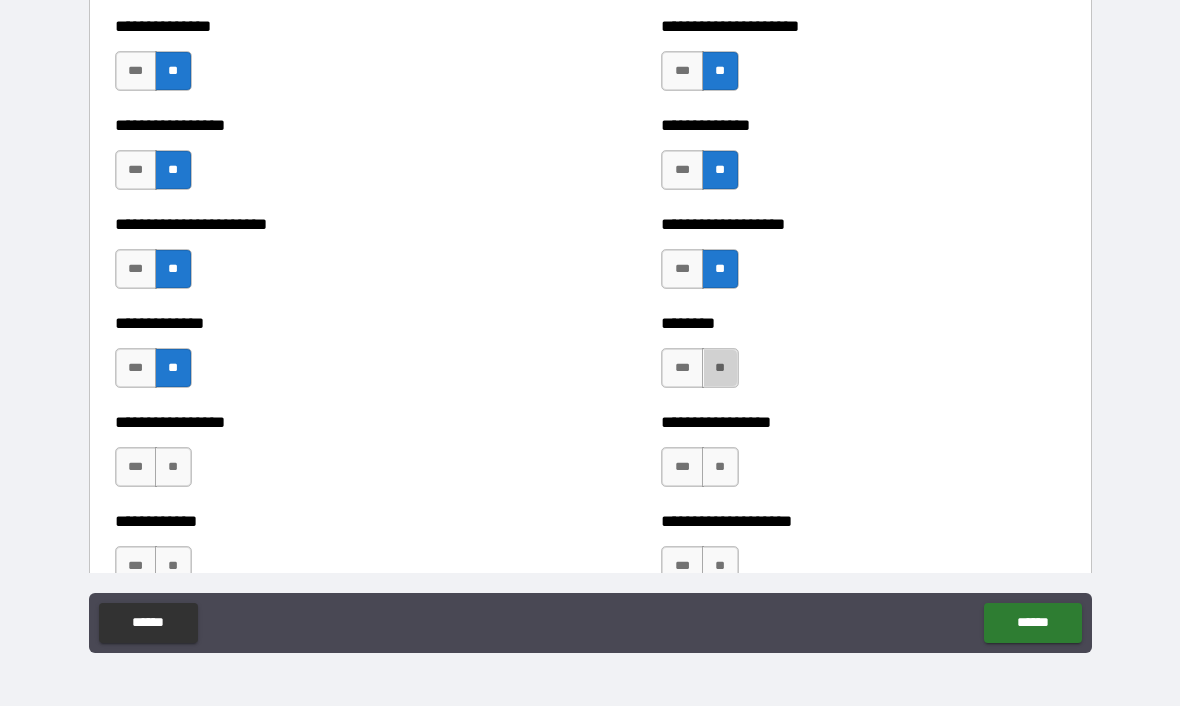 click on "**" at bounding box center [720, 369] 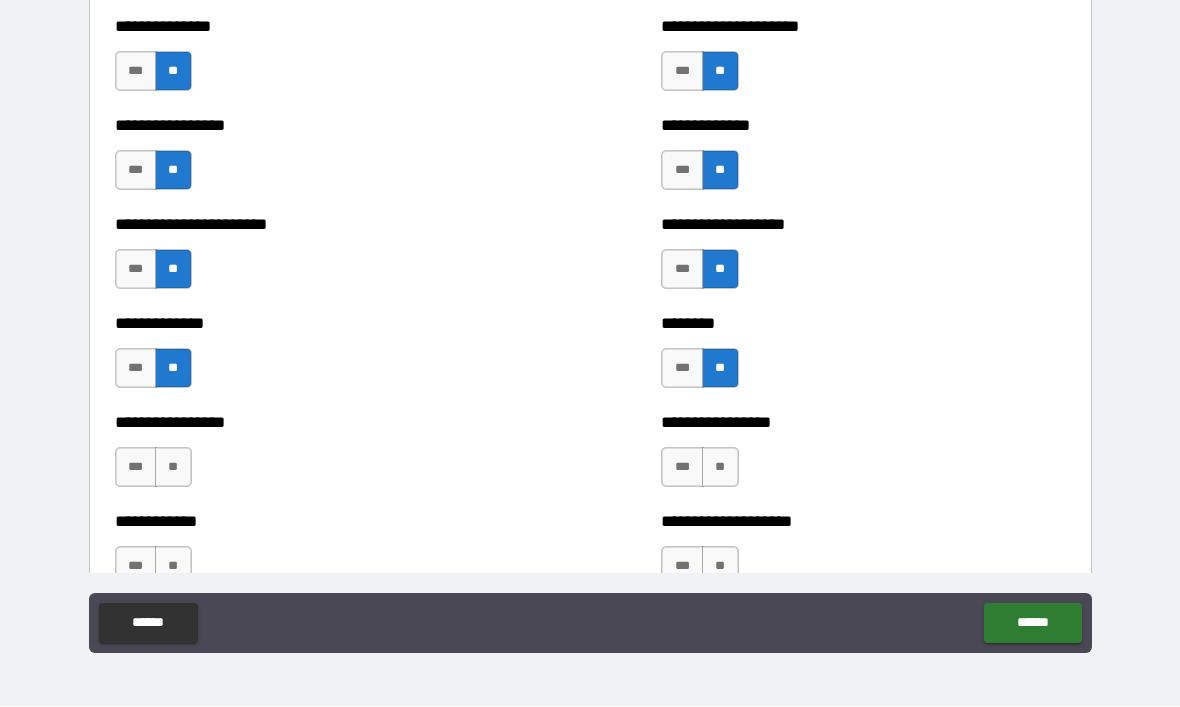 click on "**" at bounding box center (173, 468) 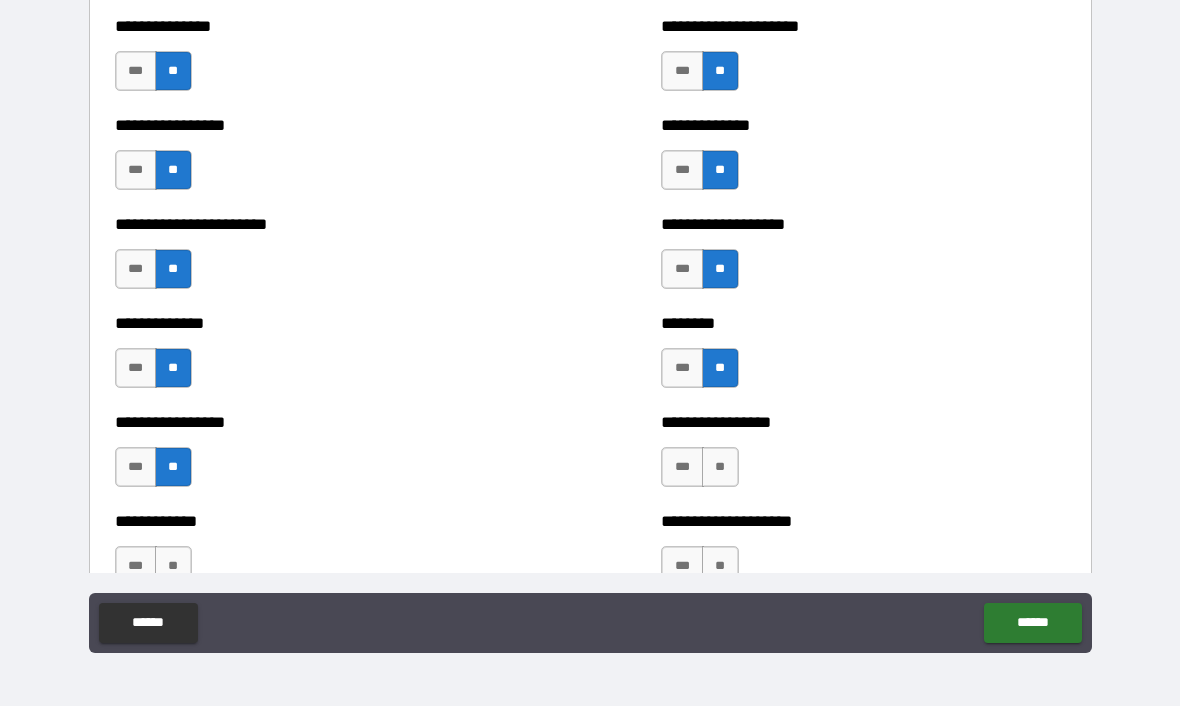 click on "**" at bounding box center (720, 468) 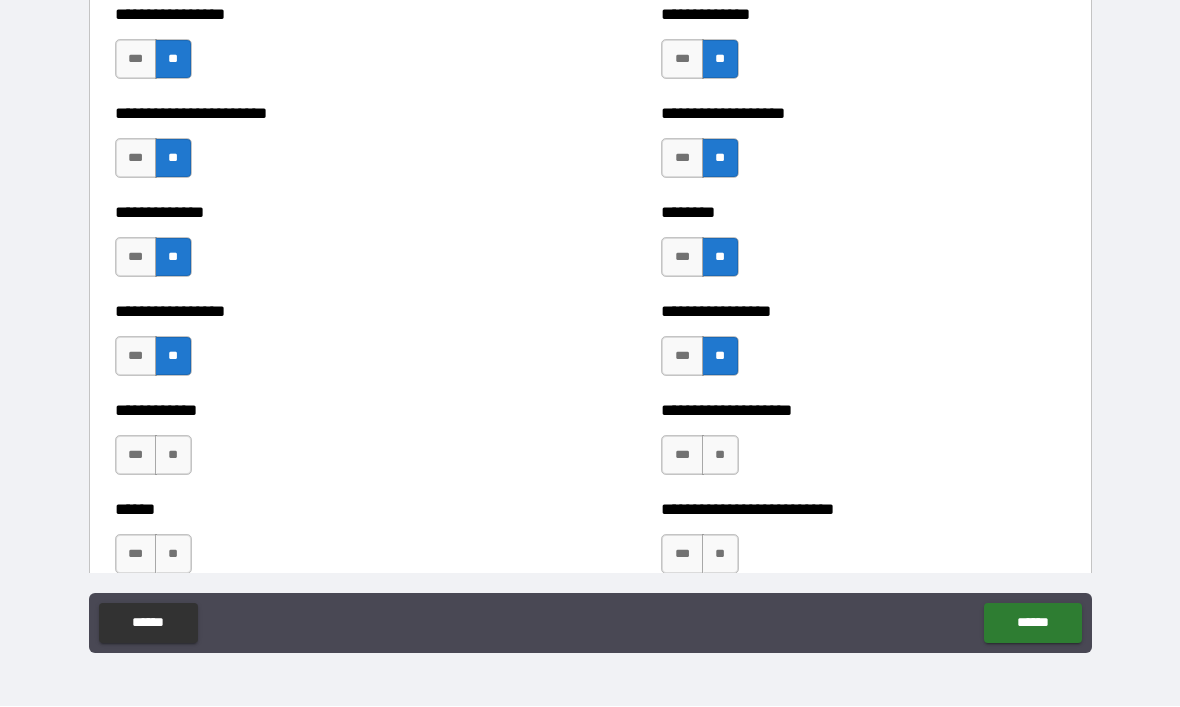 scroll, scrollTop: 3548, scrollLeft: 0, axis: vertical 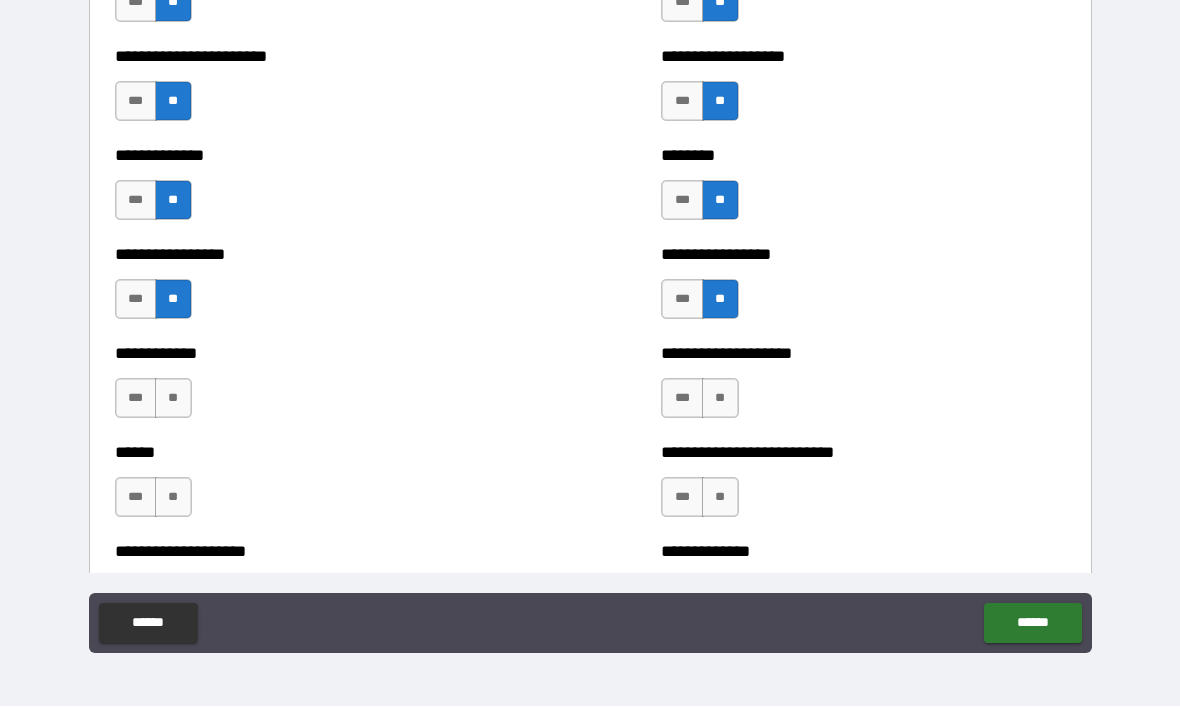 click on "**" at bounding box center (173, 399) 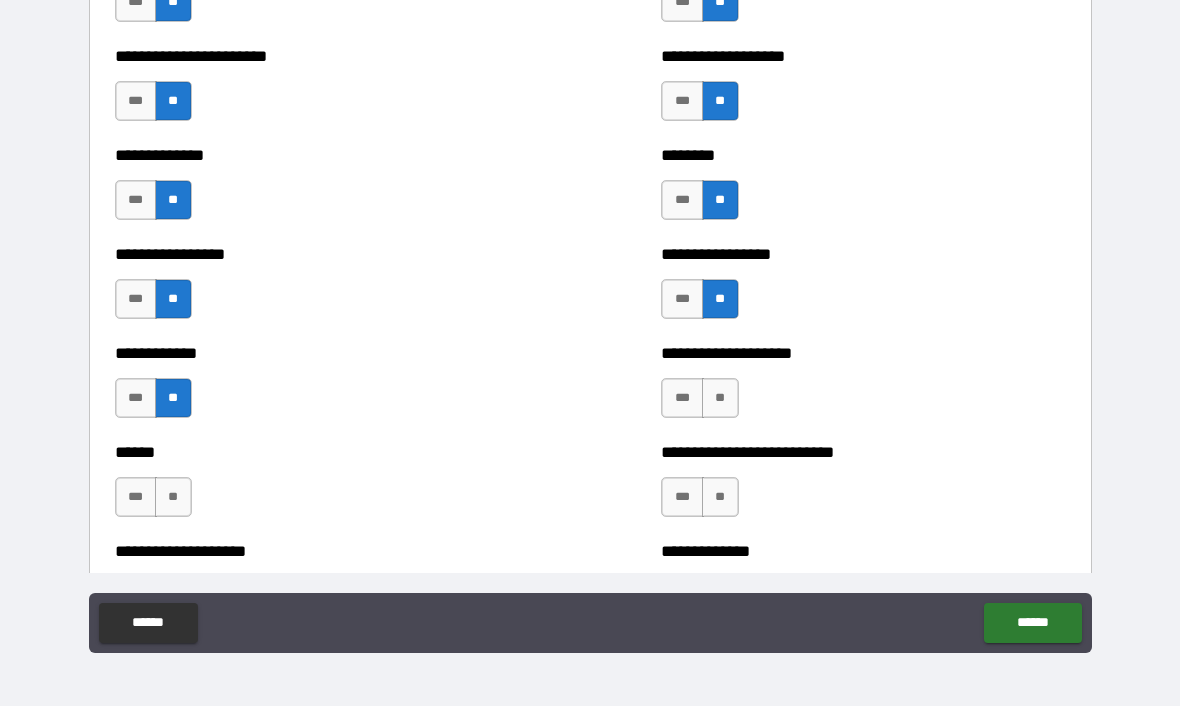 click on "**" at bounding box center [720, 399] 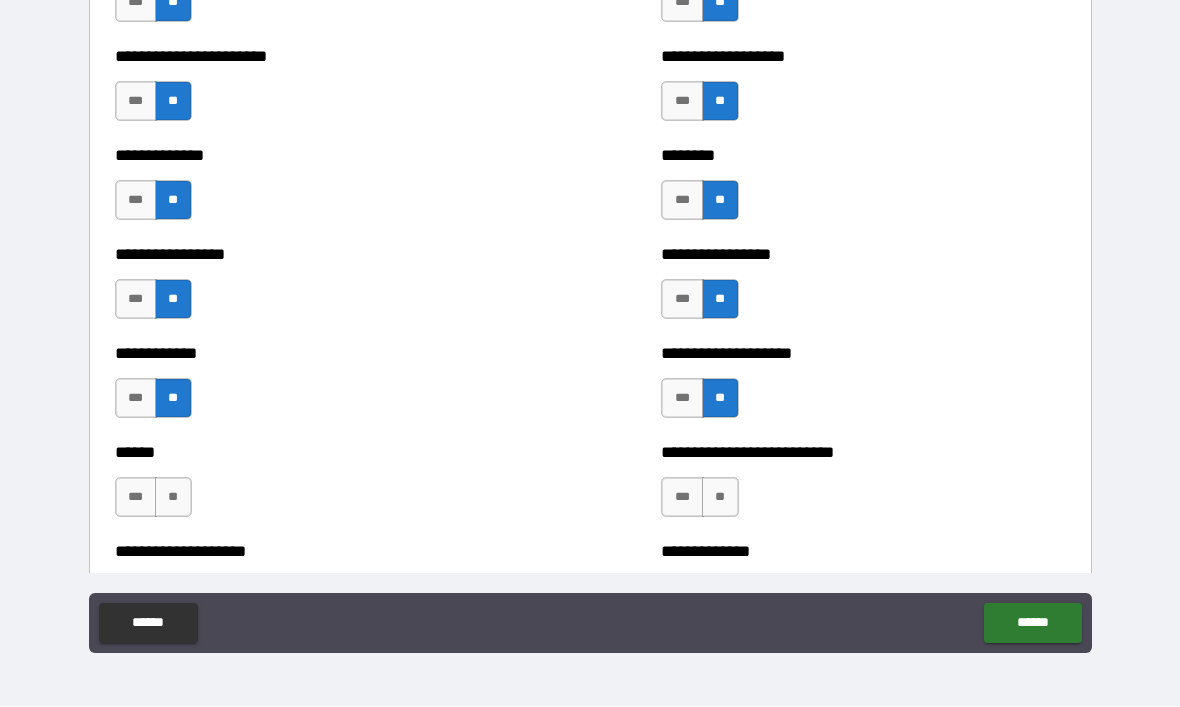 click on "**" at bounding box center (173, 498) 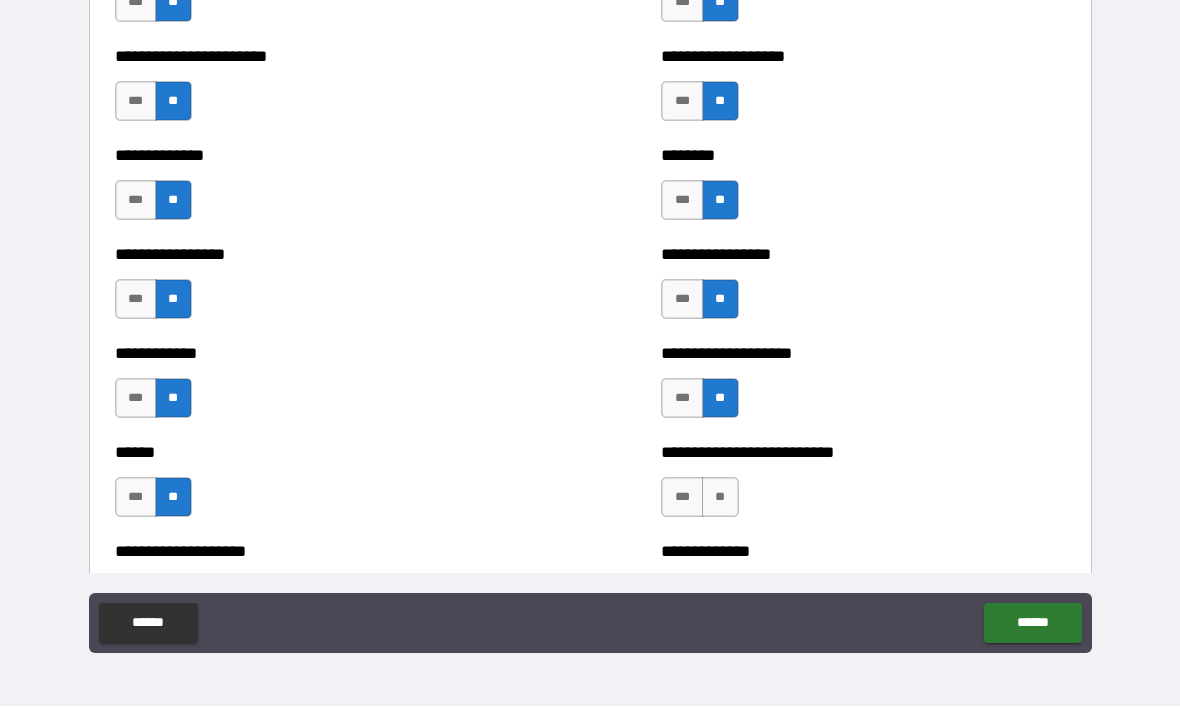 click on "**" at bounding box center (720, 498) 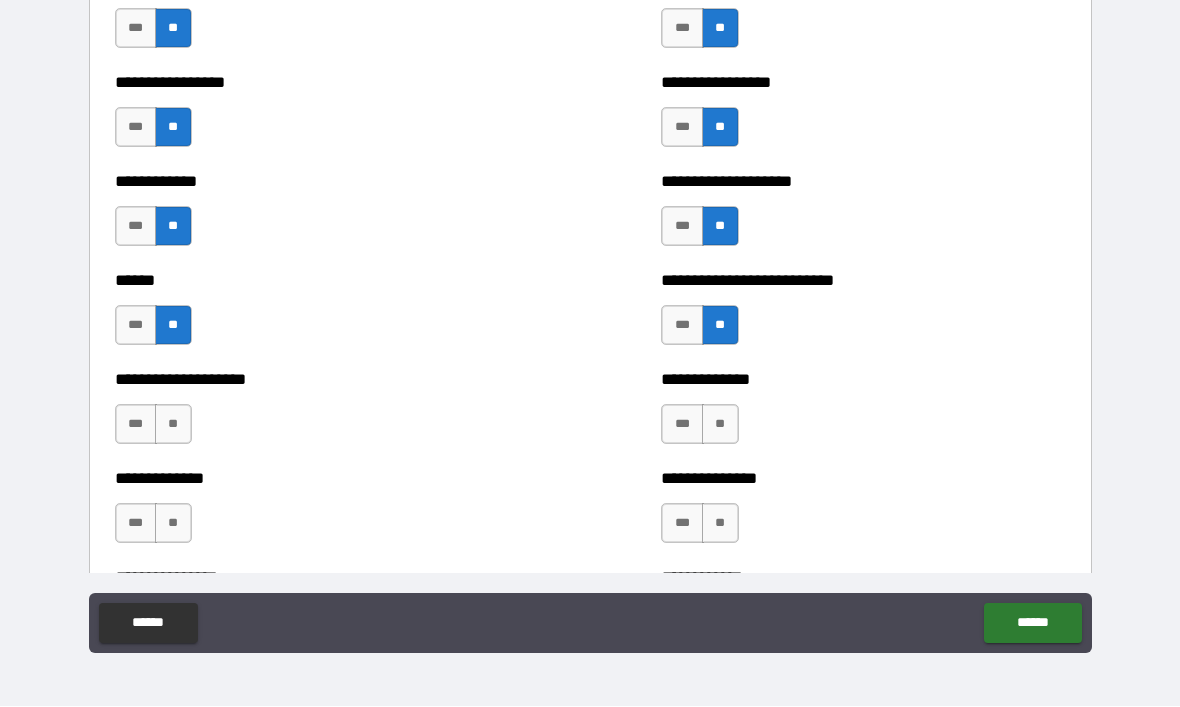 scroll, scrollTop: 3742, scrollLeft: 0, axis: vertical 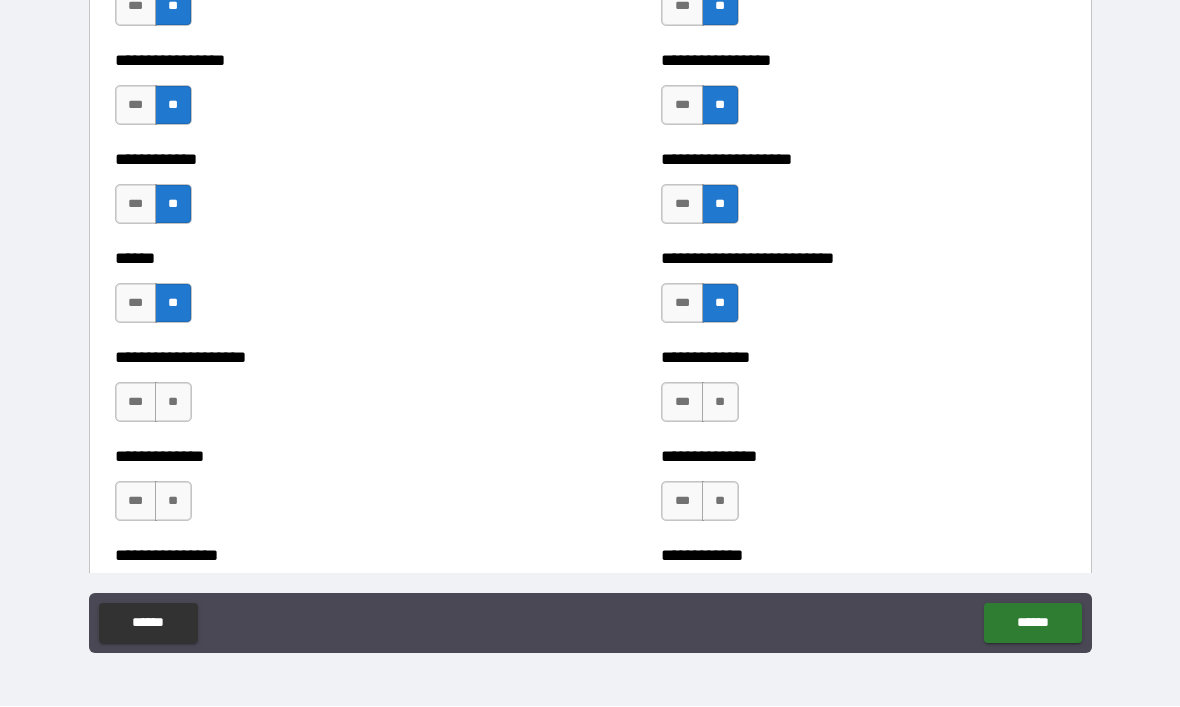 click on "**" at bounding box center [173, 403] 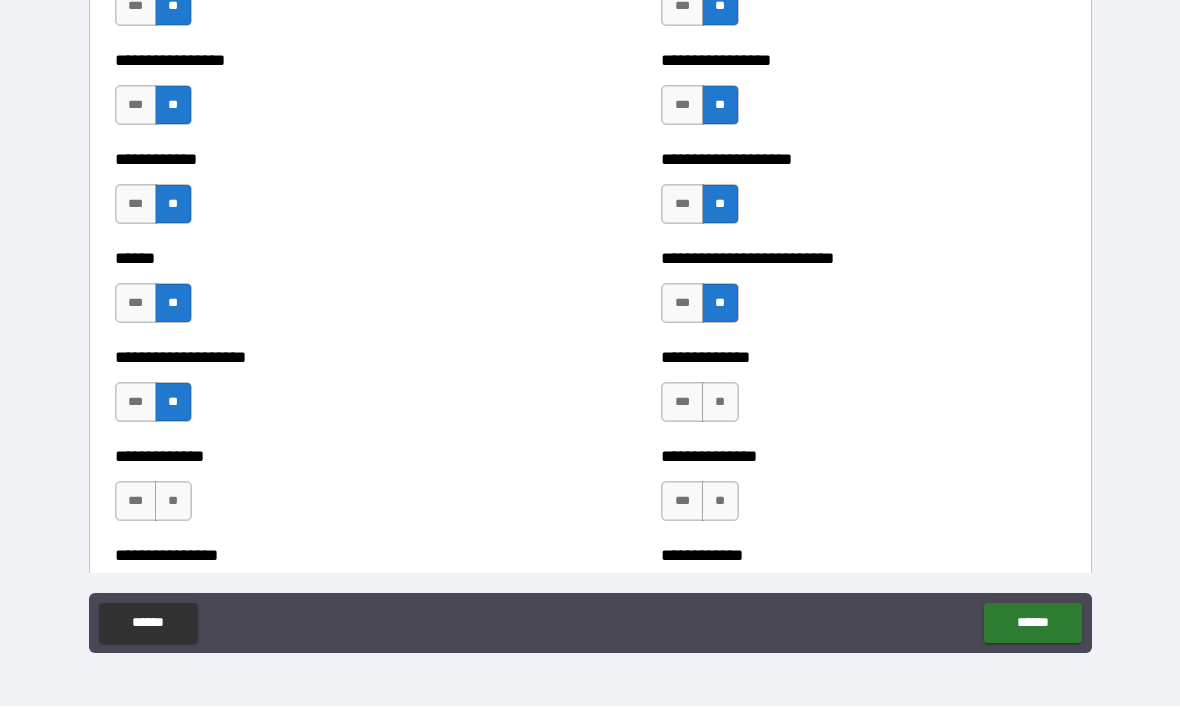 click on "**" at bounding box center (173, 403) 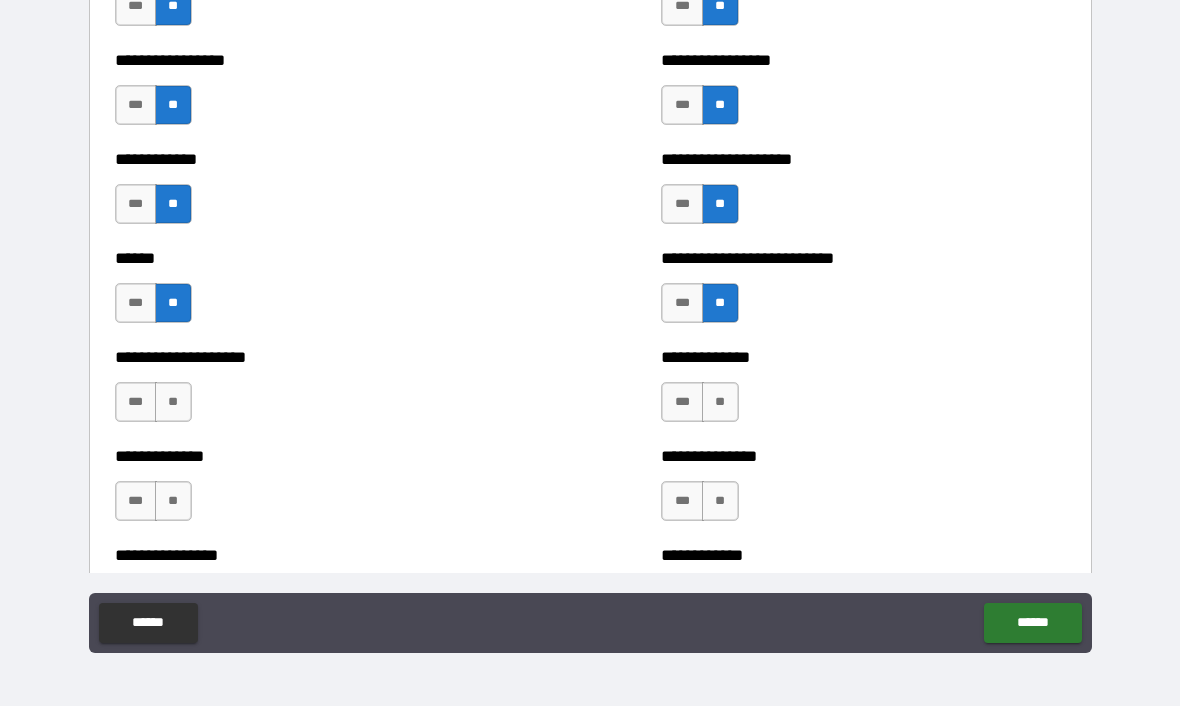 click on "***" at bounding box center [136, 403] 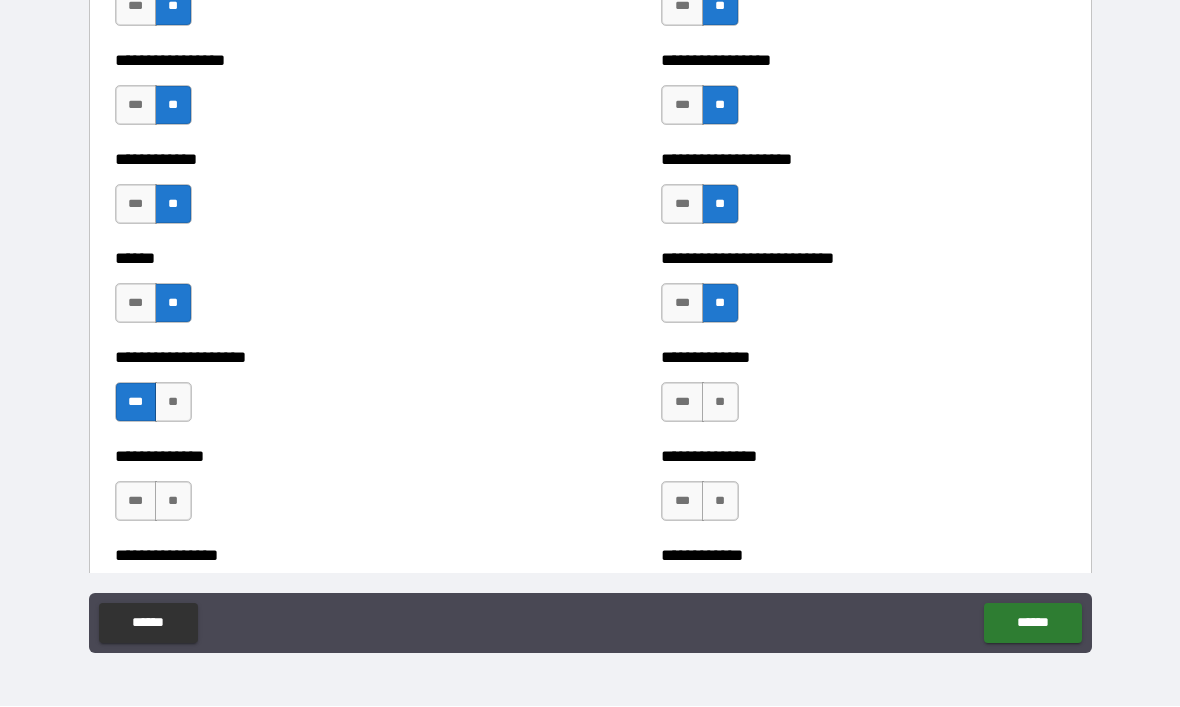 click on "**" at bounding box center (720, 403) 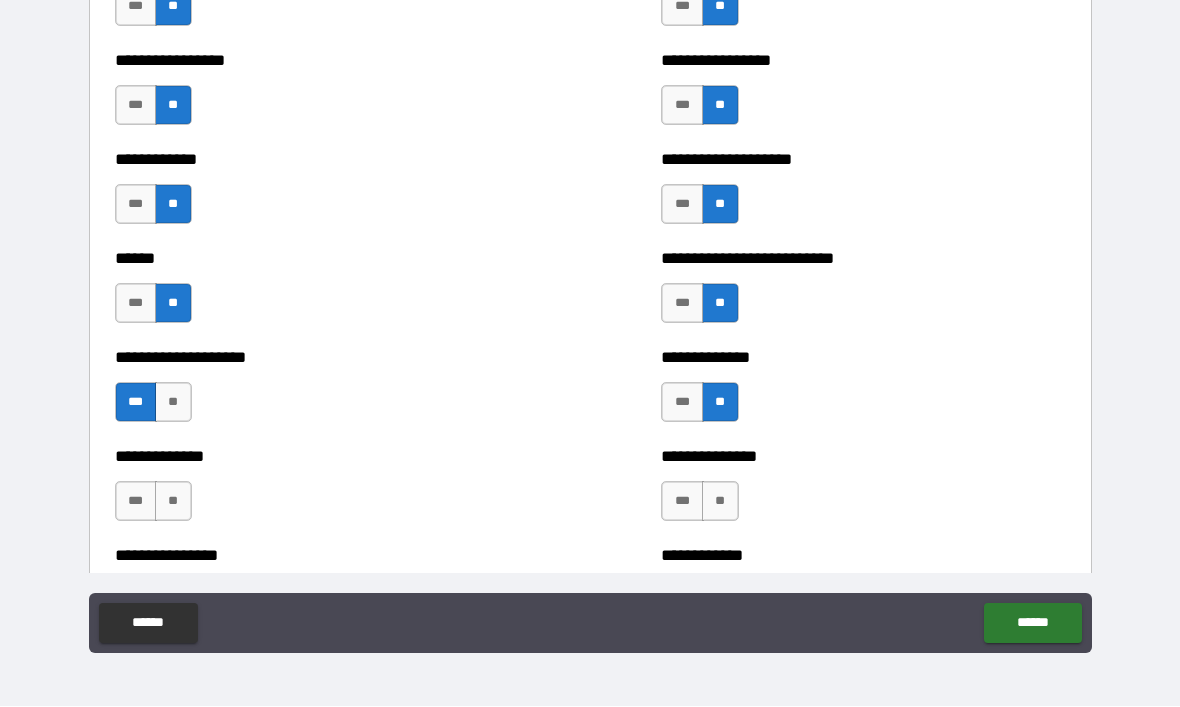 click on "**" at bounding box center [173, 502] 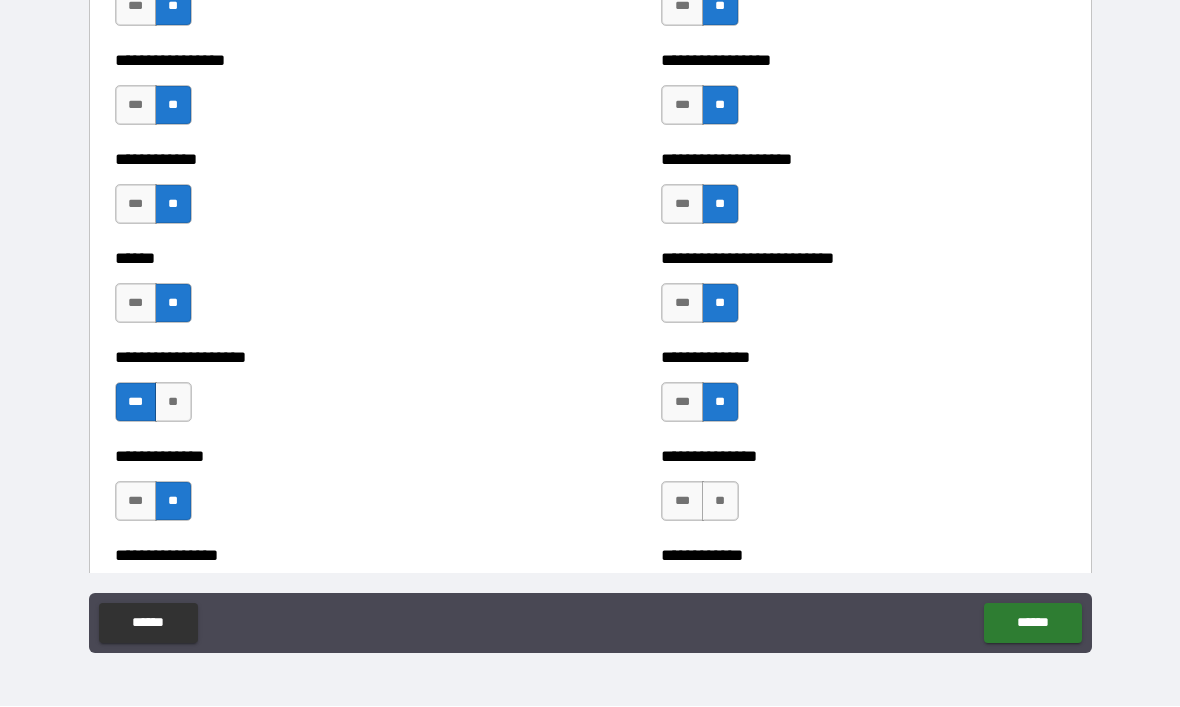 click on "**" at bounding box center (720, 502) 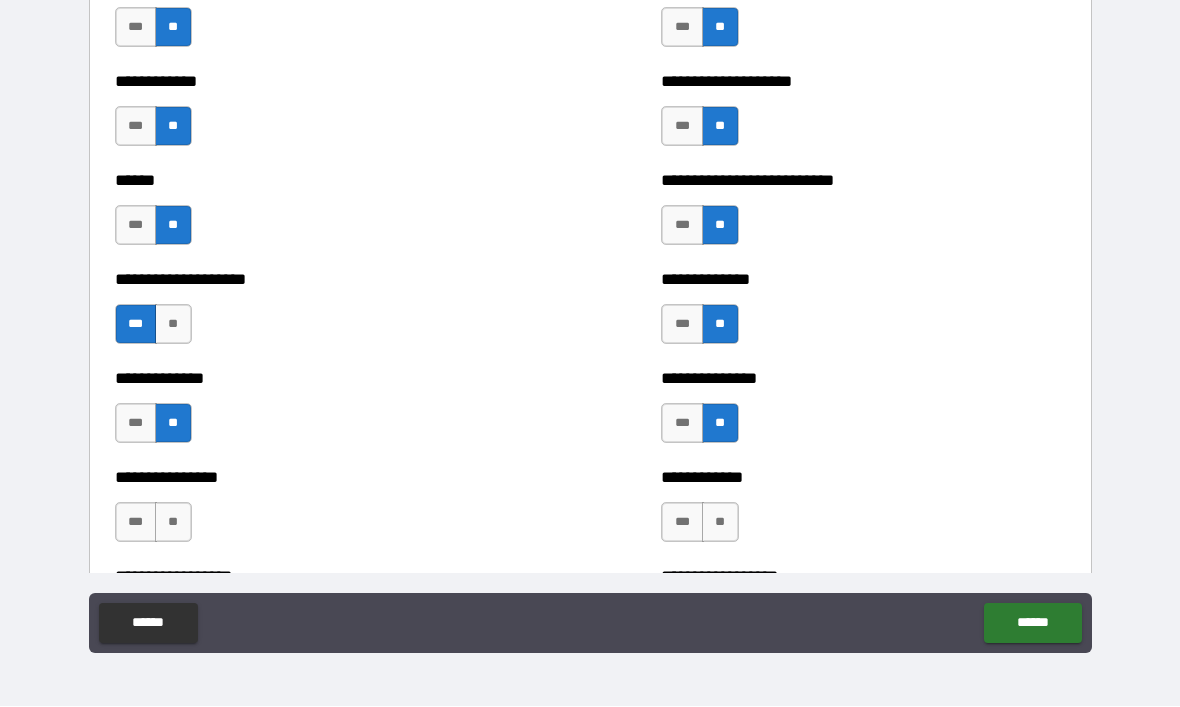 scroll, scrollTop: 4001, scrollLeft: 0, axis: vertical 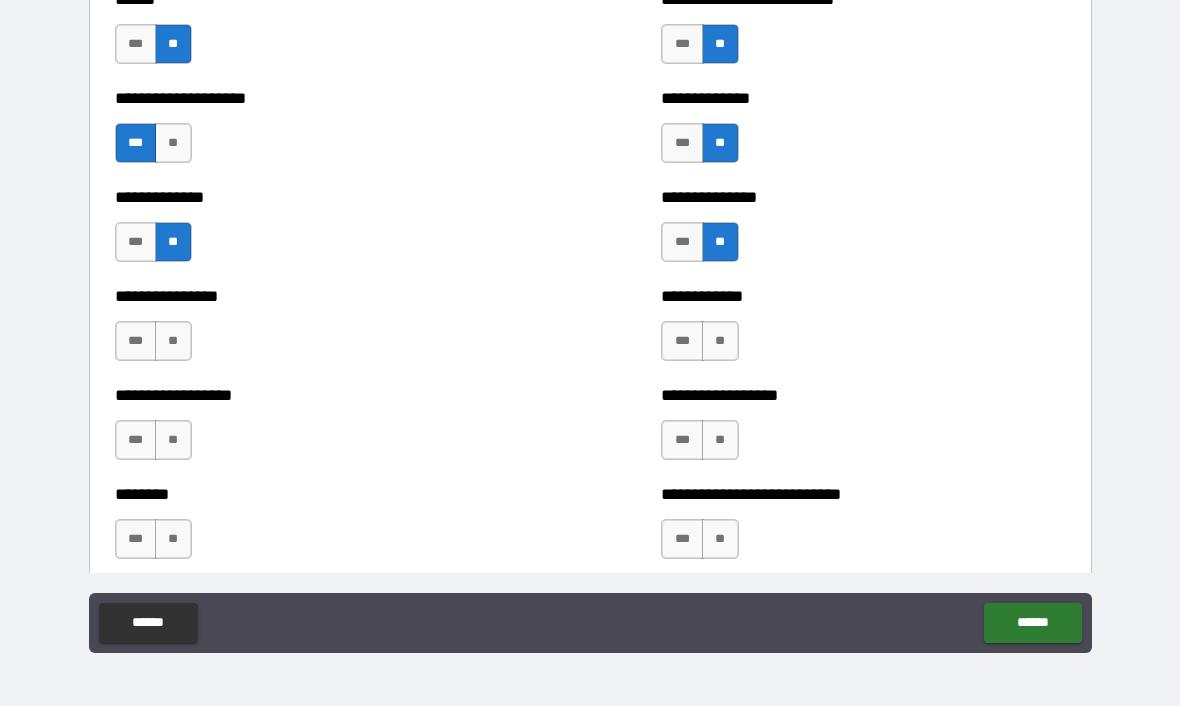 click on "**" at bounding box center [173, 342] 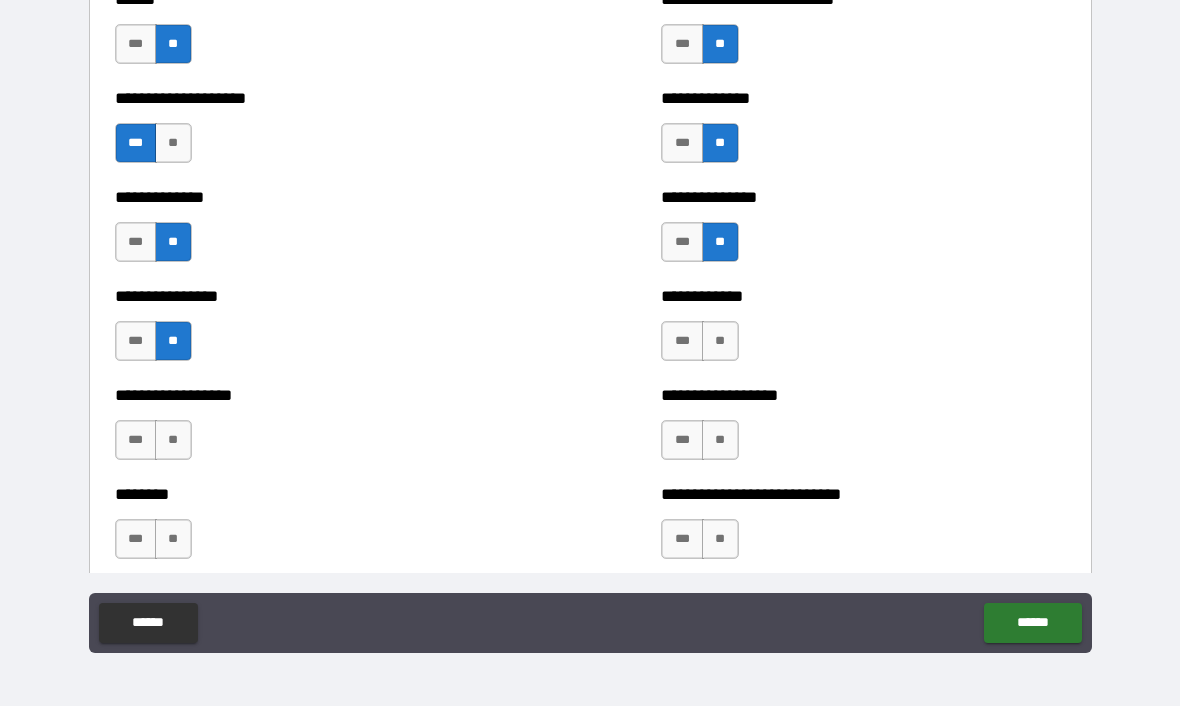 click on "**" at bounding box center (720, 342) 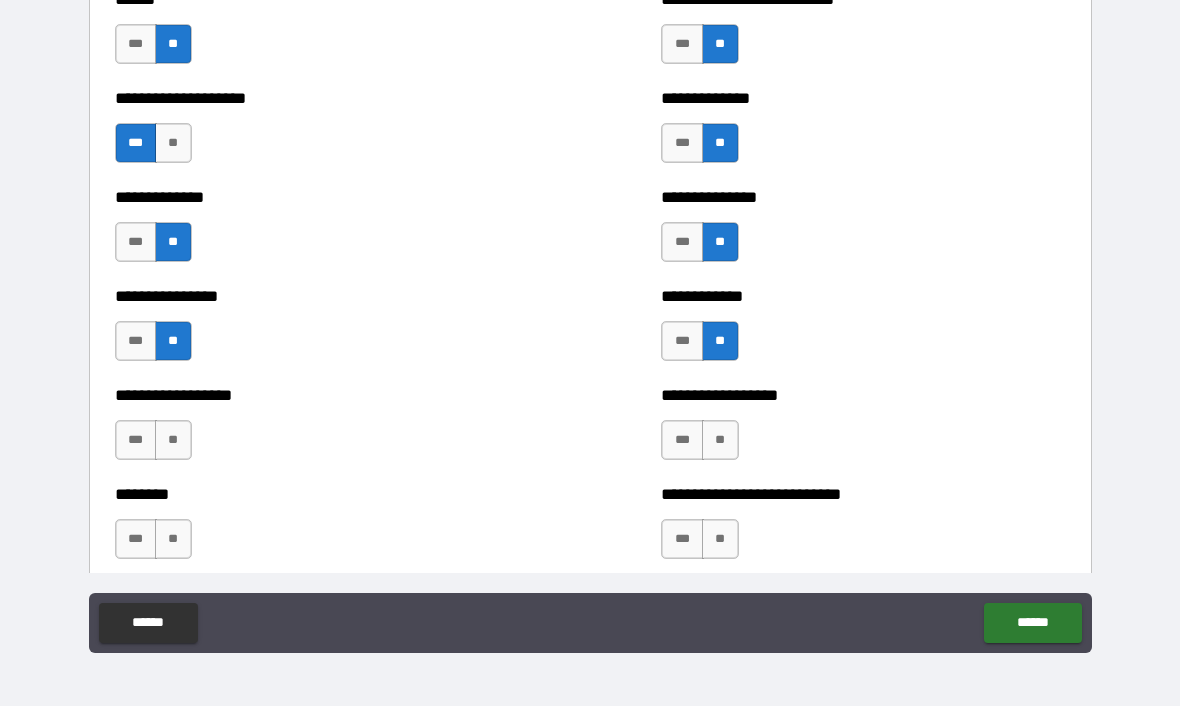 click on "**" at bounding box center (173, 441) 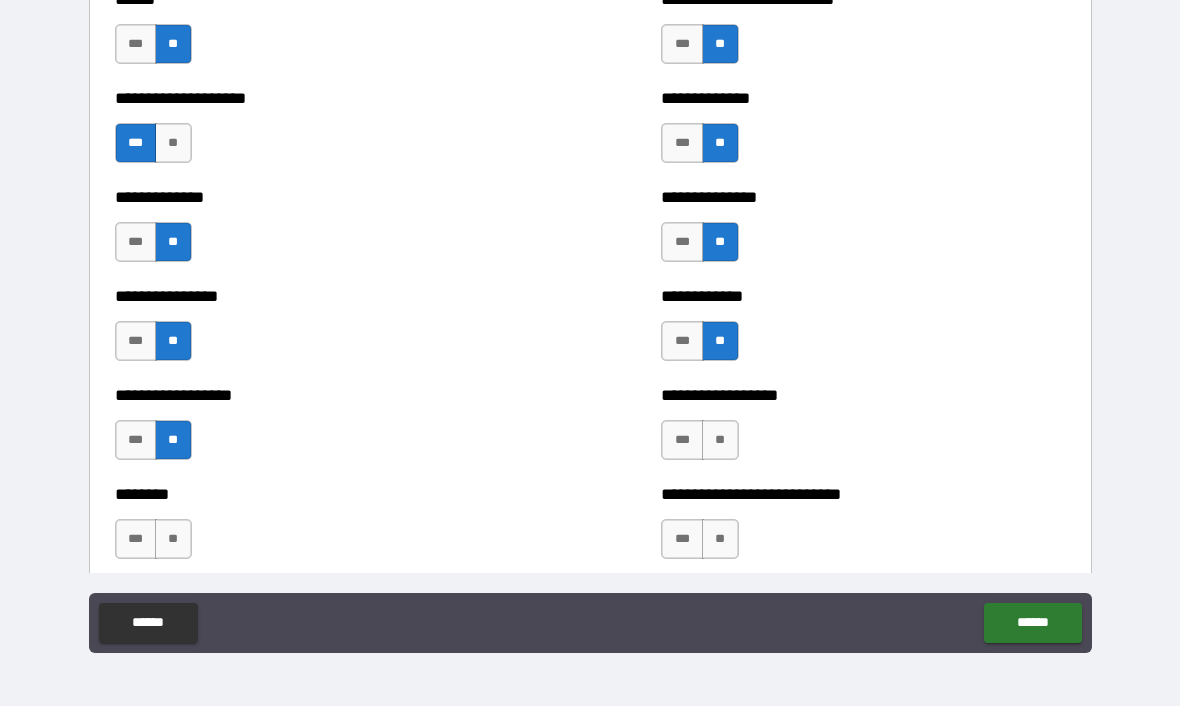 click on "**" at bounding box center (720, 441) 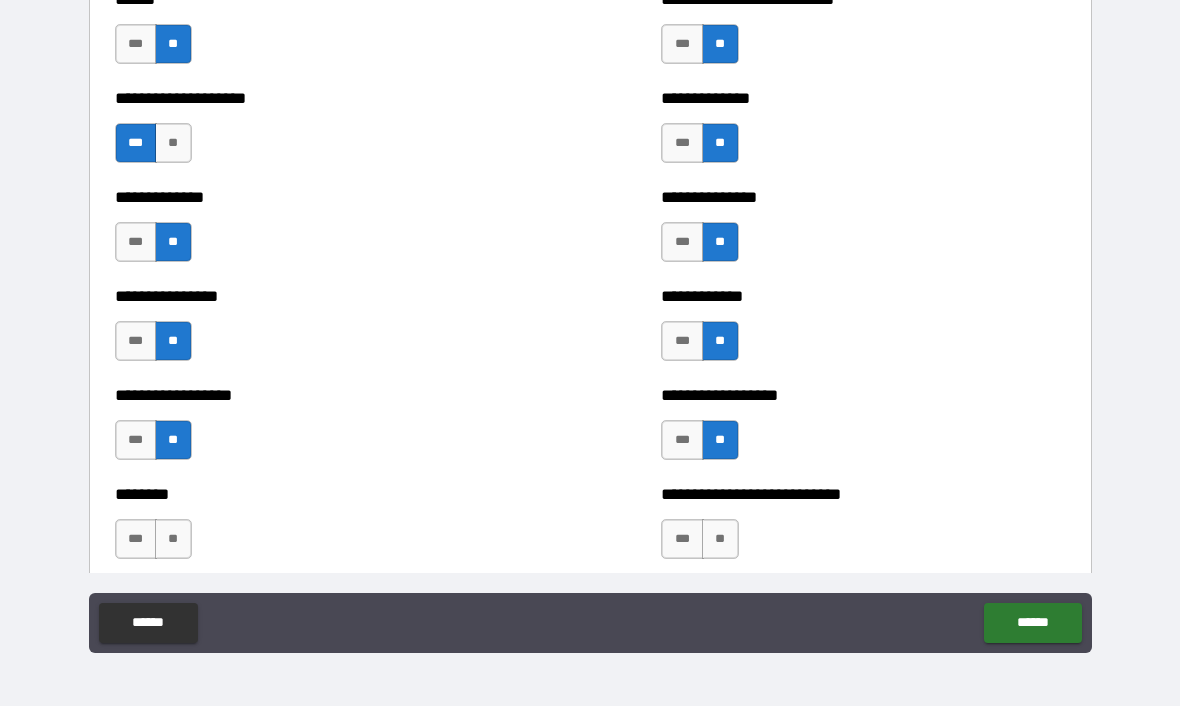 click on "**" at bounding box center (173, 540) 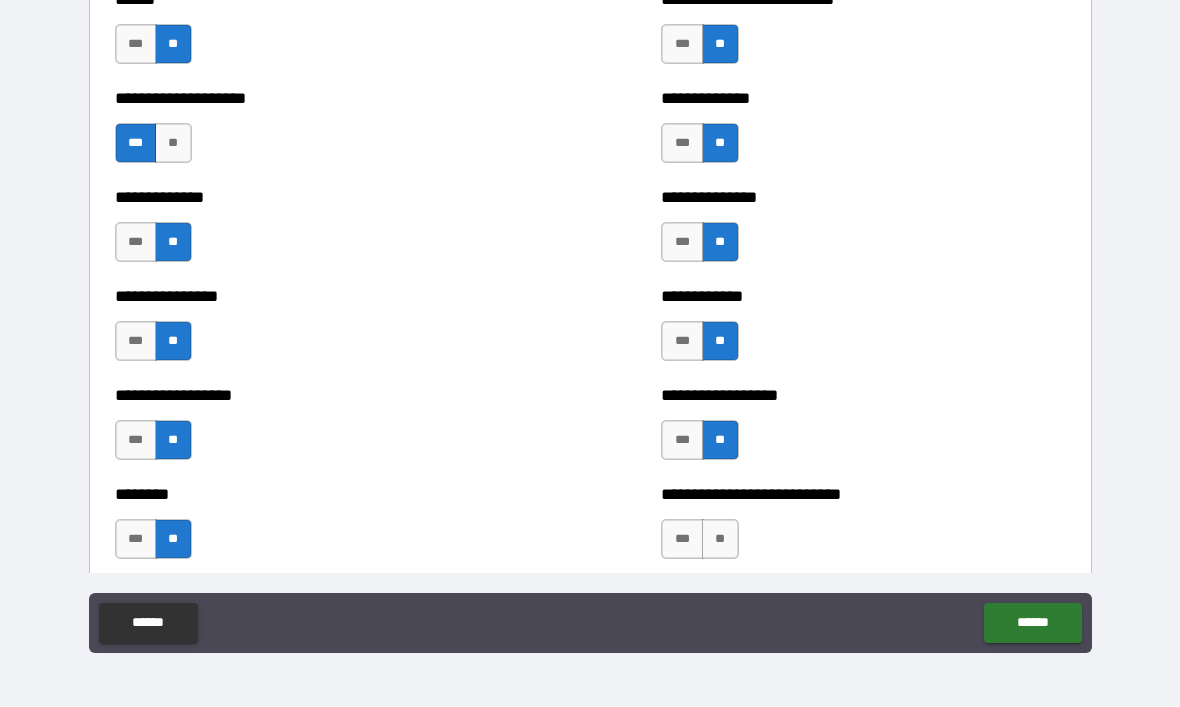 click on "**********" at bounding box center [863, 431] 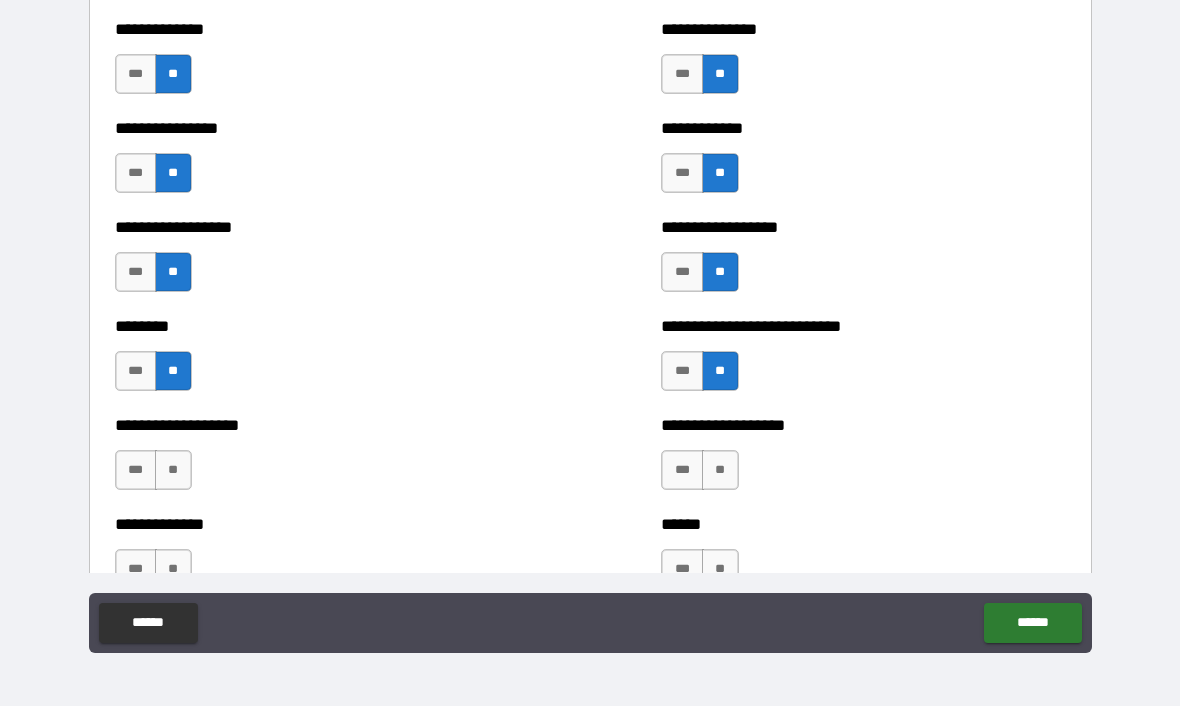 scroll, scrollTop: 4205, scrollLeft: 0, axis: vertical 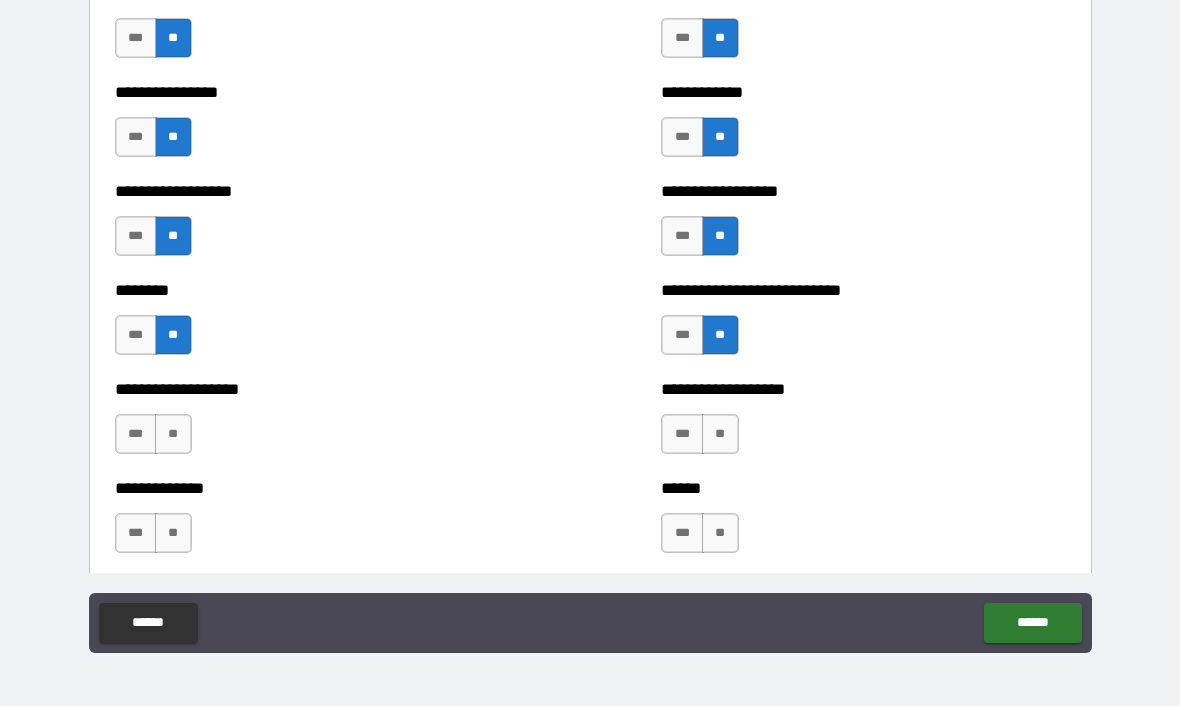 click on "**" at bounding box center (173, 435) 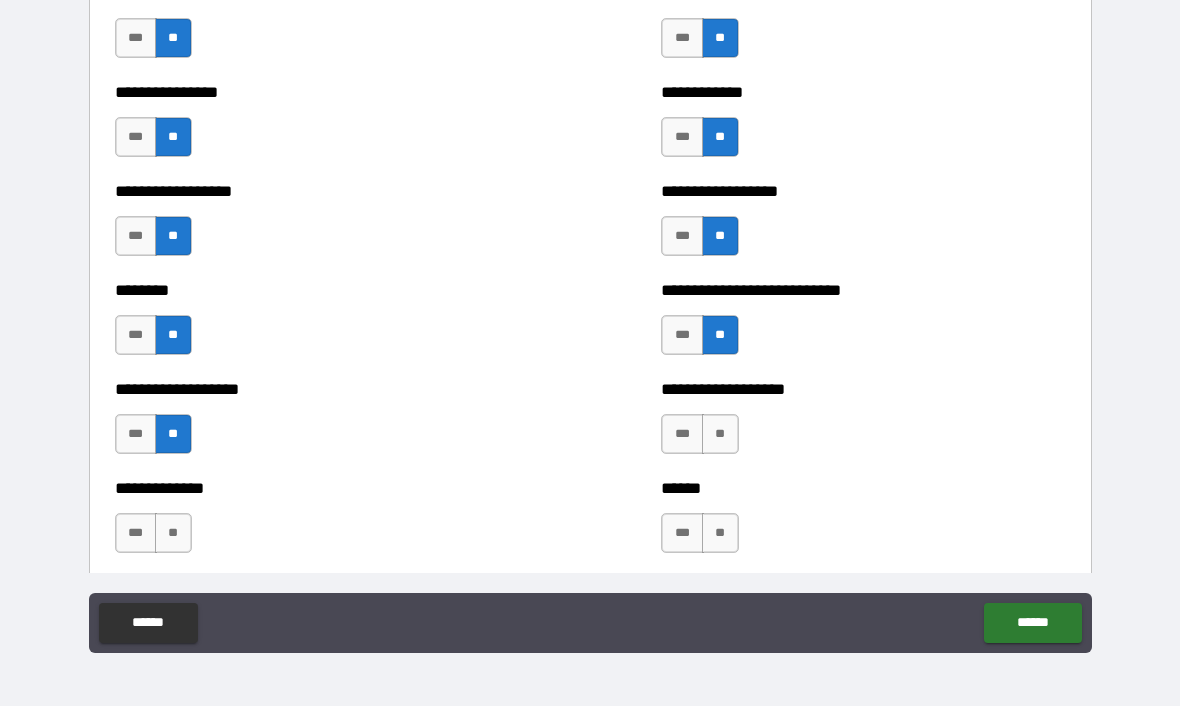 click on "**" at bounding box center (720, 435) 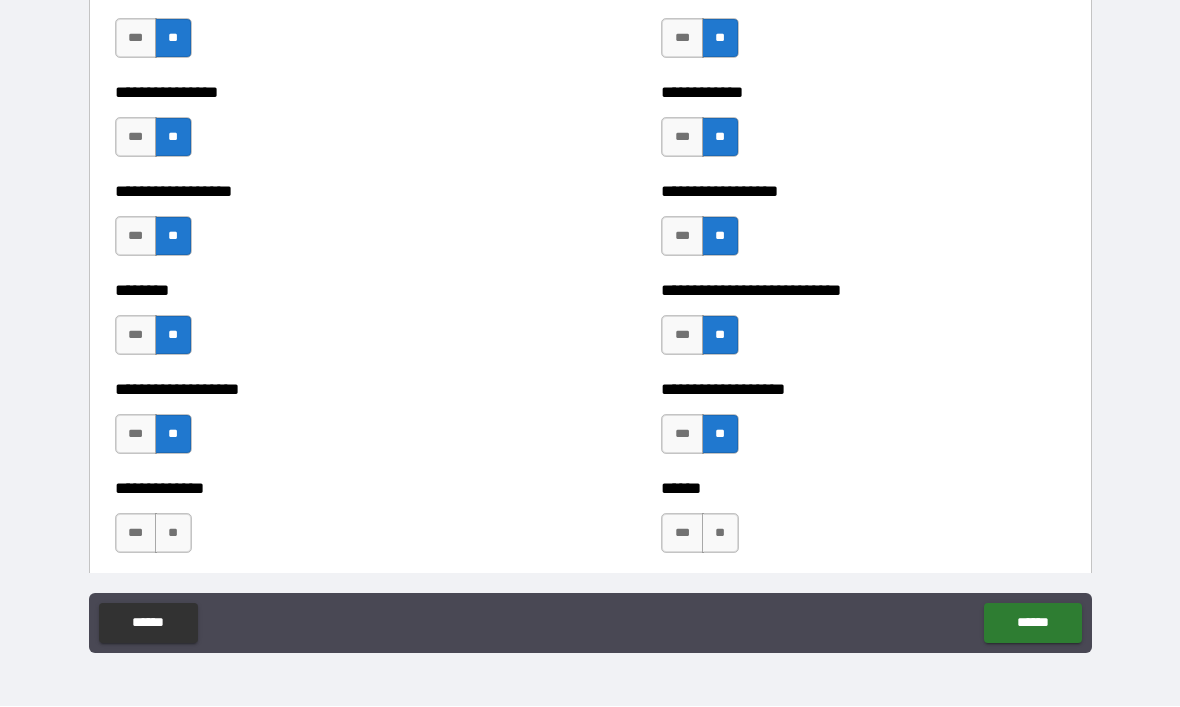 click on "**" at bounding box center [173, 534] 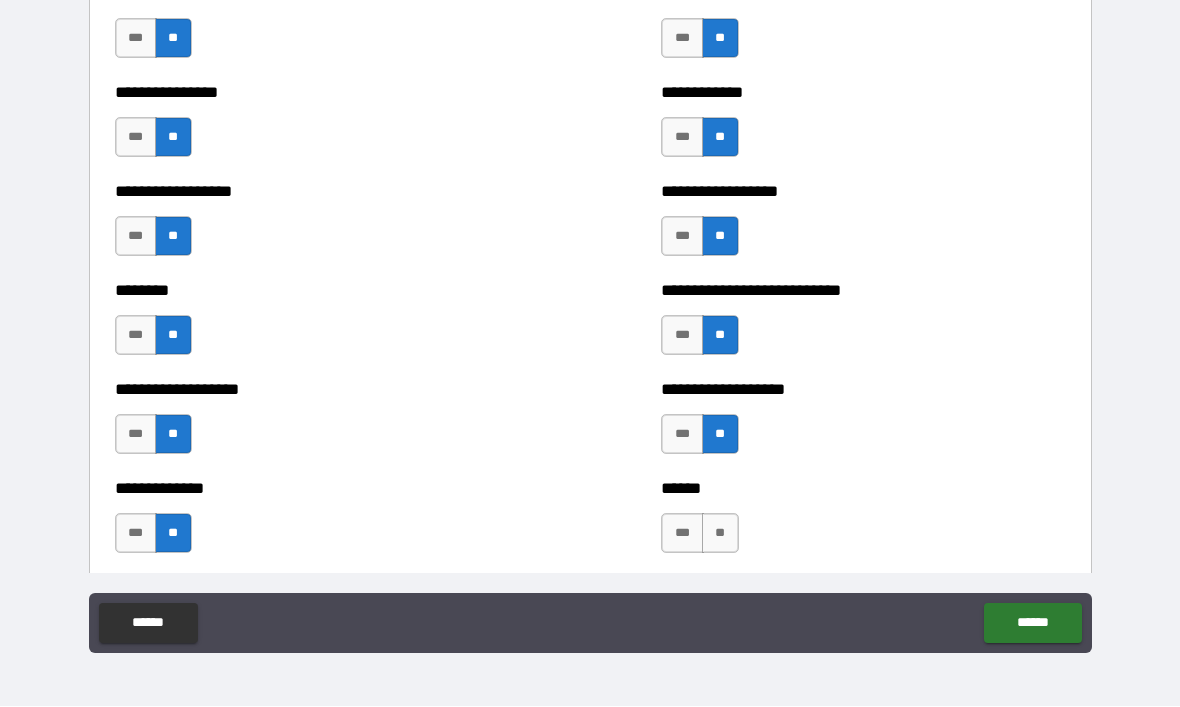 click on "**" at bounding box center [720, 534] 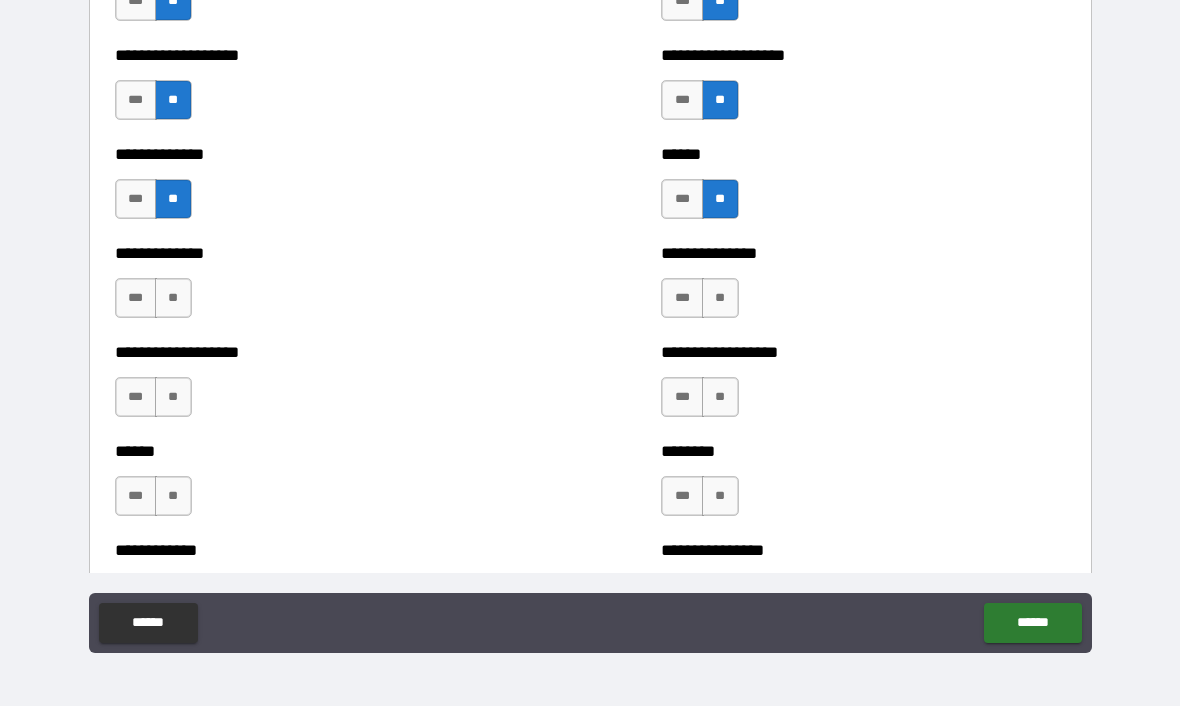 scroll, scrollTop: 4540, scrollLeft: 0, axis: vertical 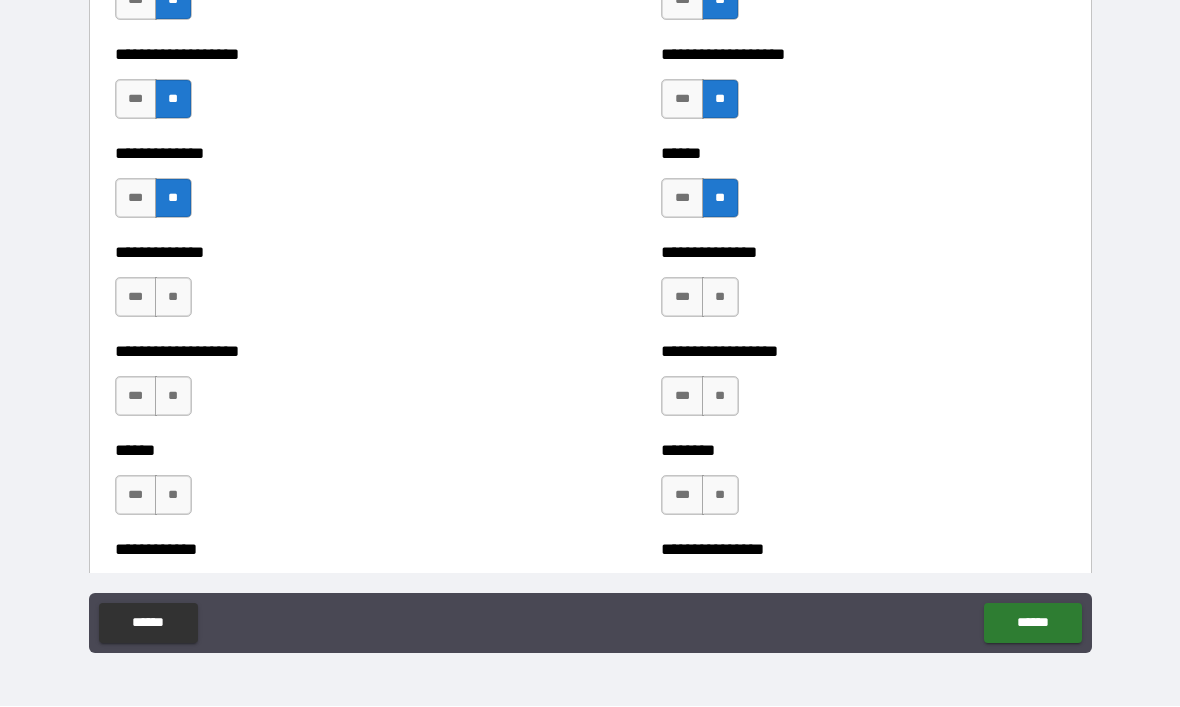 click on "**" at bounding box center [173, 298] 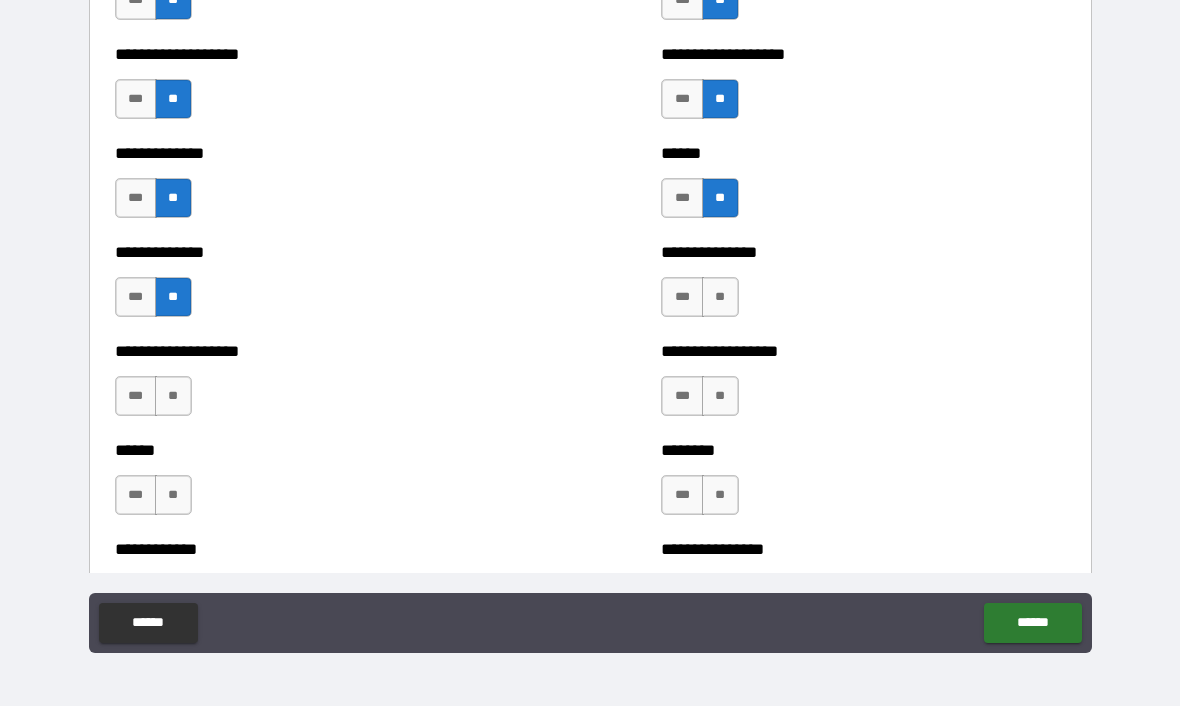 click on "**" at bounding box center [720, 298] 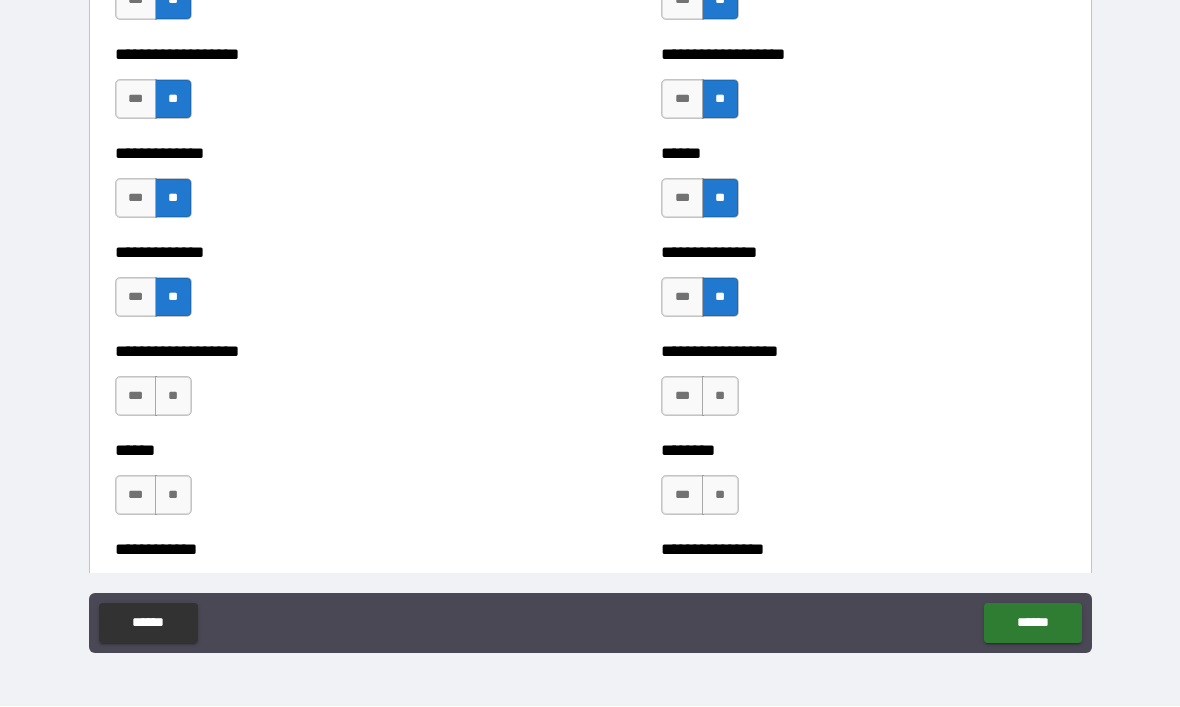 click on "**" at bounding box center (173, 397) 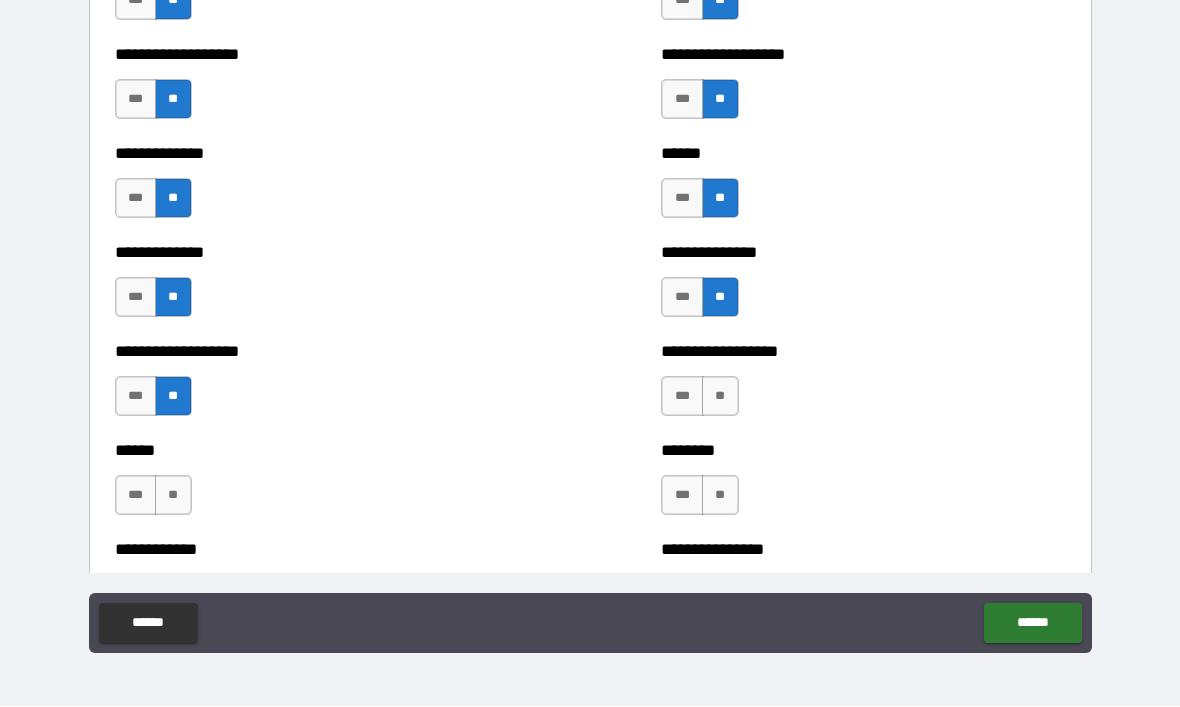 click on "**" at bounding box center [720, 397] 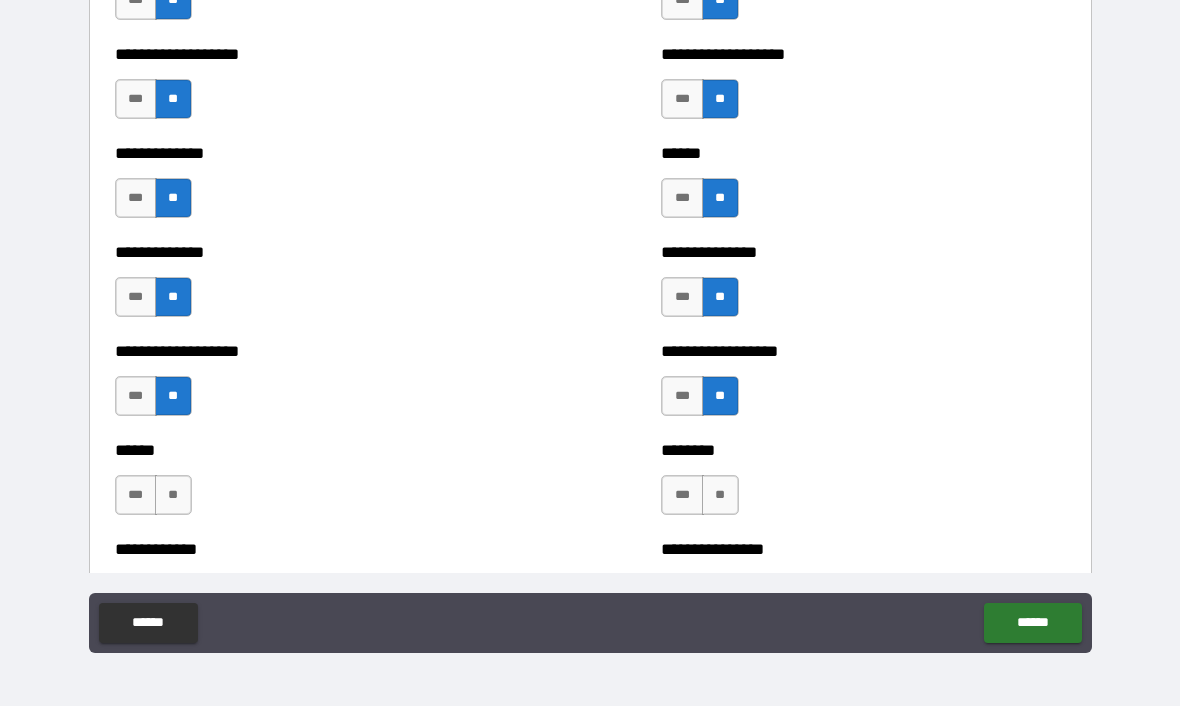 click on "**" at bounding box center (173, 496) 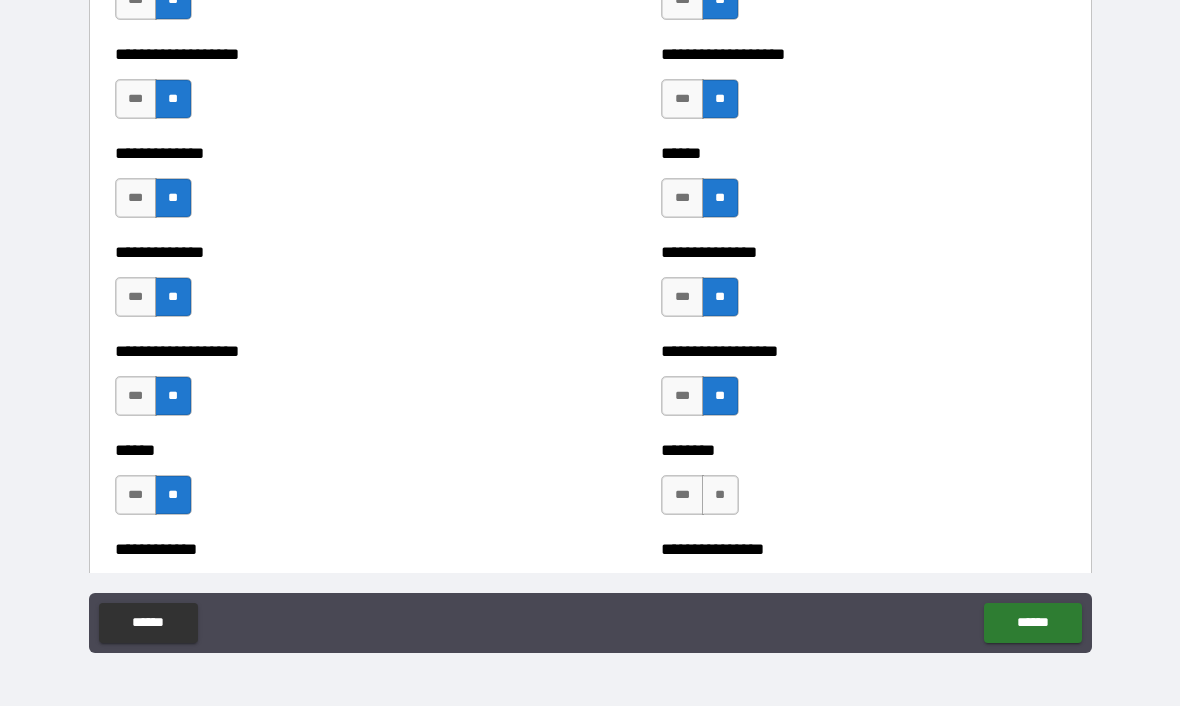 click on "**" at bounding box center [720, 496] 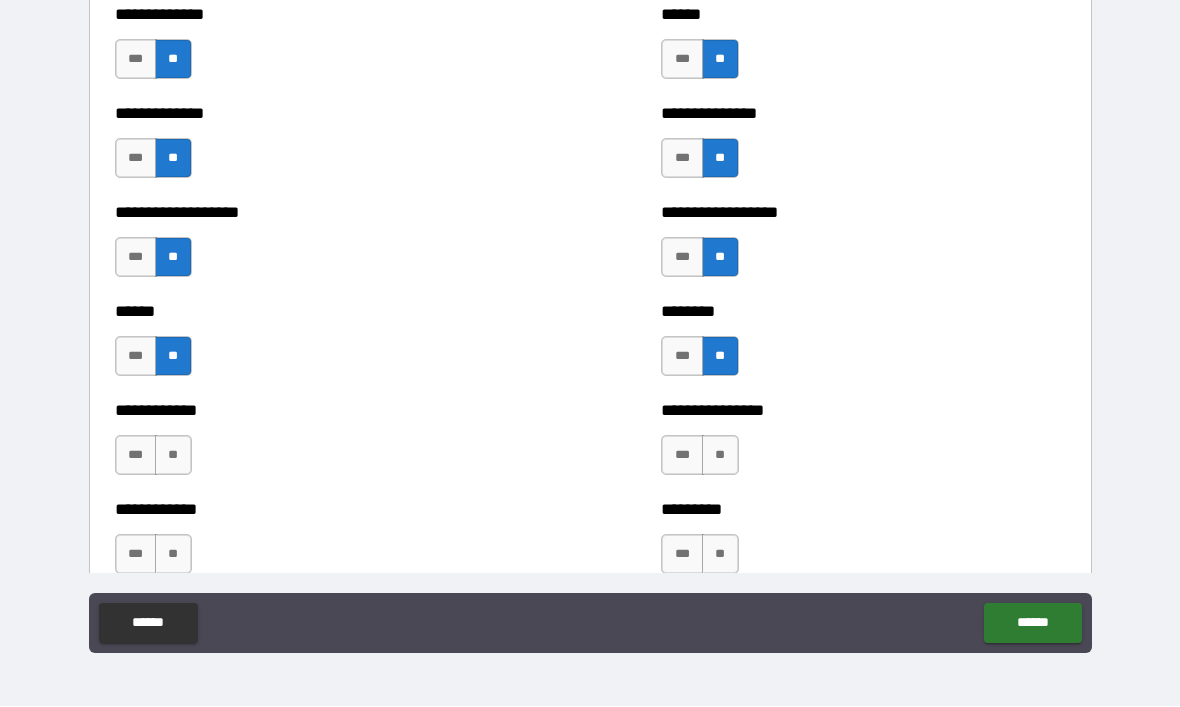 scroll, scrollTop: 4706, scrollLeft: 0, axis: vertical 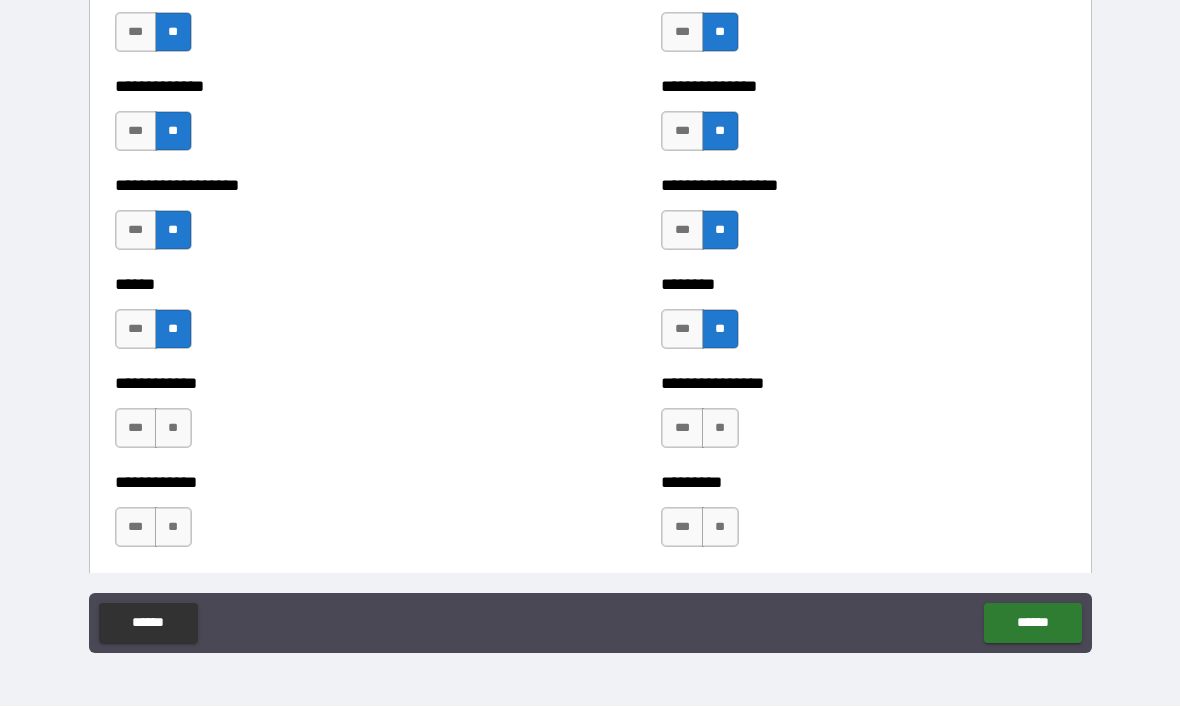 click on "**" at bounding box center (173, 429) 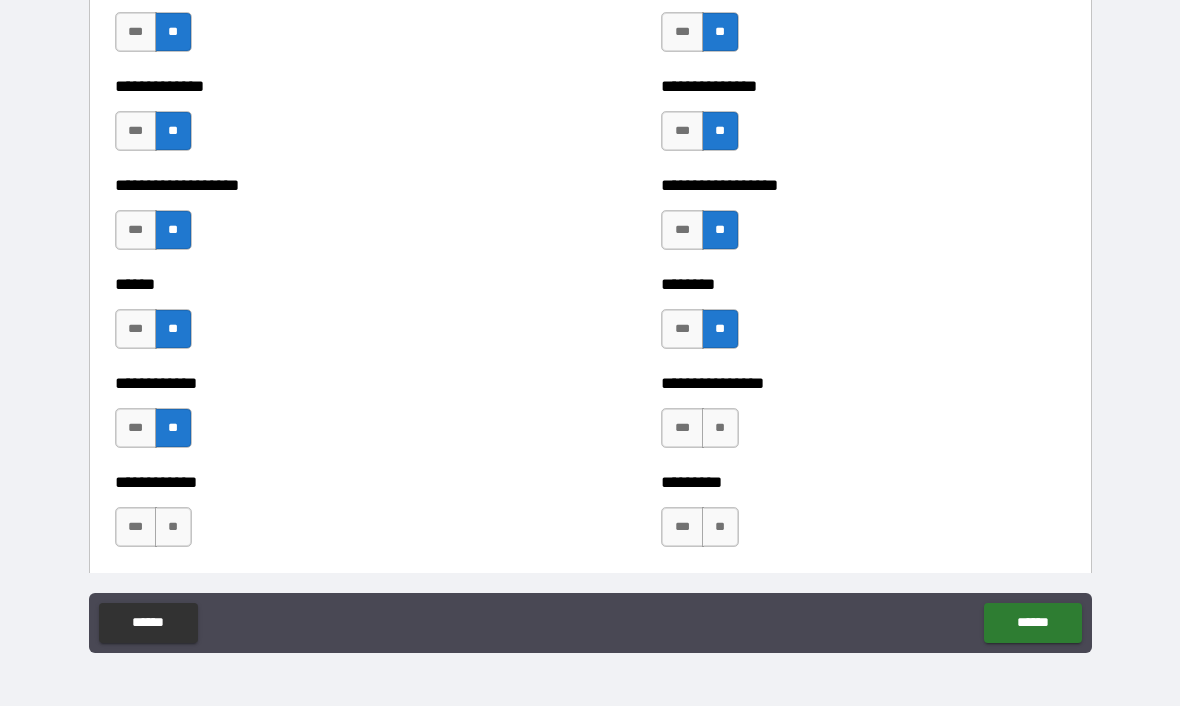 click on "**" at bounding box center [173, 528] 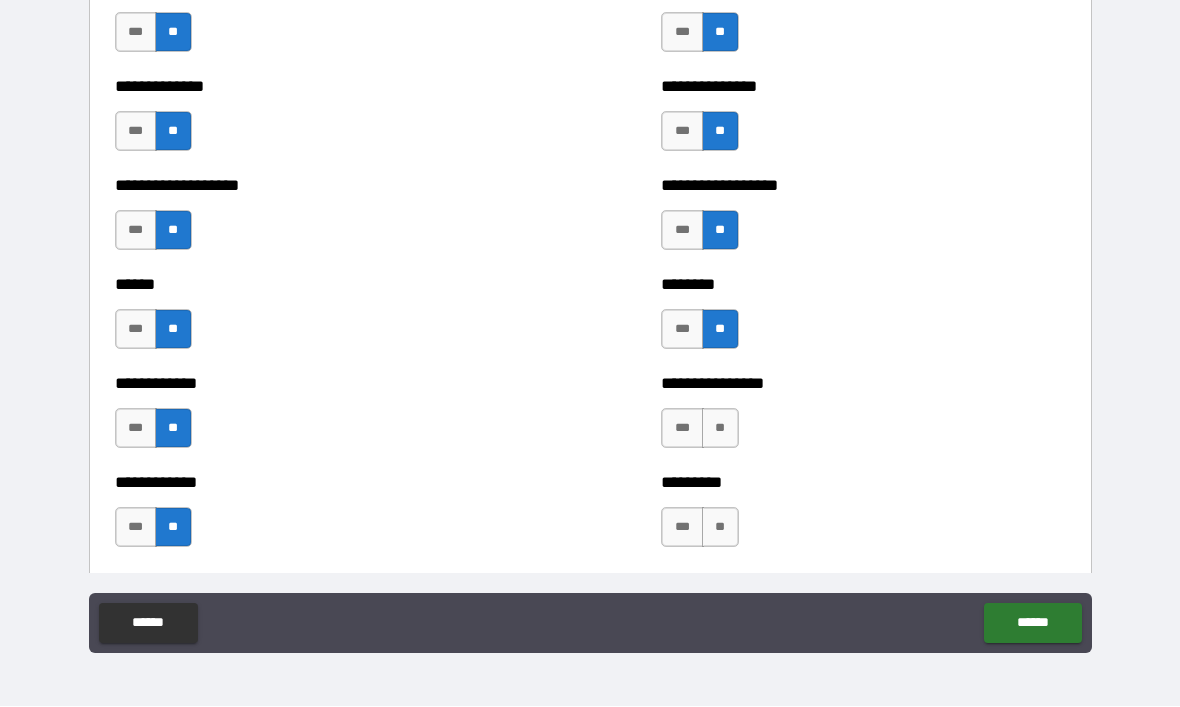 click on "**" at bounding box center (720, 429) 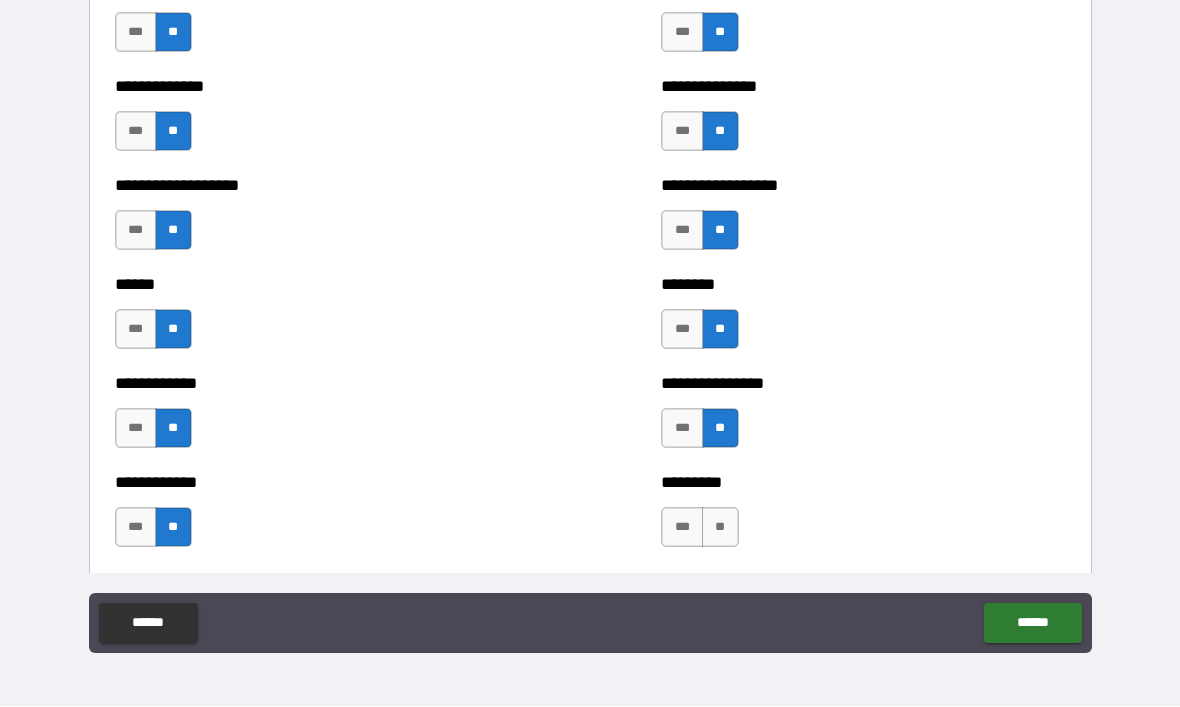 click on "**" at bounding box center [720, 528] 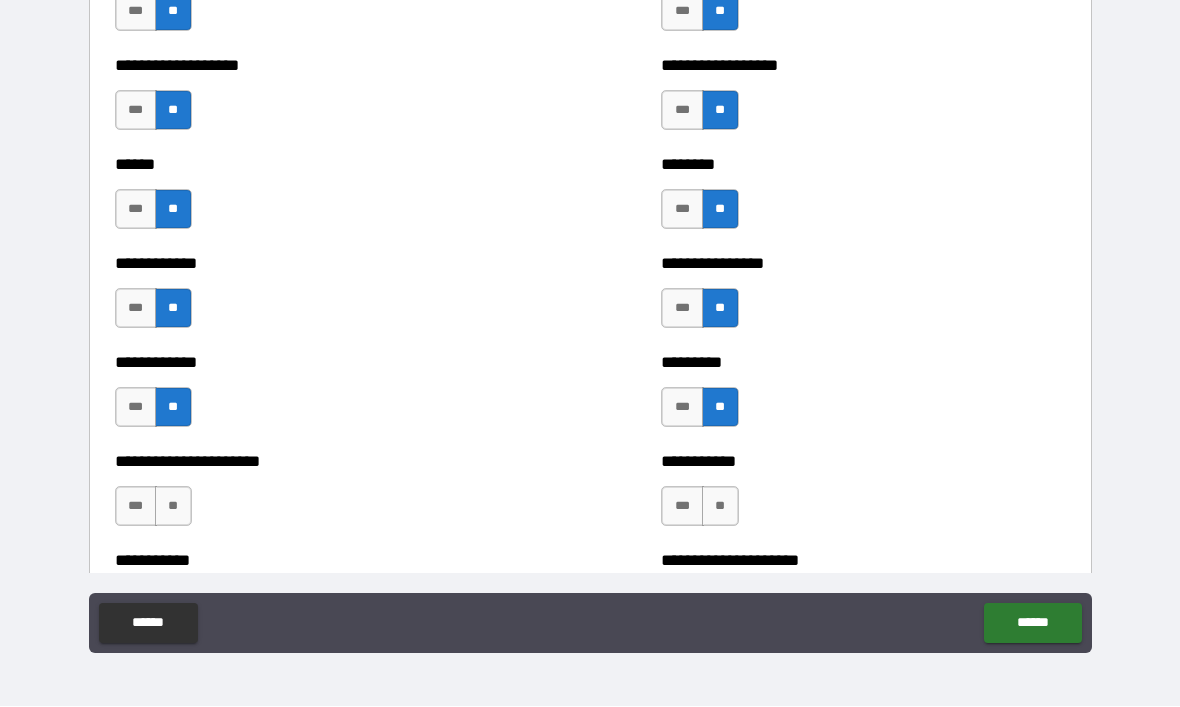 scroll, scrollTop: 4985, scrollLeft: 0, axis: vertical 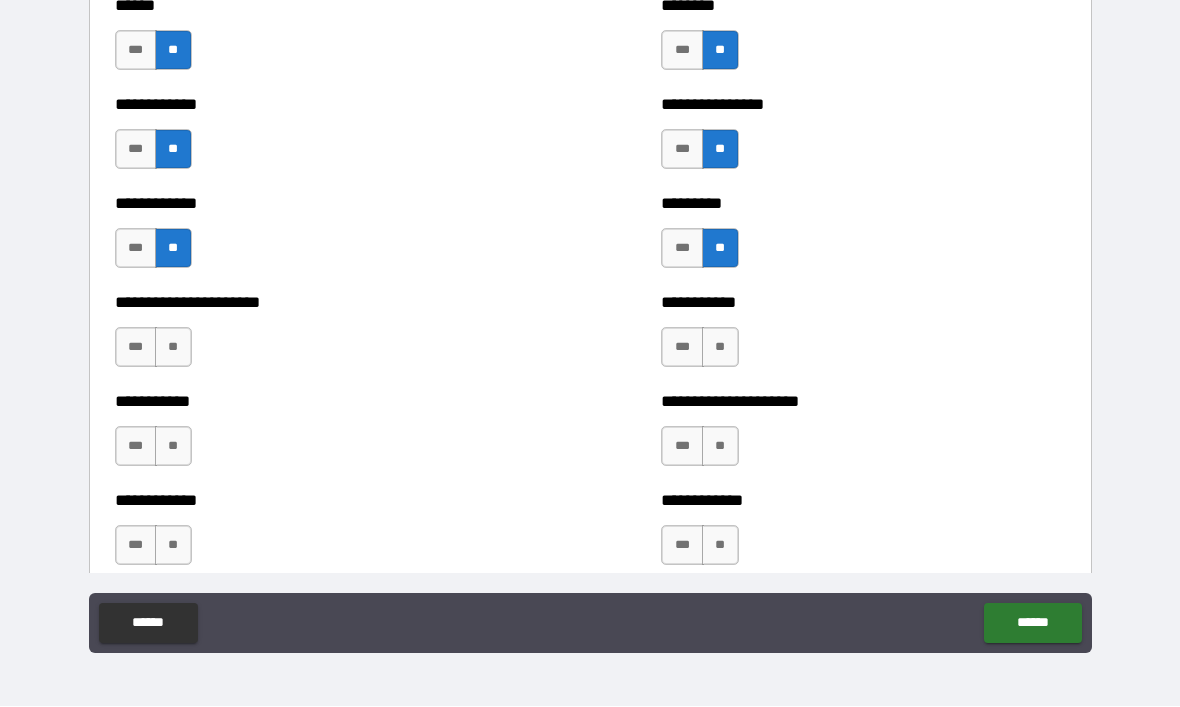click on "**" at bounding box center (173, 348) 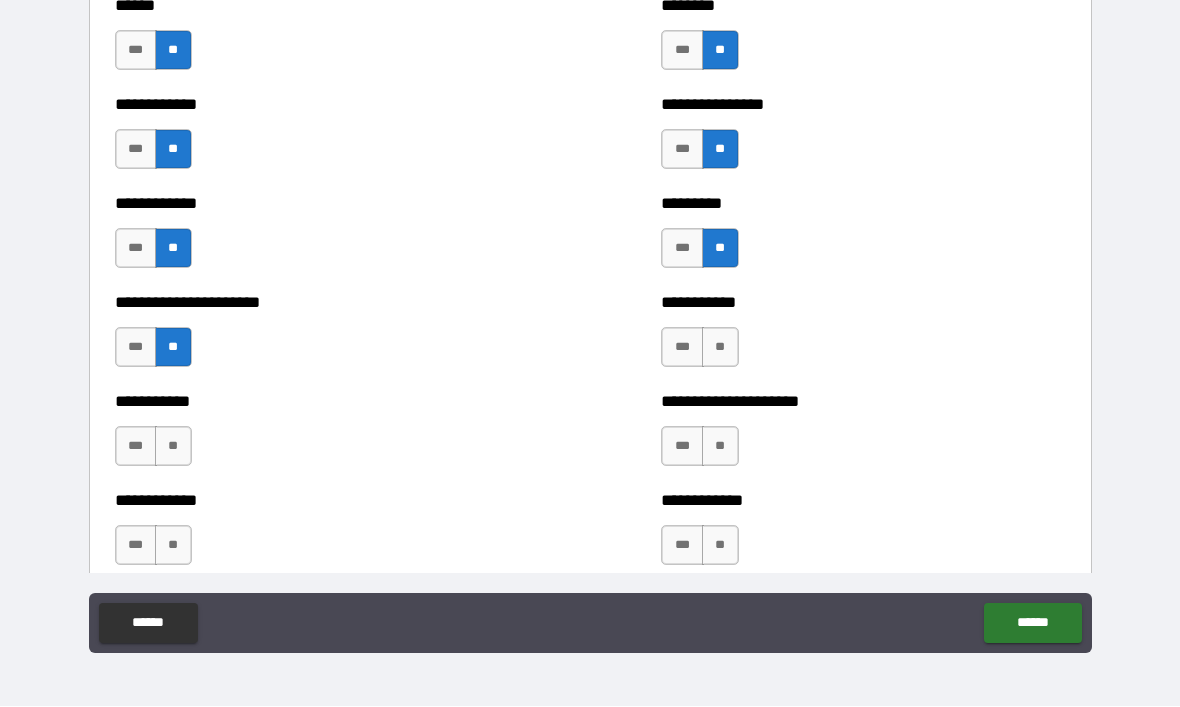 click on "**" at bounding box center (720, 348) 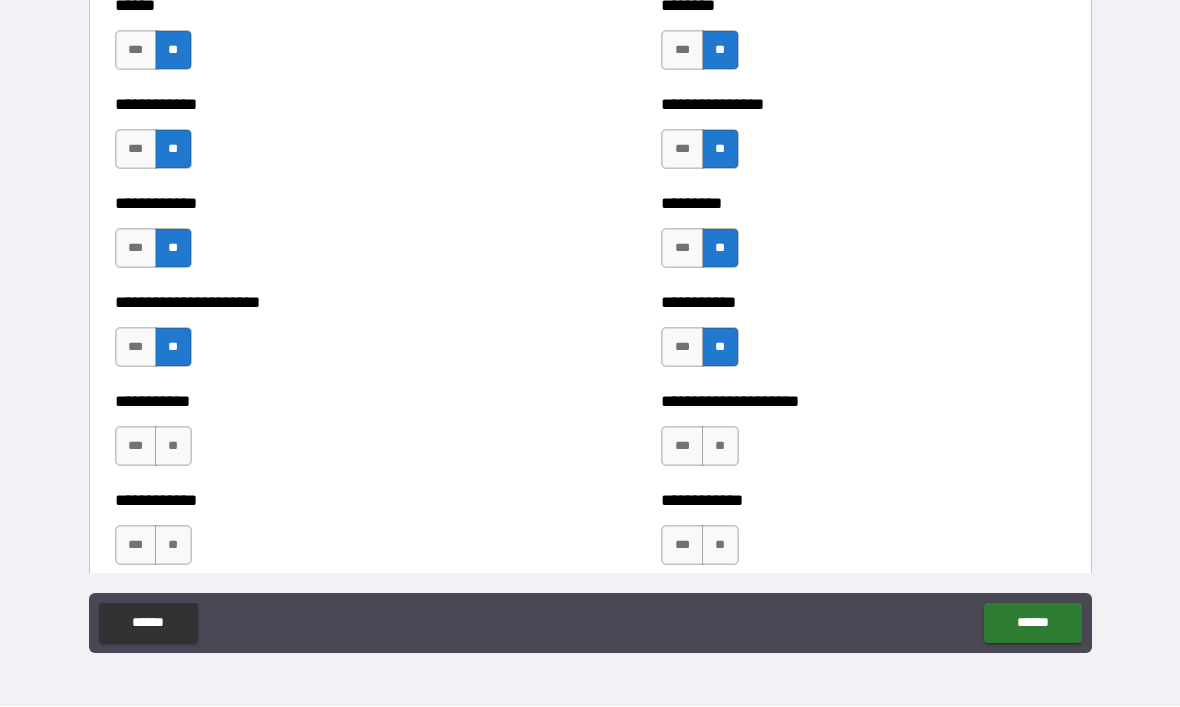 click on "**" at bounding box center (173, 447) 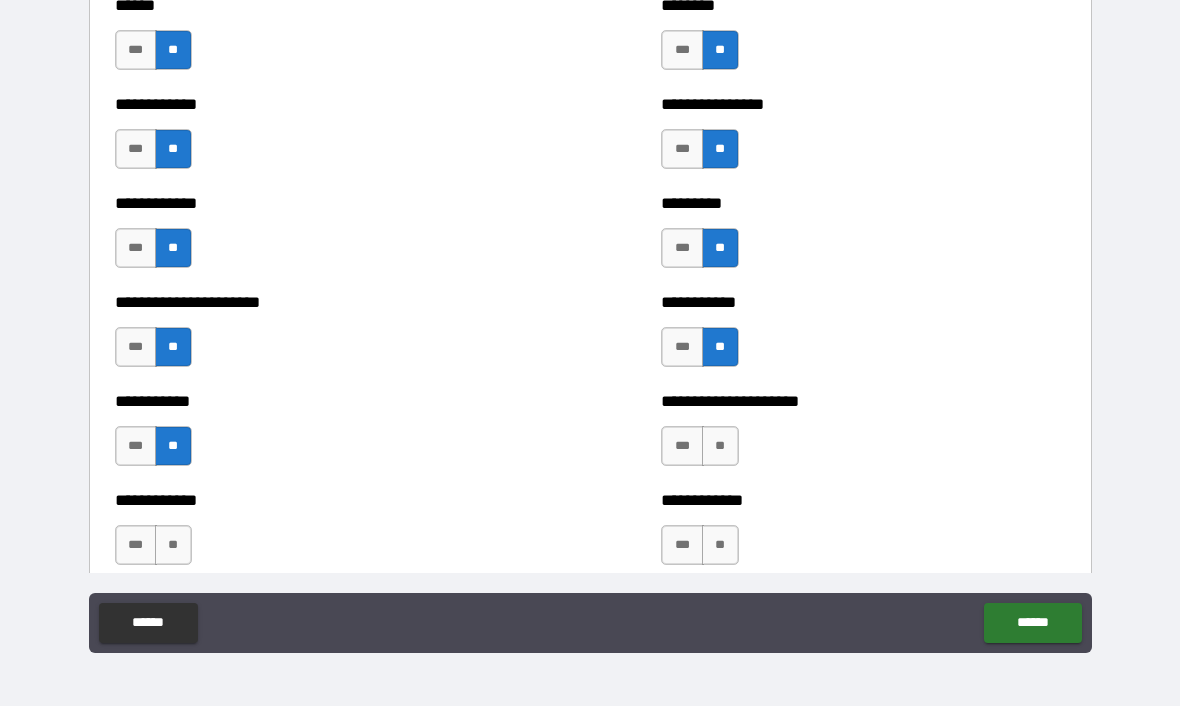 click on "**" at bounding box center [720, 447] 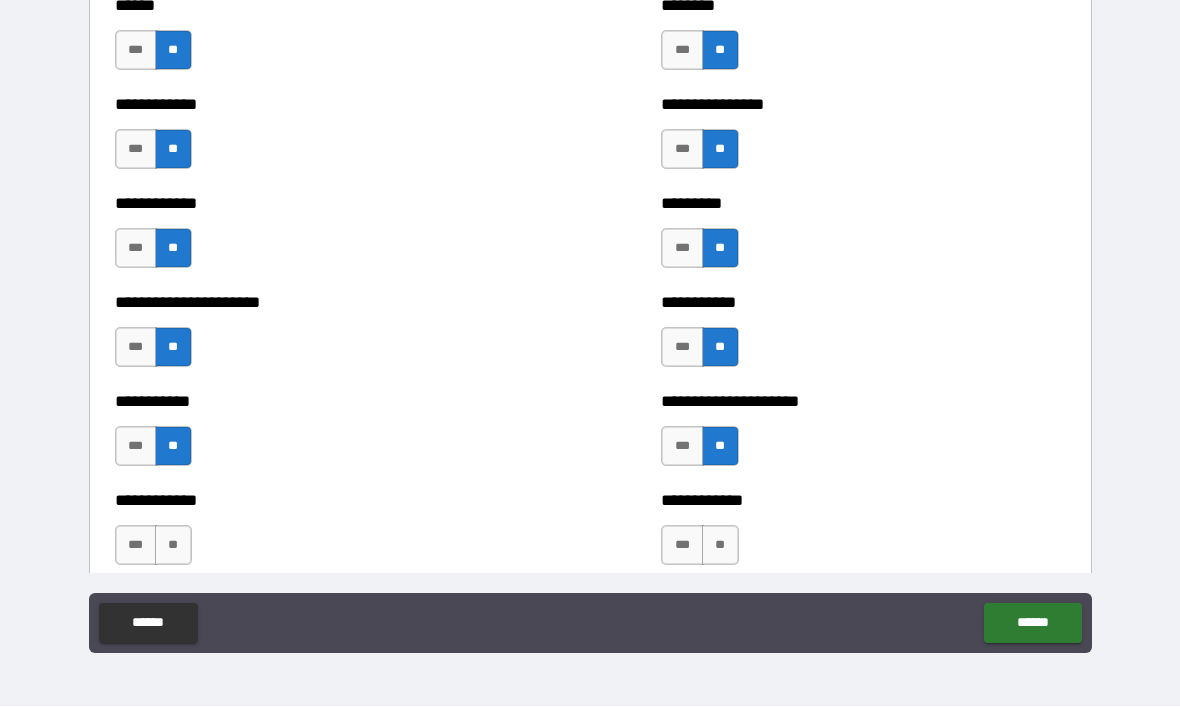 click on "**" at bounding box center [173, 546] 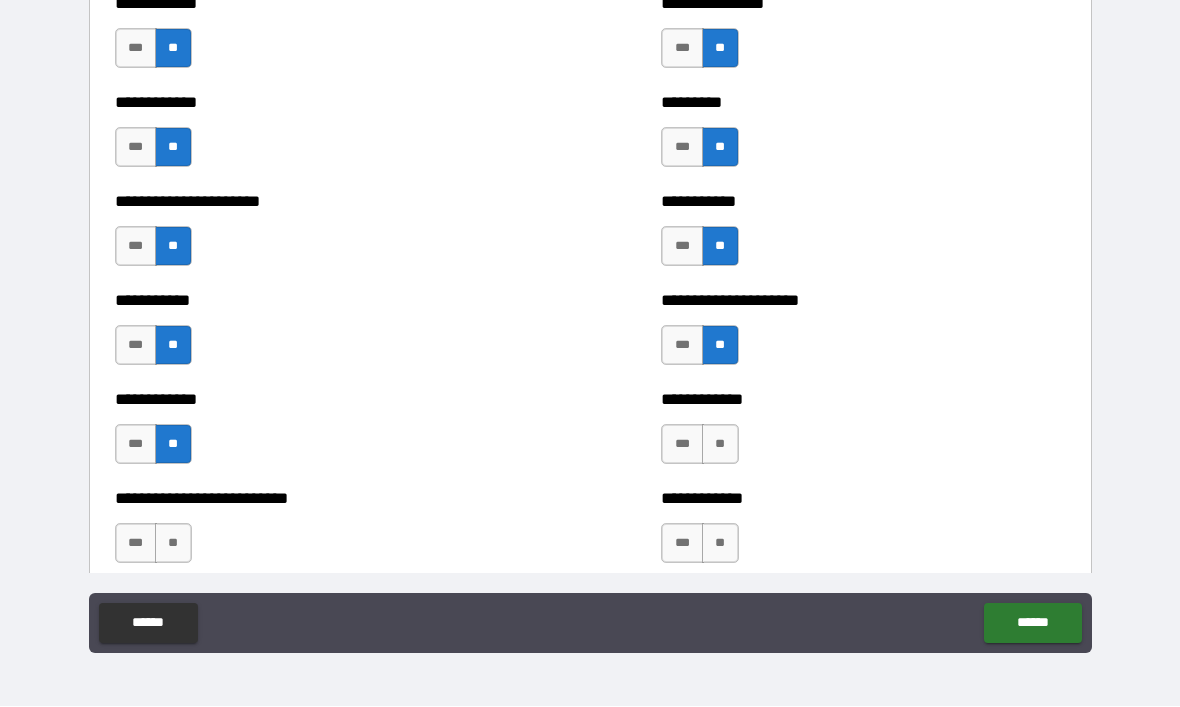 scroll, scrollTop: 5223, scrollLeft: 0, axis: vertical 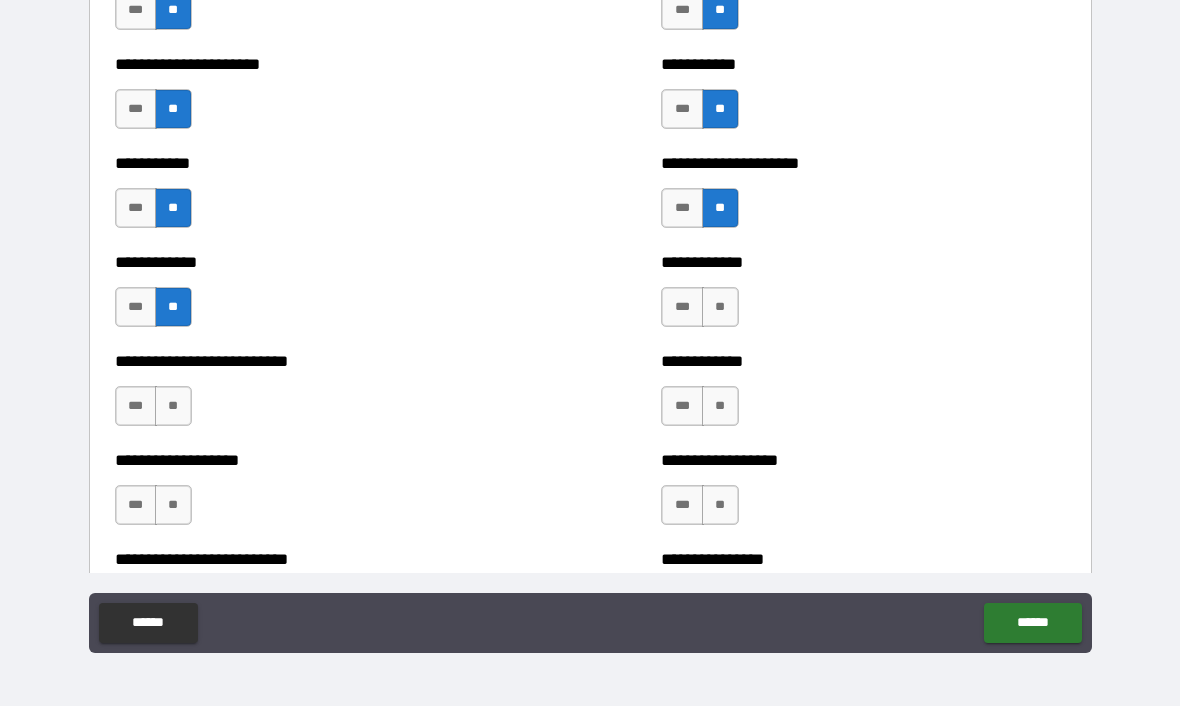 click on "**" at bounding box center (720, 308) 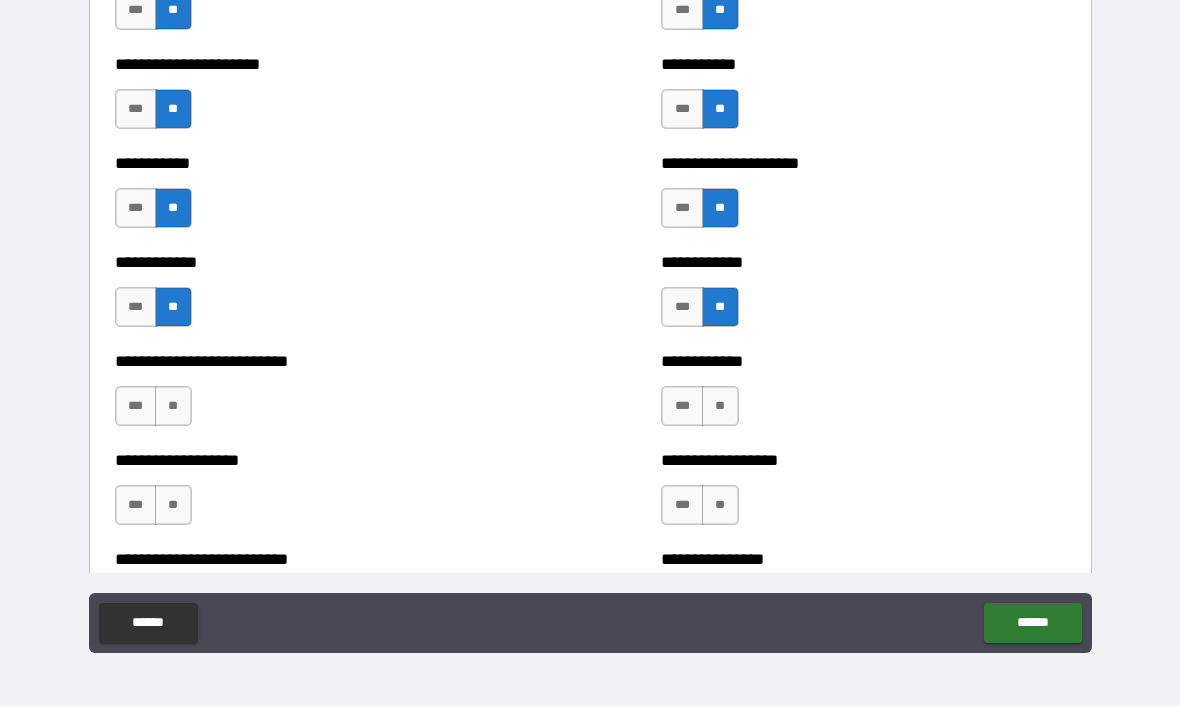 click on "**" at bounding box center [173, 407] 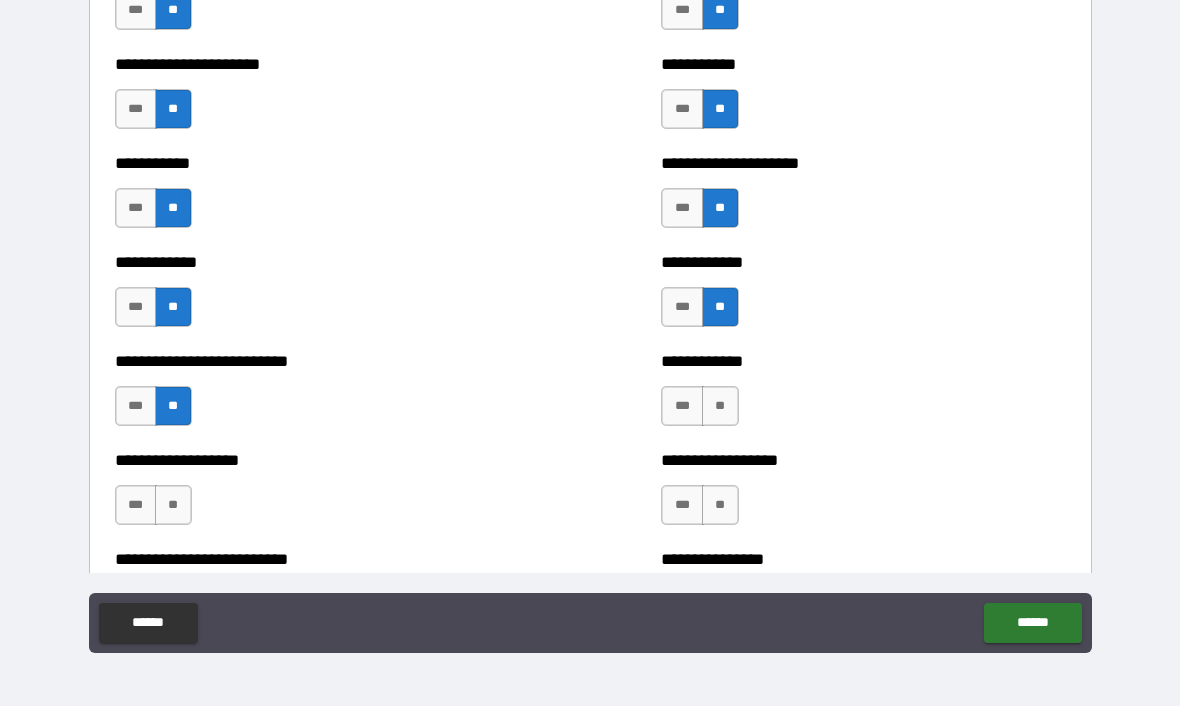click on "**" at bounding box center (720, 407) 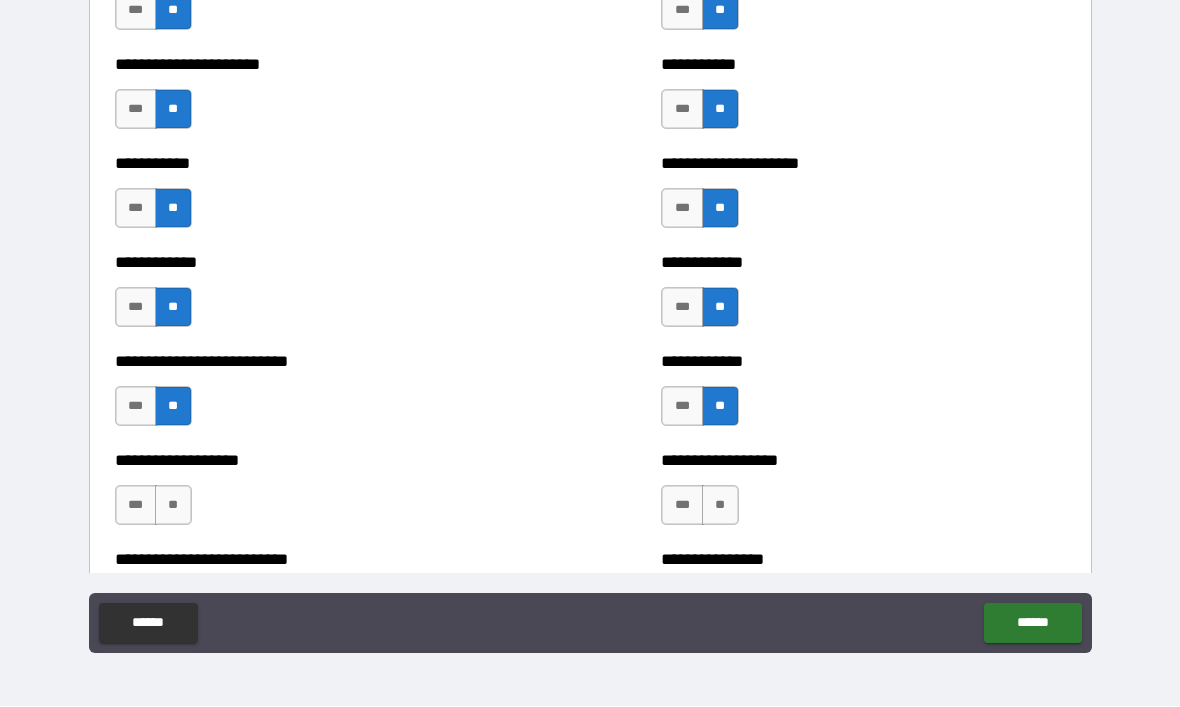 click on "**" at bounding box center [173, 506] 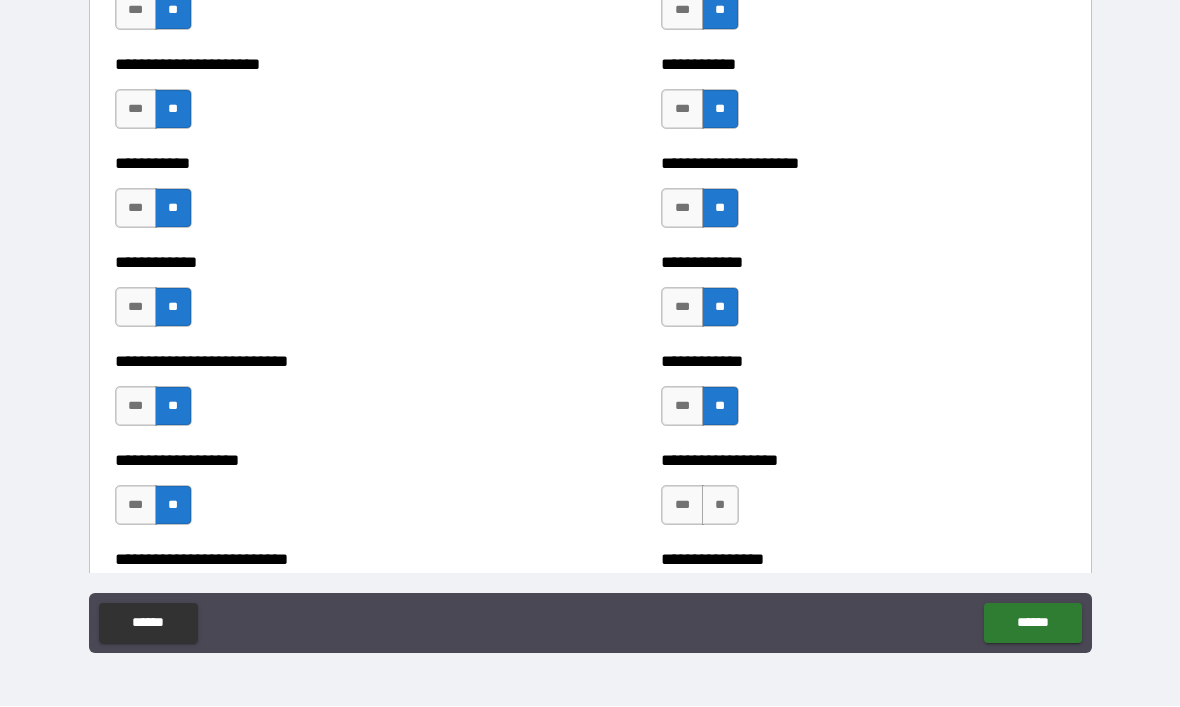 click on "**" at bounding box center [720, 506] 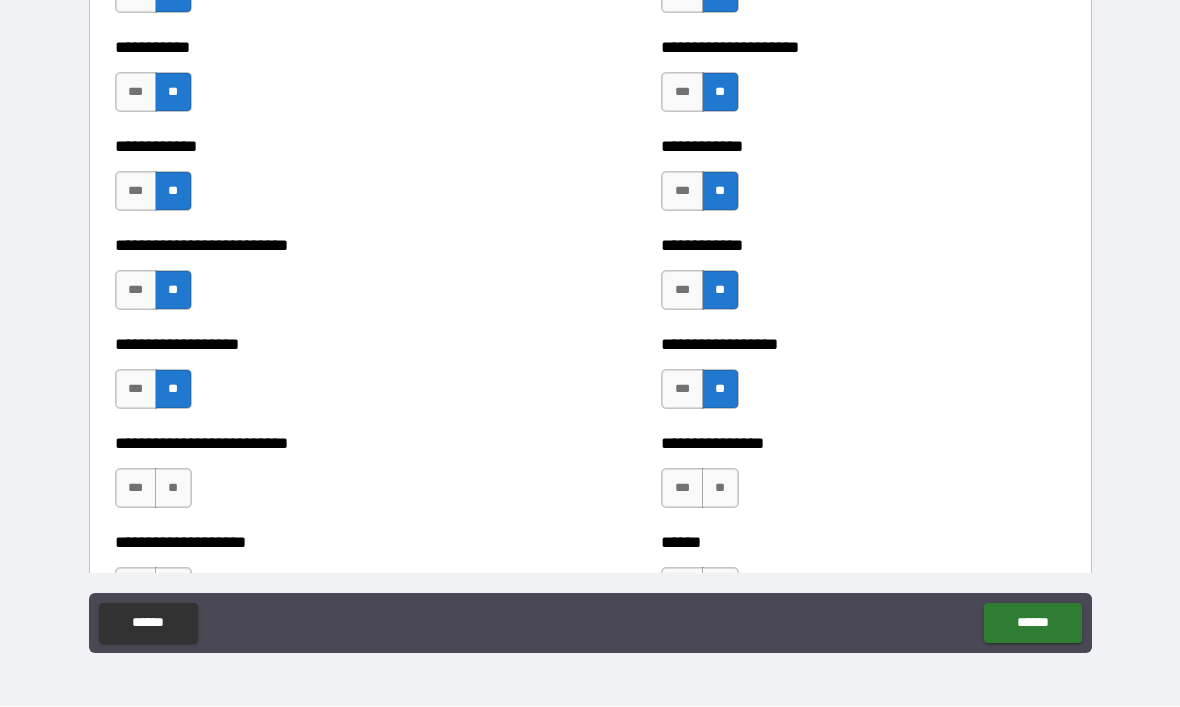 scroll, scrollTop: 5440, scrollLeft: 0, axis: vertical 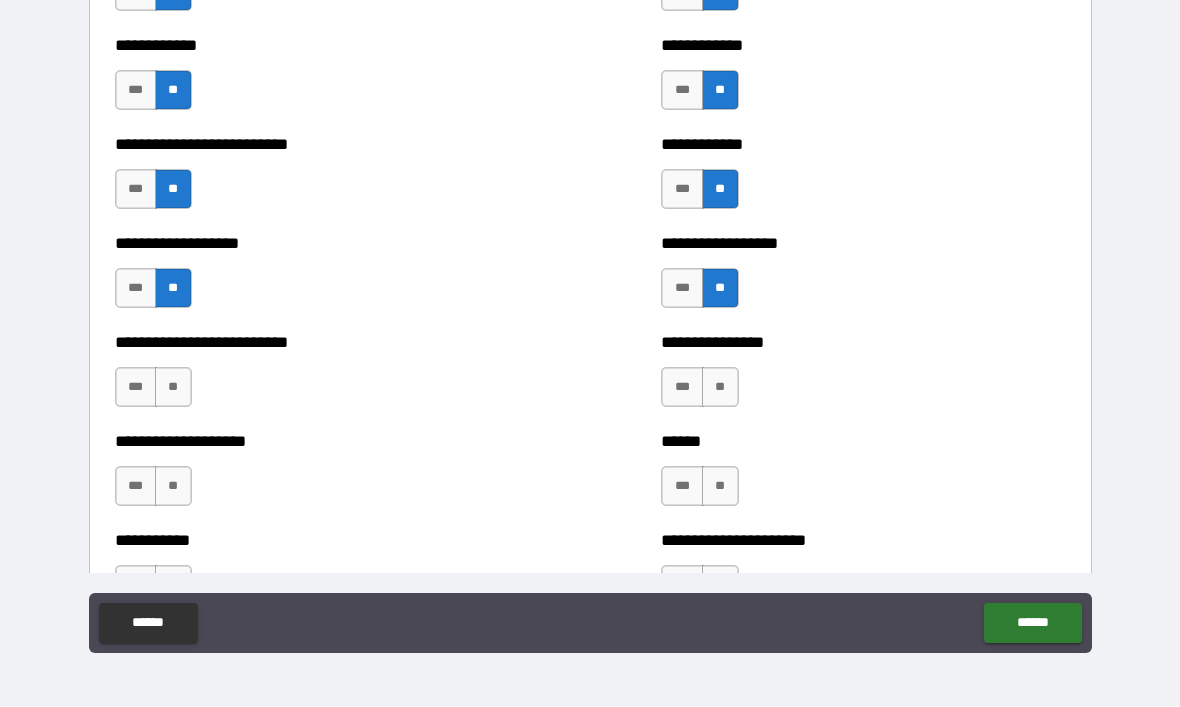 click on "**" at bounding box center [173, 388] 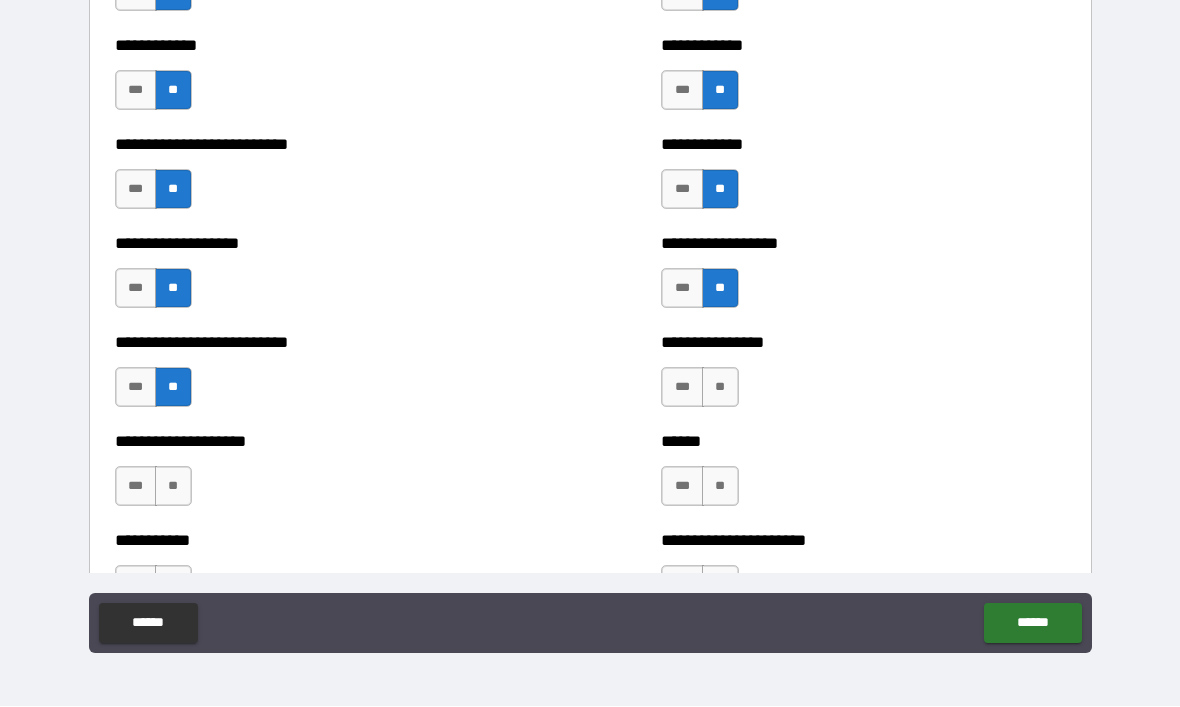 click on "**" at bounding box center [720, 388] 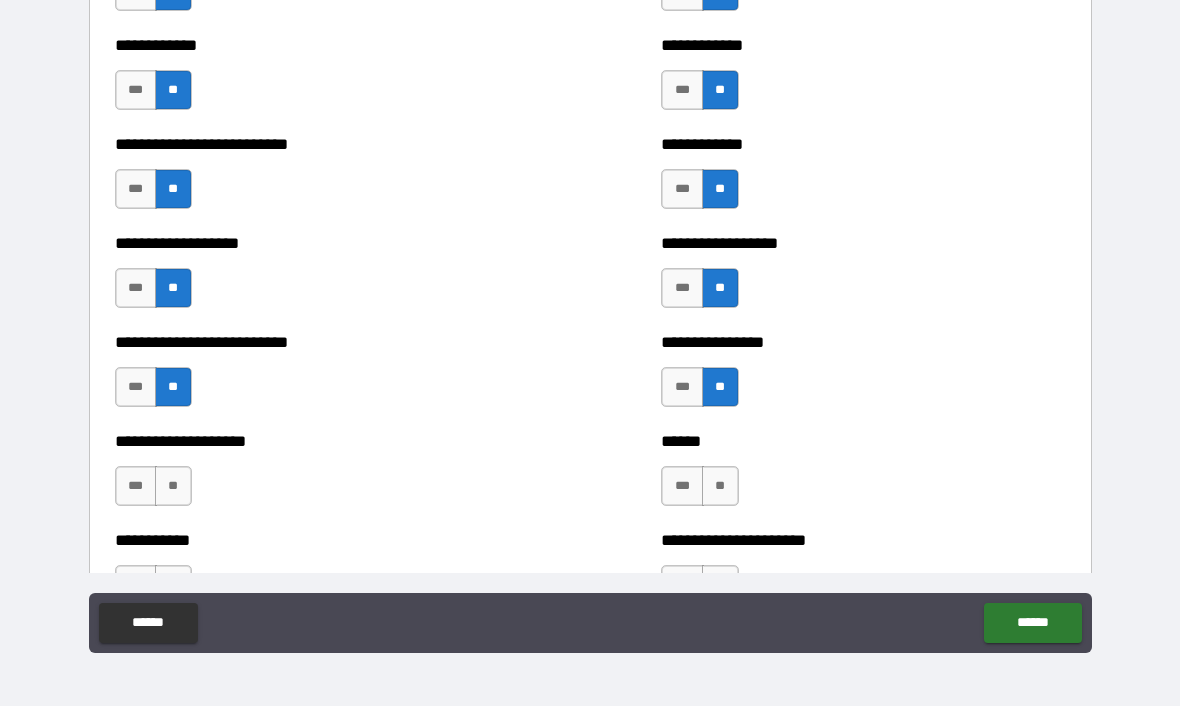 click on "**" at bounding box center (173, 487) 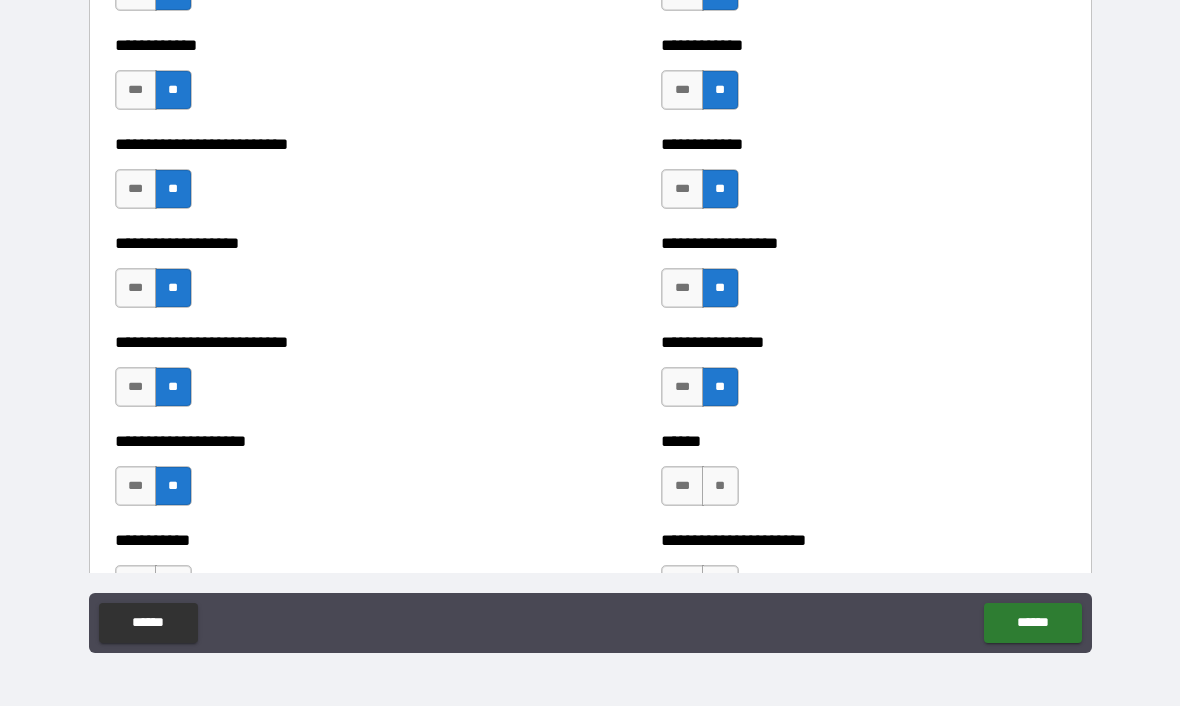 click on "**" at bounding box center (720, 487) 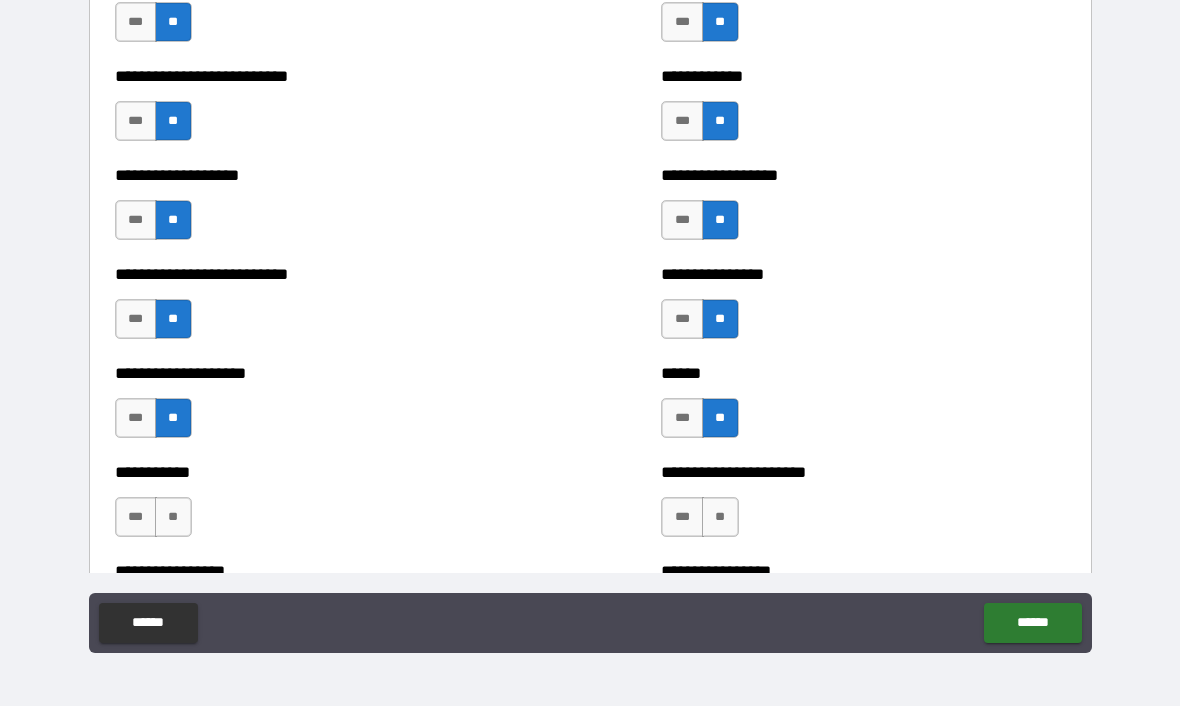 scroll, scrollTop: 5672, scrollLeft: 0, axis: vertical 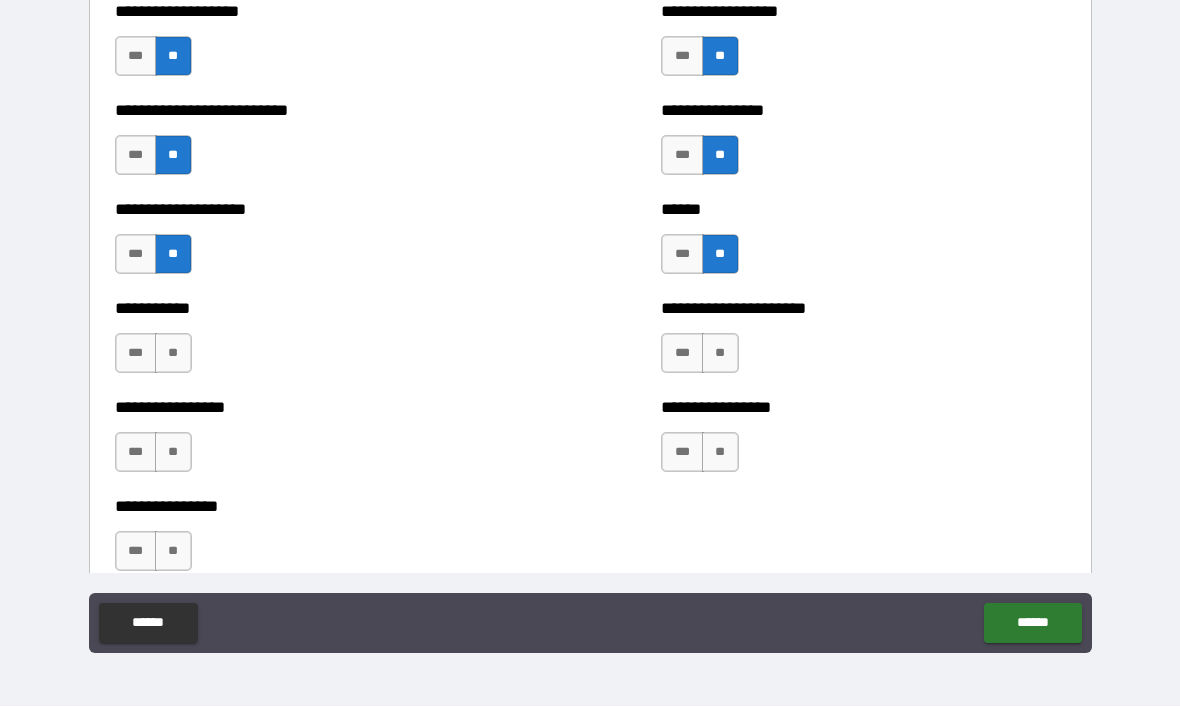 click on "**" at bounding box center [173, 354] 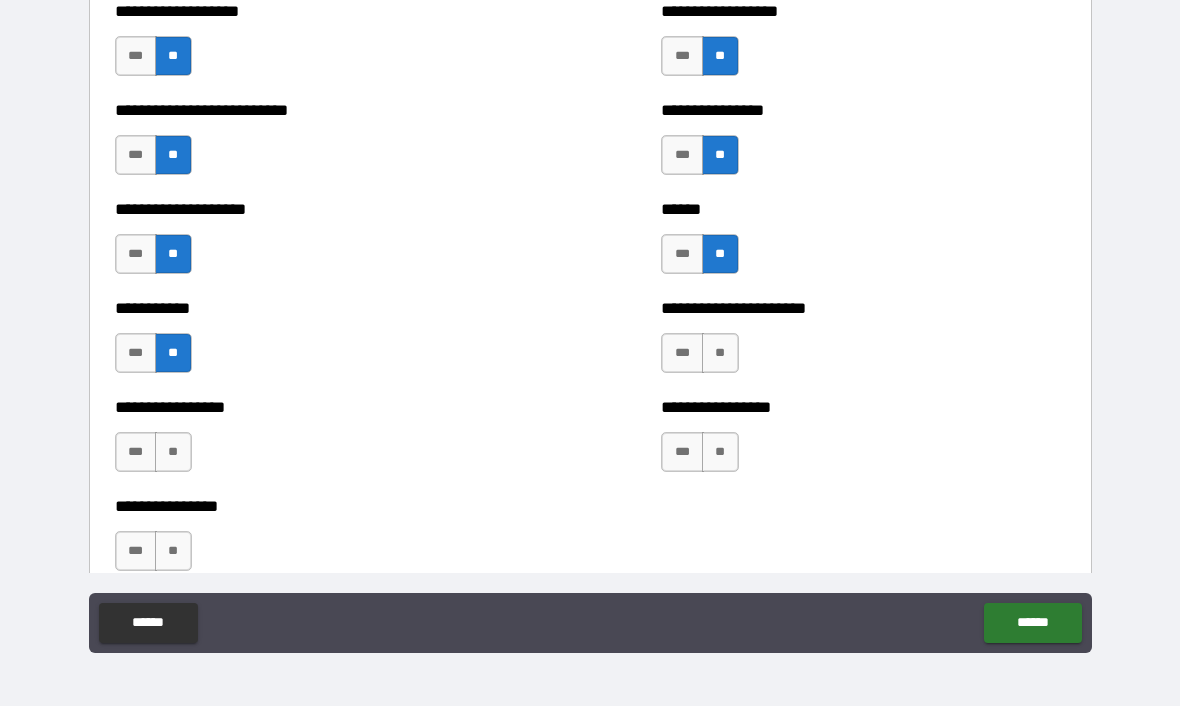 click on "**" at bounding box center (720, 354) 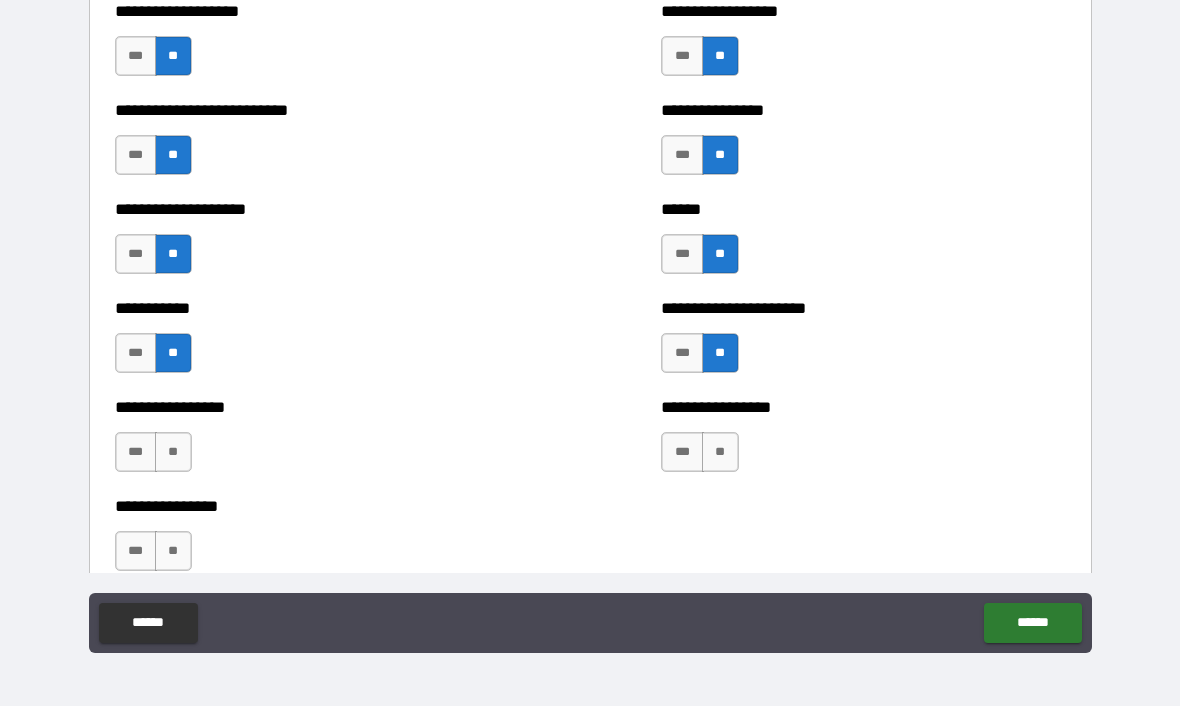click on "**" at bounding box center [173, 453] 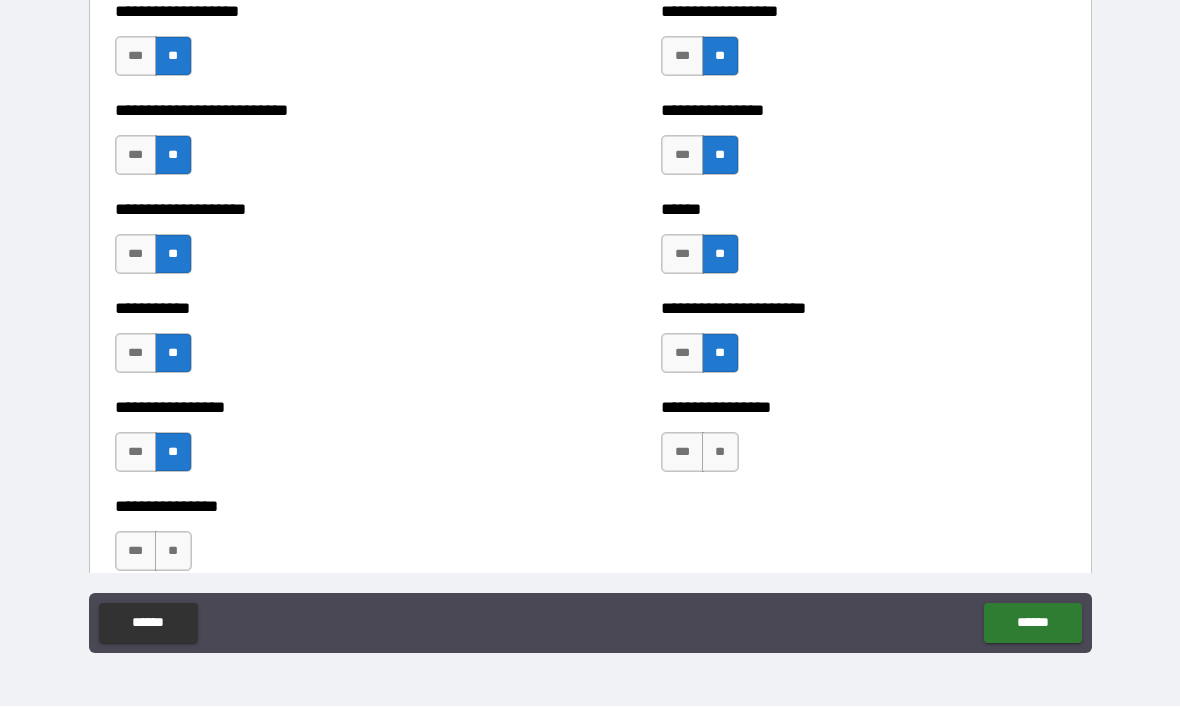 click on "**" at bounding box center (720, 453) 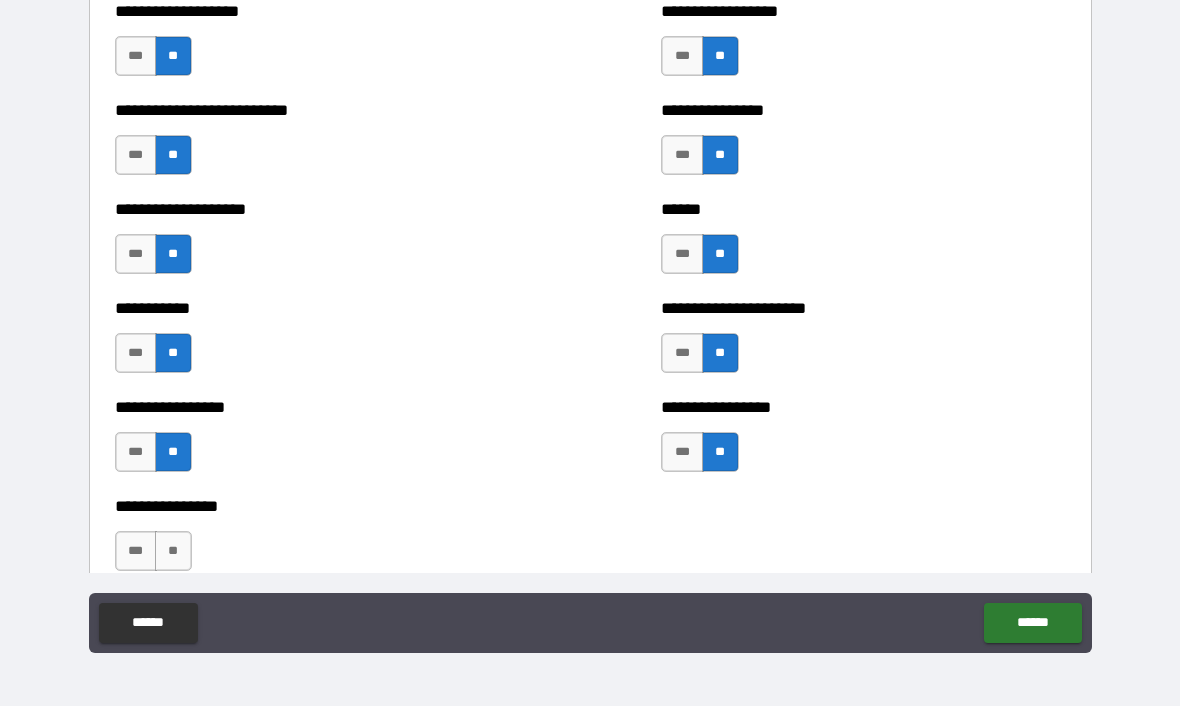 click on "**" at bounding box center (173, 552) 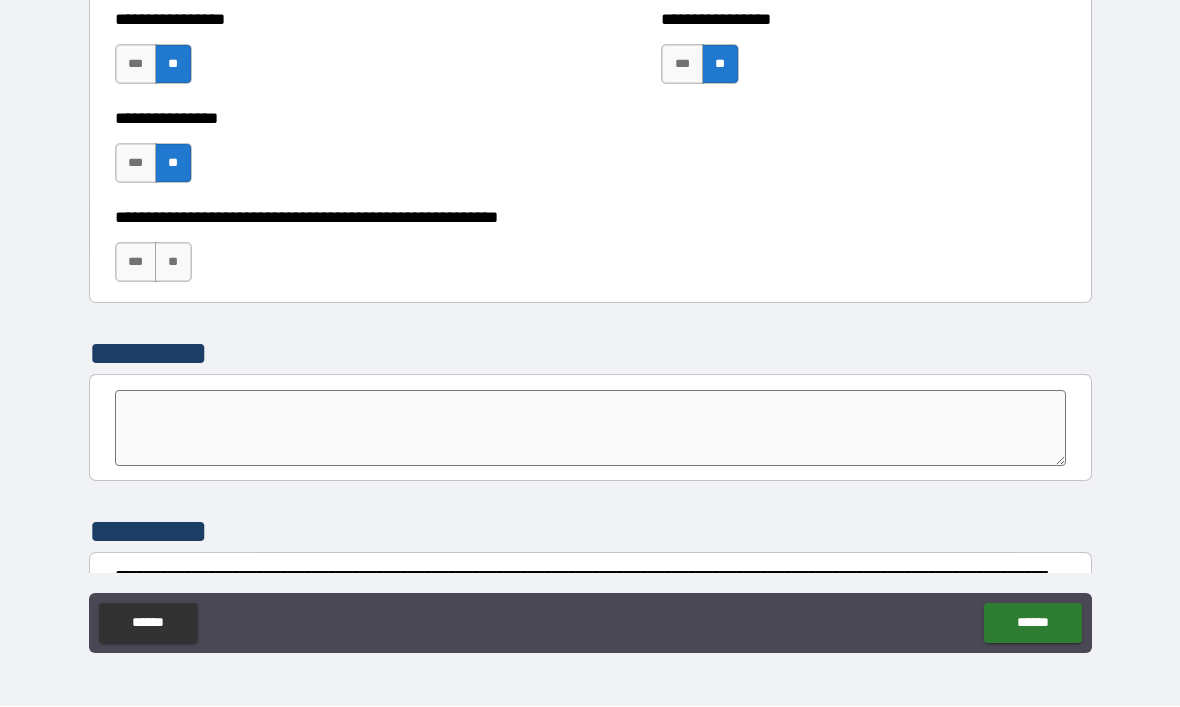 scroll, scrollTop: 6063, scrollLeft: 0, axis: vertical 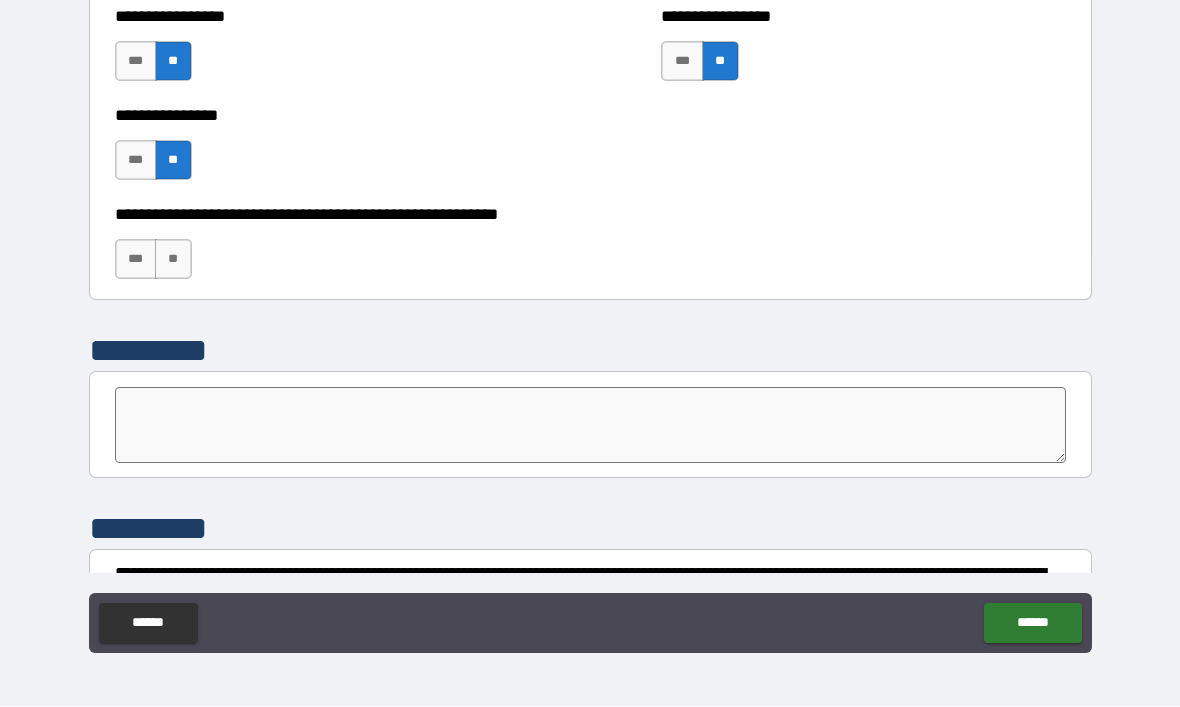 click on "**" at bounding box center (173, 260) 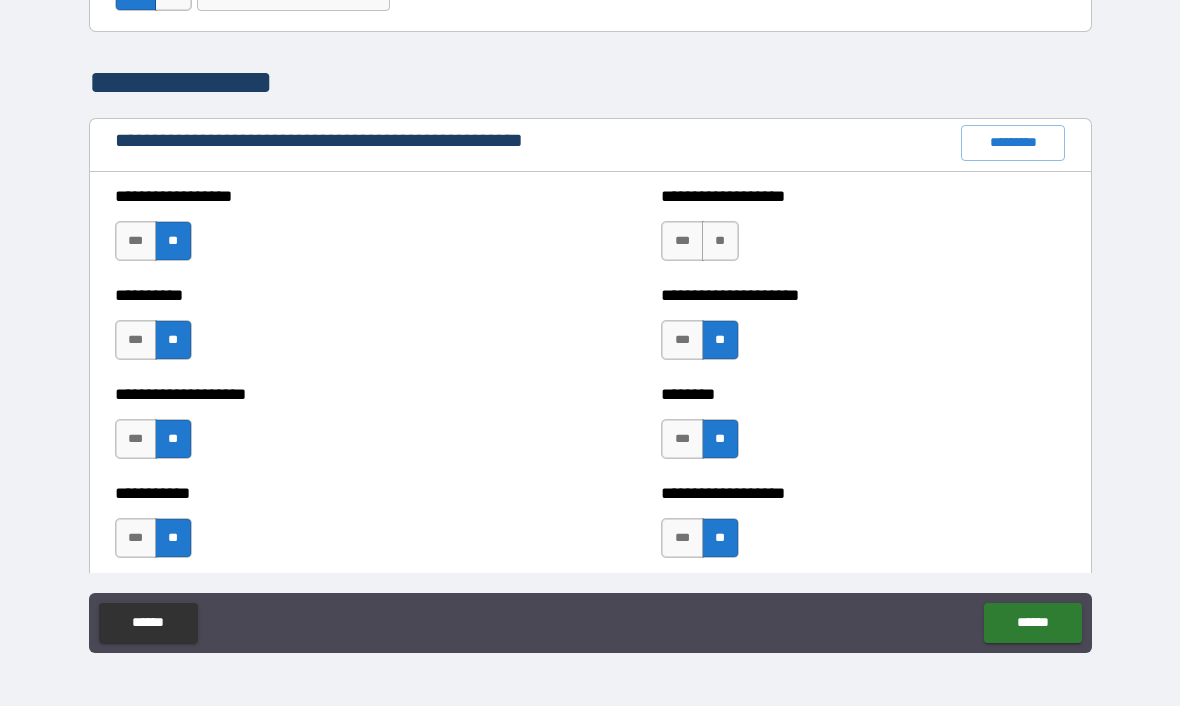 scroll, scrollTop: 2222, scrollLeft: 0, axis: vertical 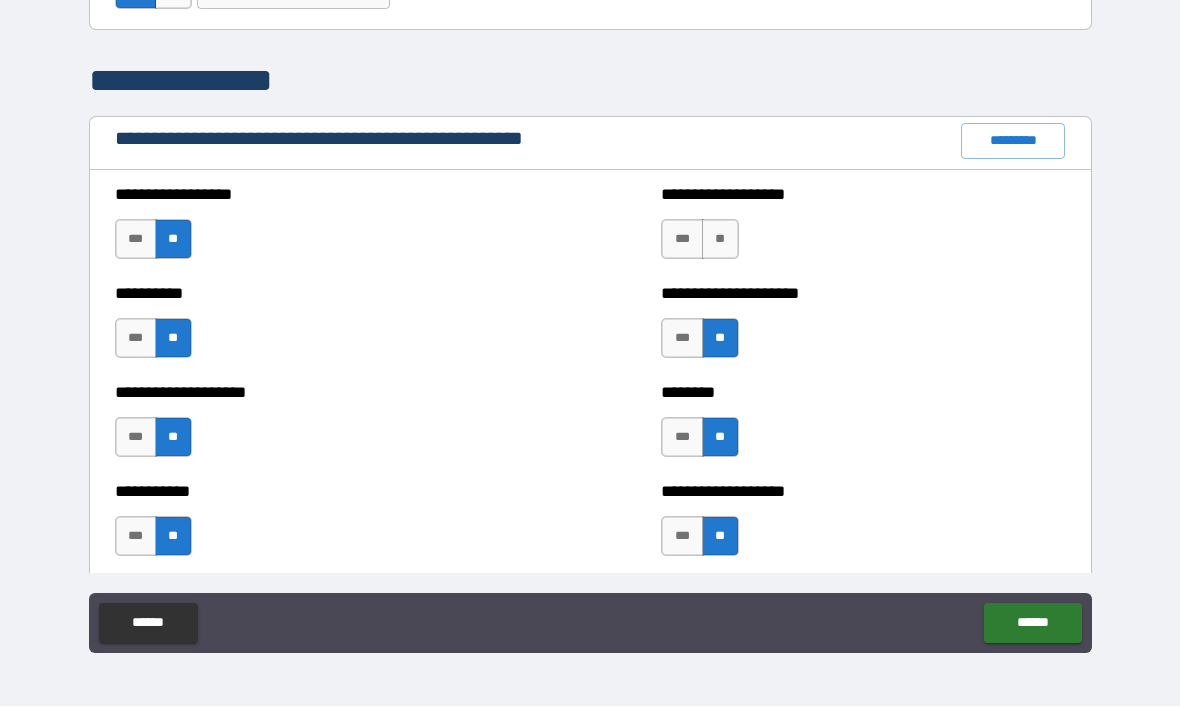 click on "**" at bounding box center (720, 240) 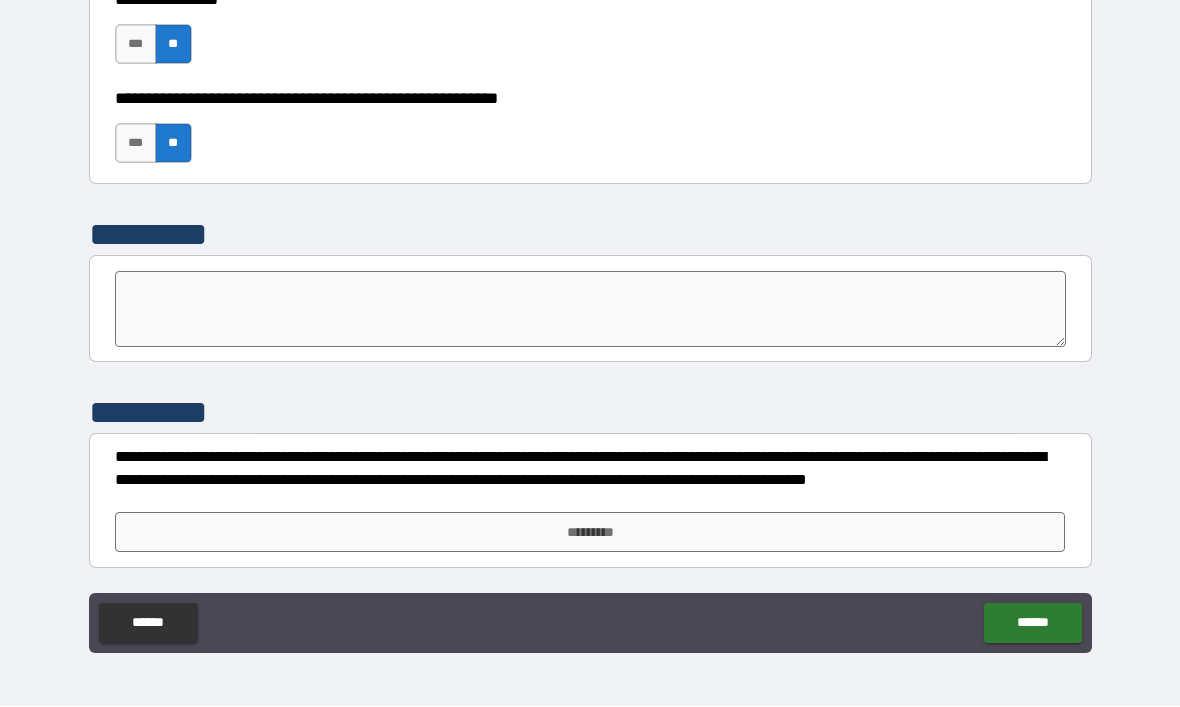 scroll, scrollTop: 6179, scrollLeft: 0, axis: vertical 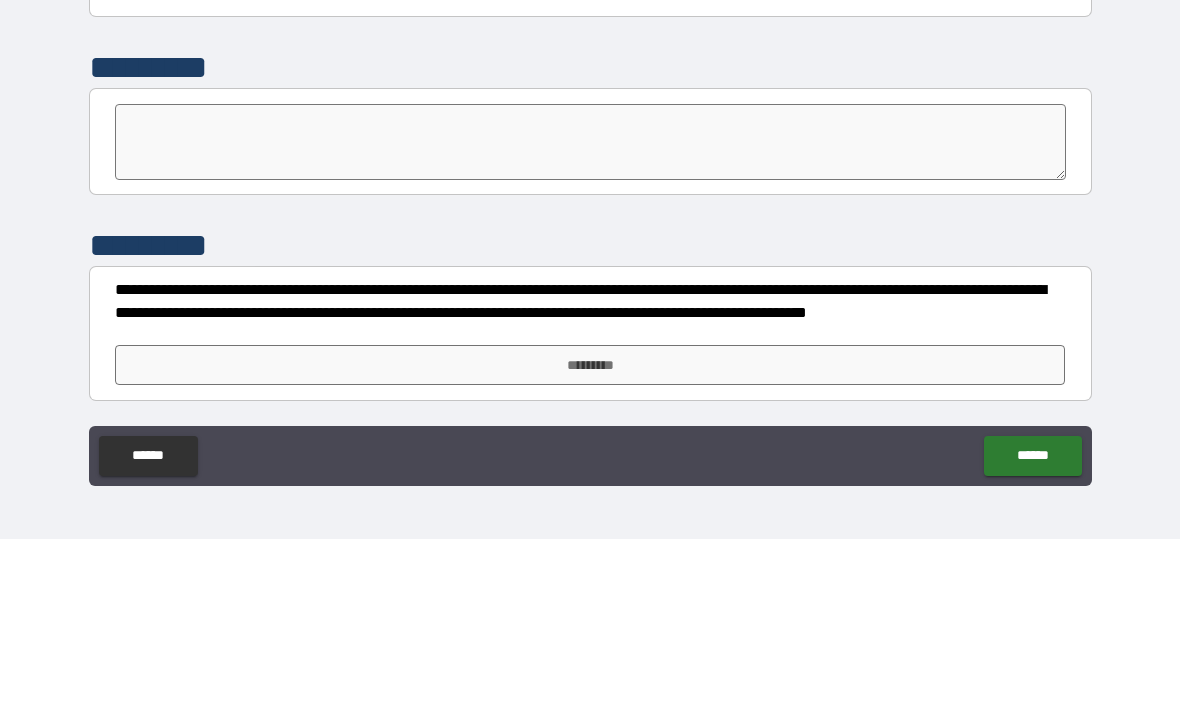 type on "*" 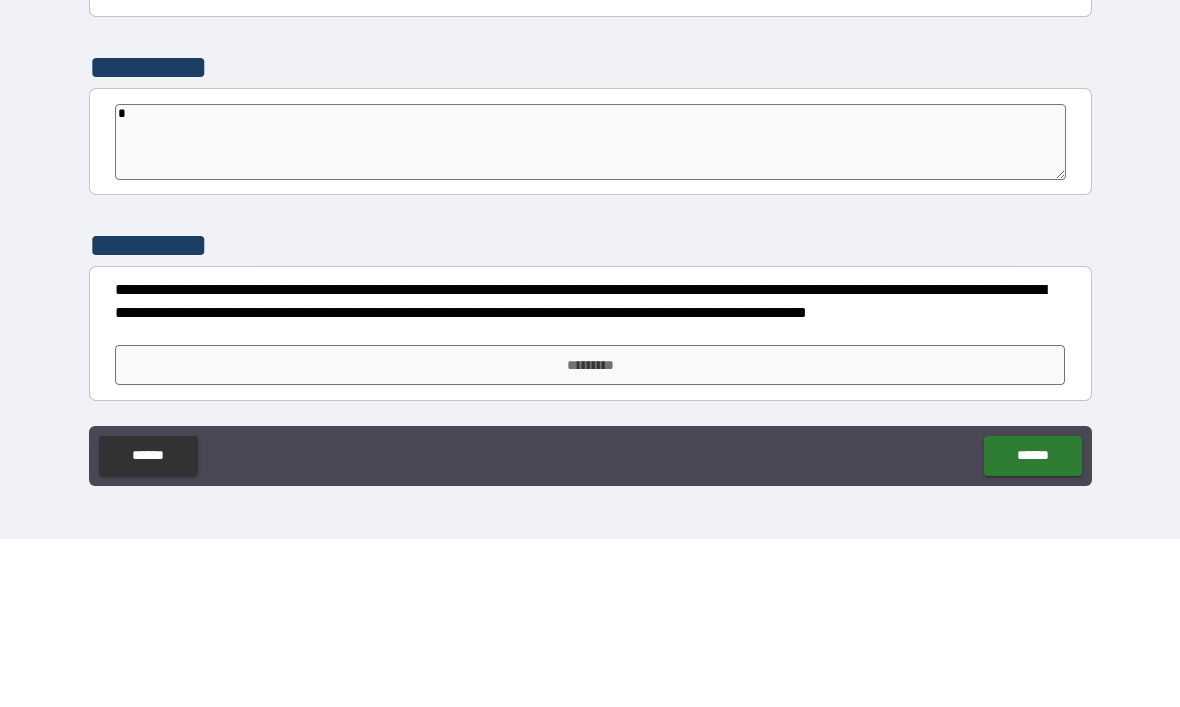 type on "*" 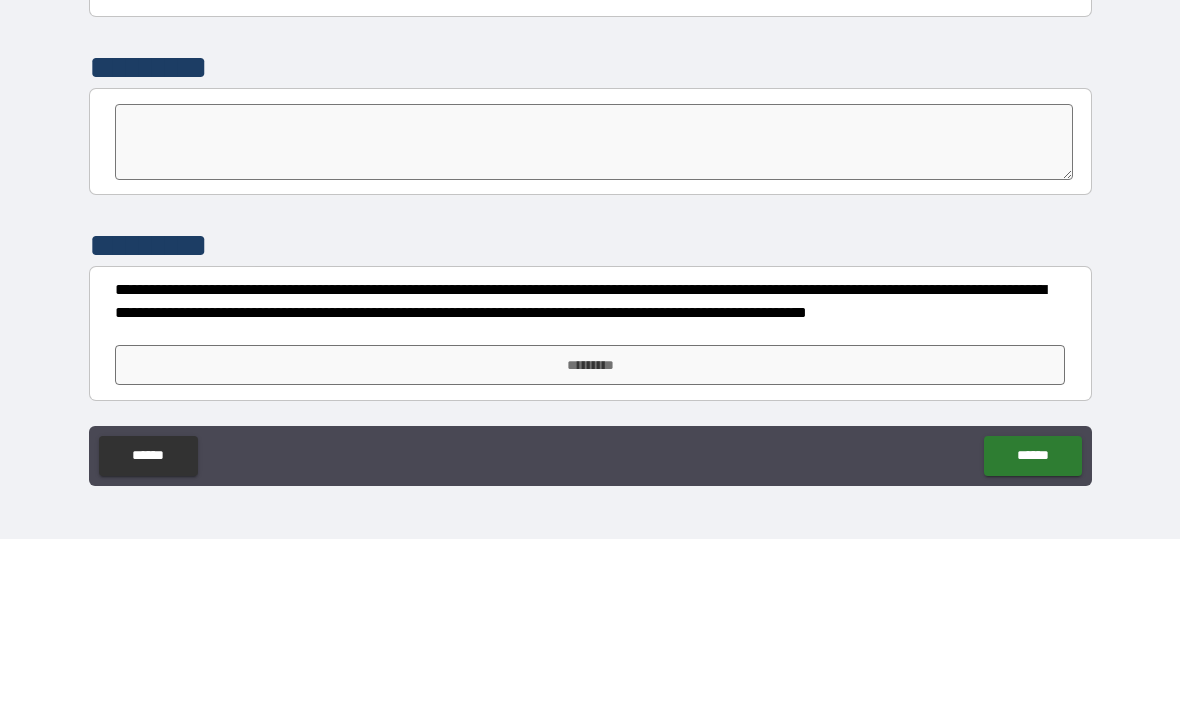 type on "*" 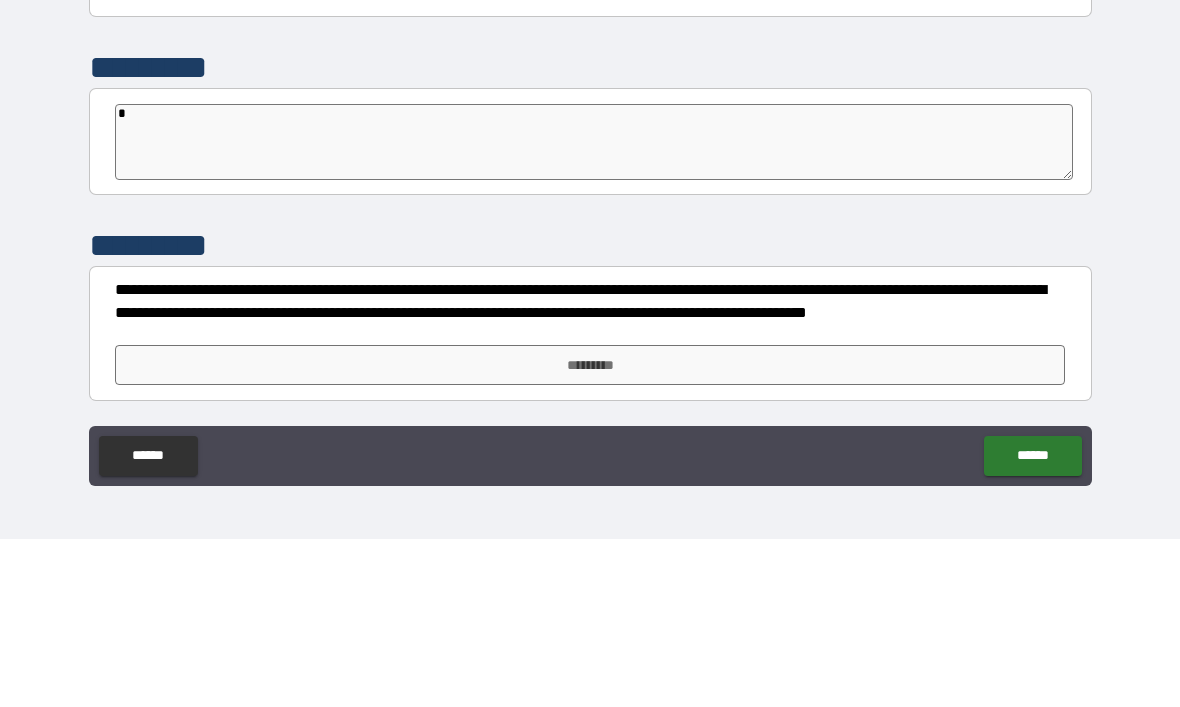 type on "*" 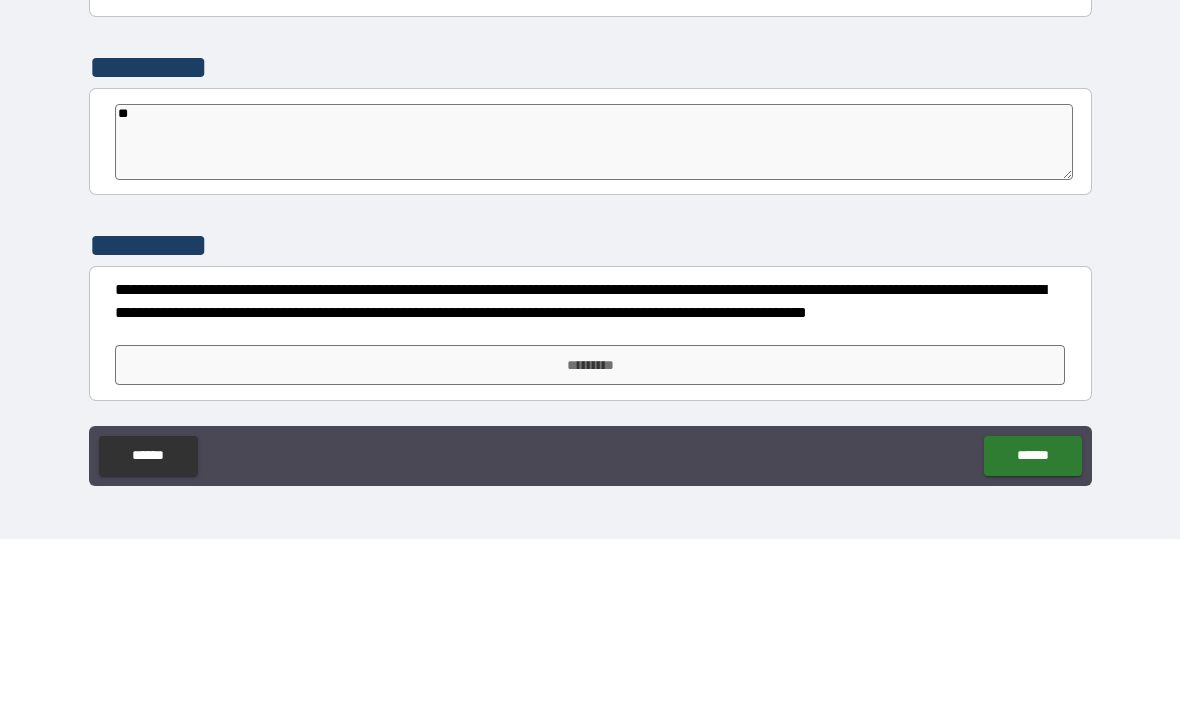 type on "*" 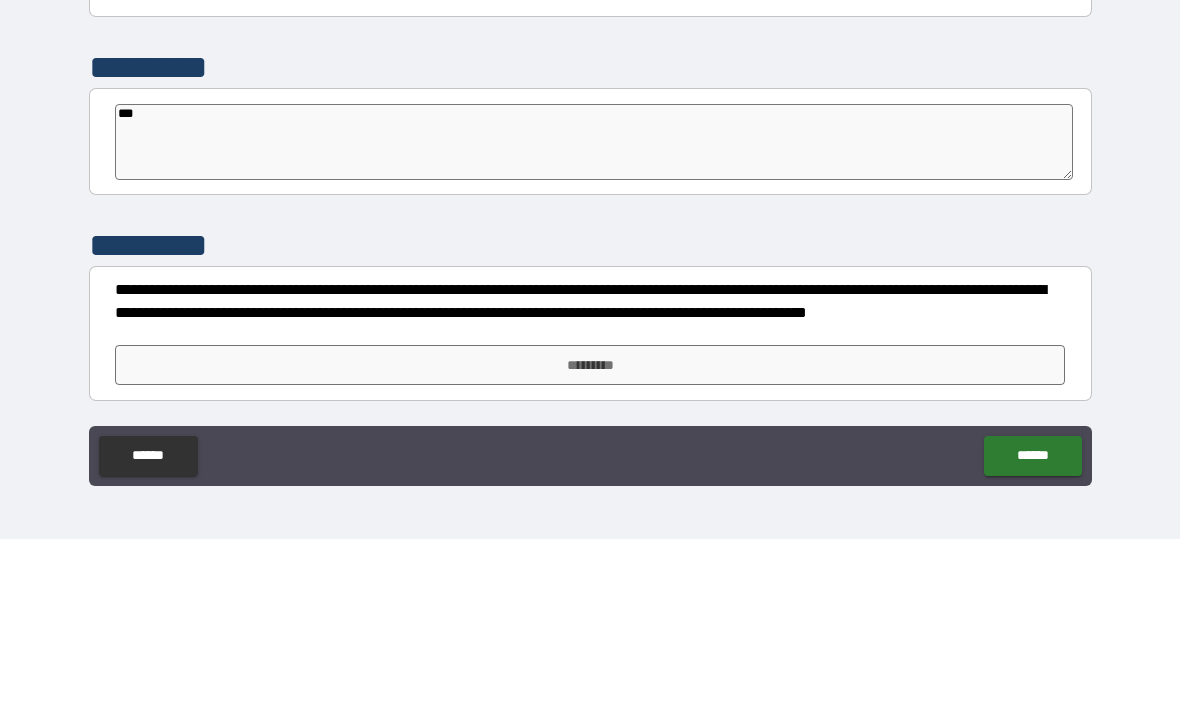 type on "*" 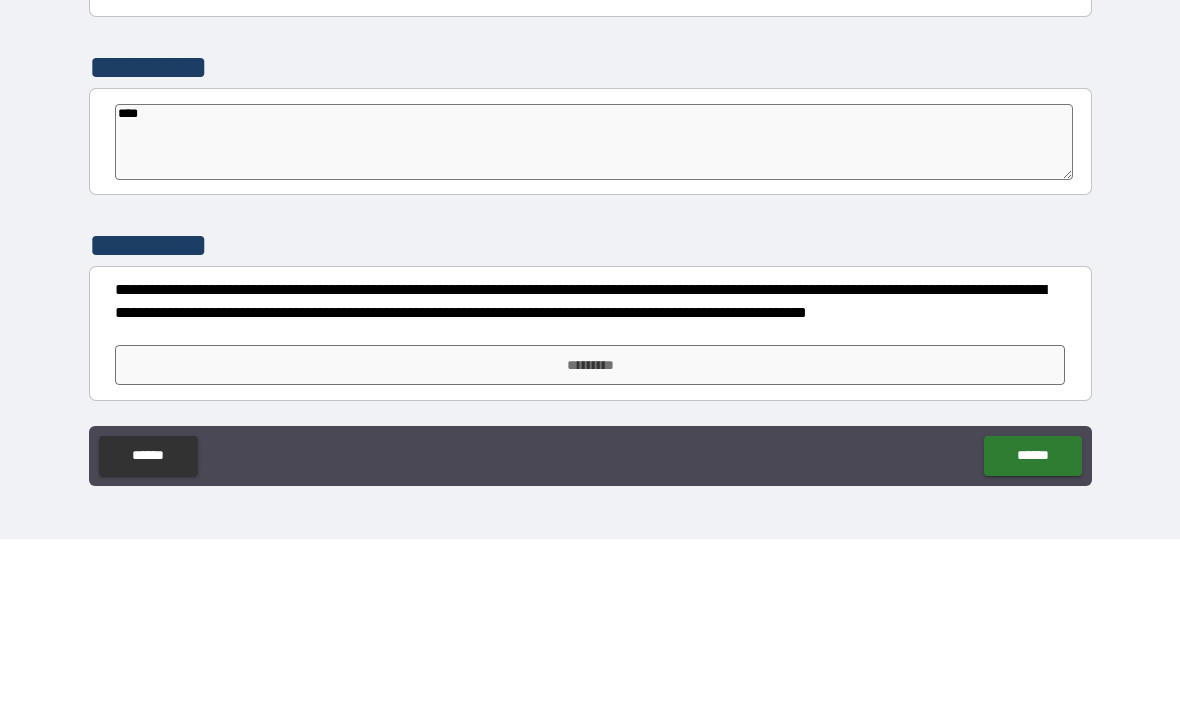 type on "*" 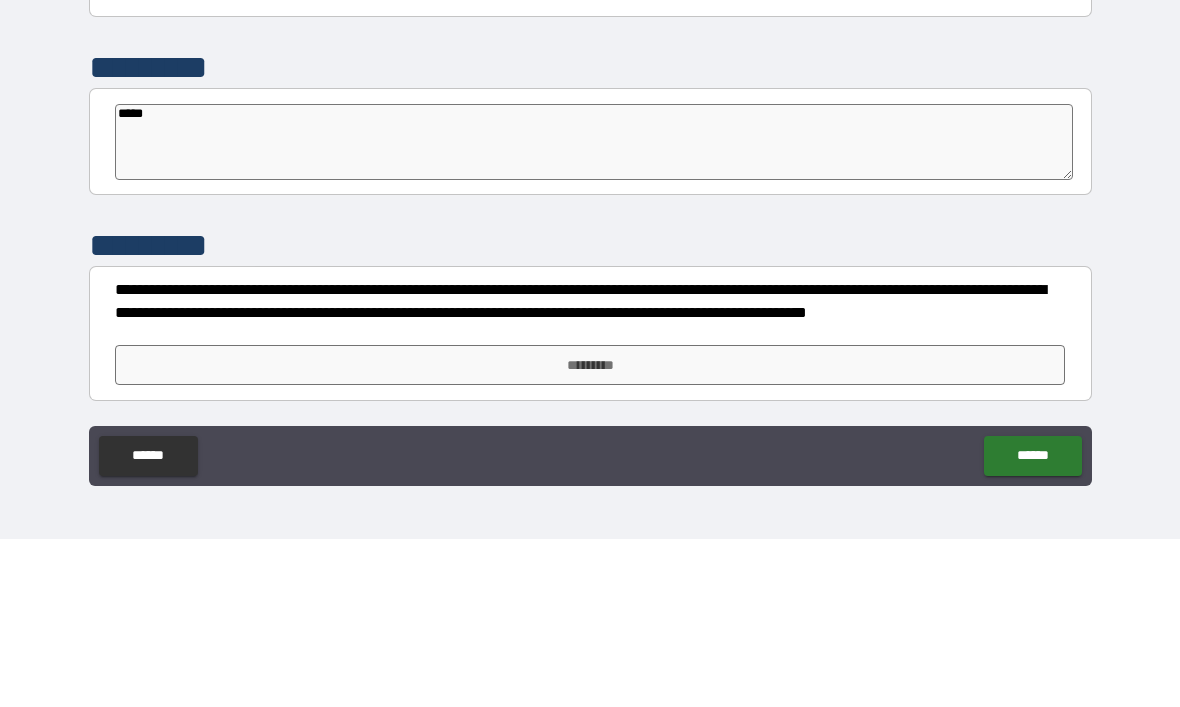 type on "*" 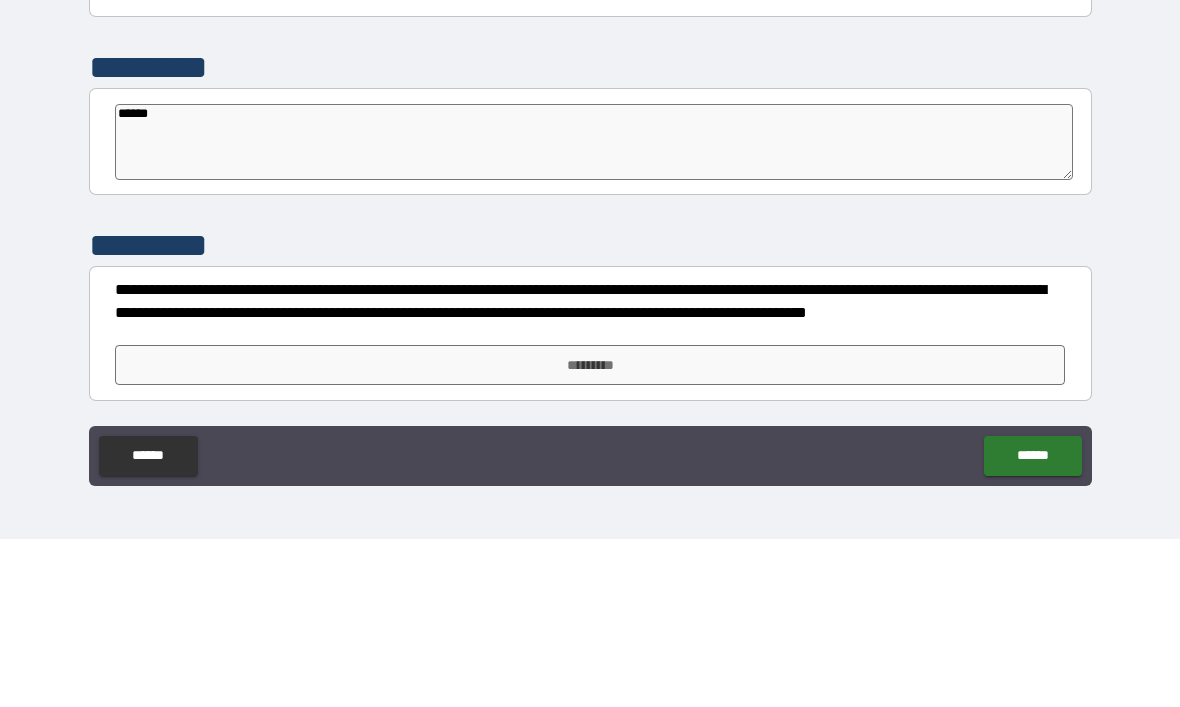 type on "*" 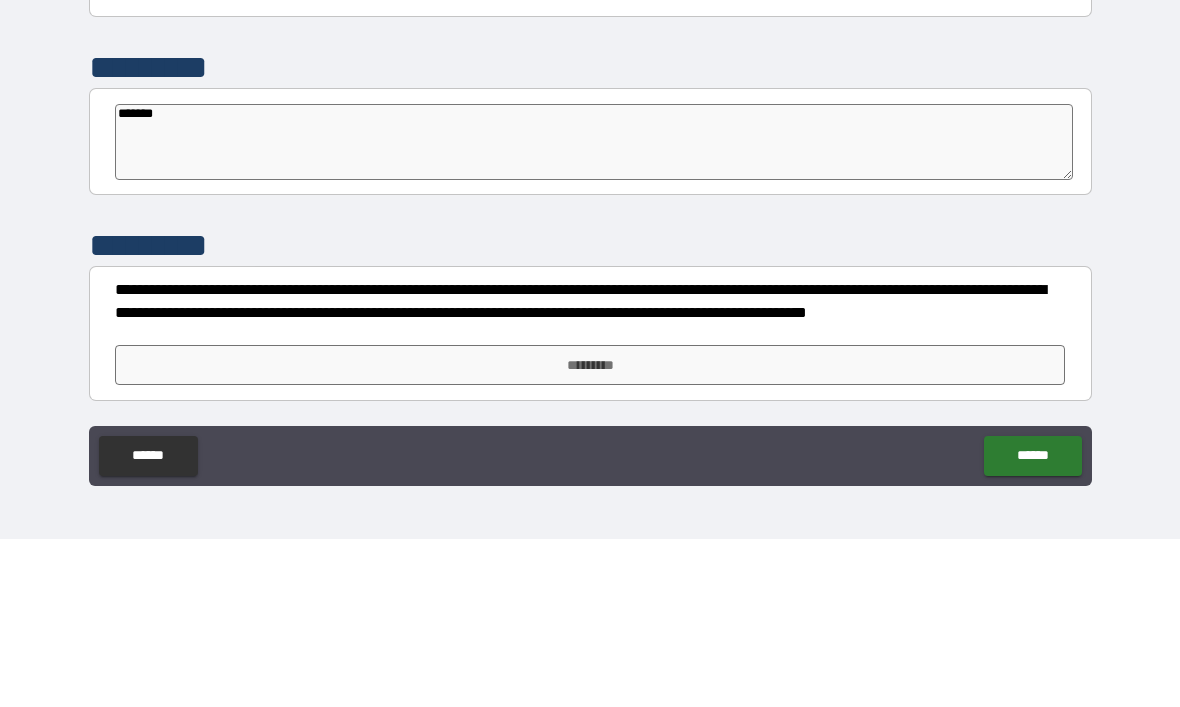 type on "*" 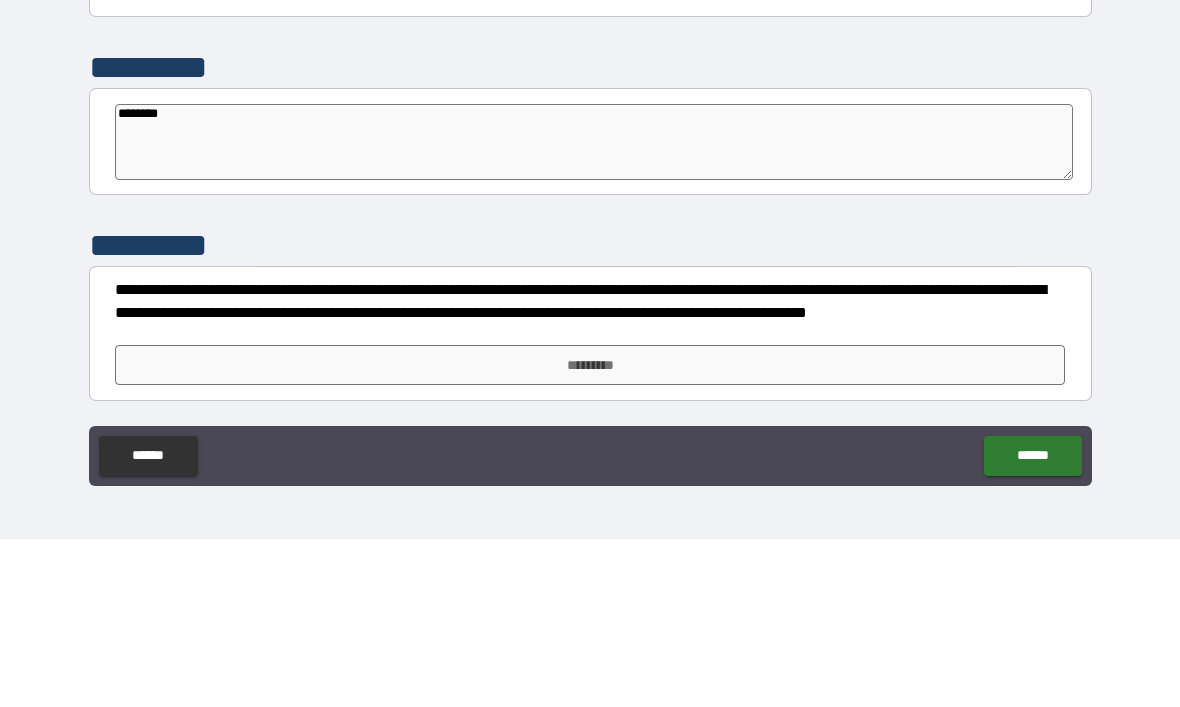 type on "*********" 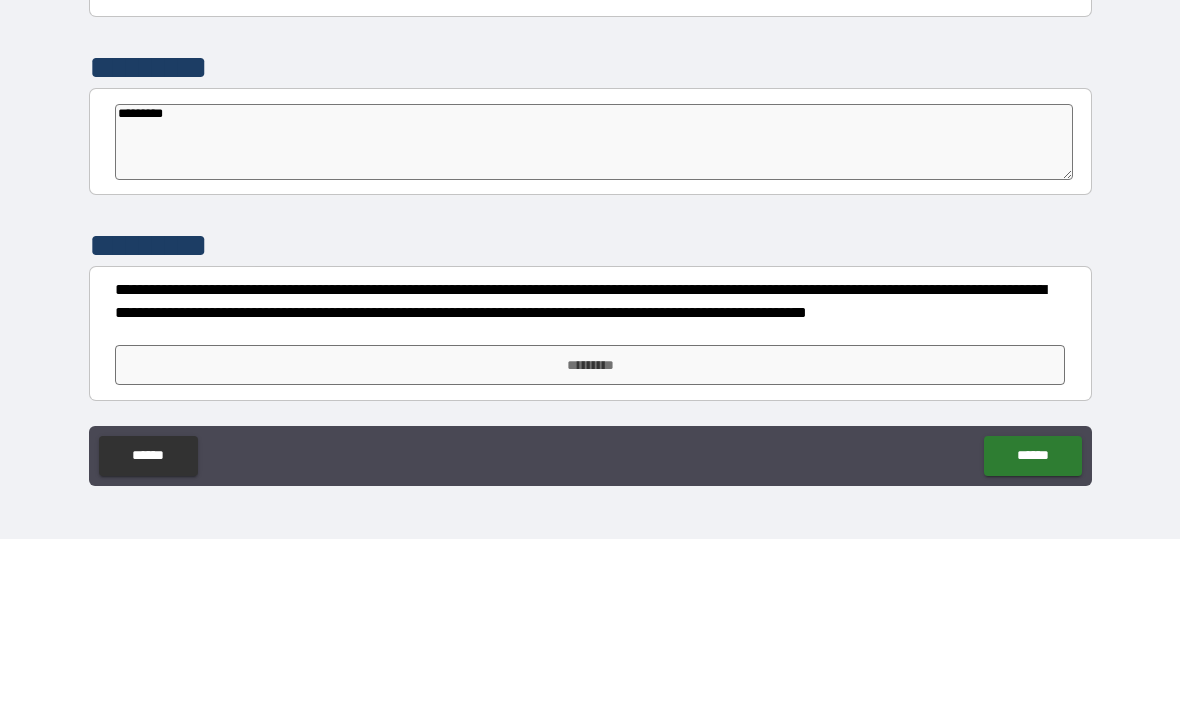 type on "*" 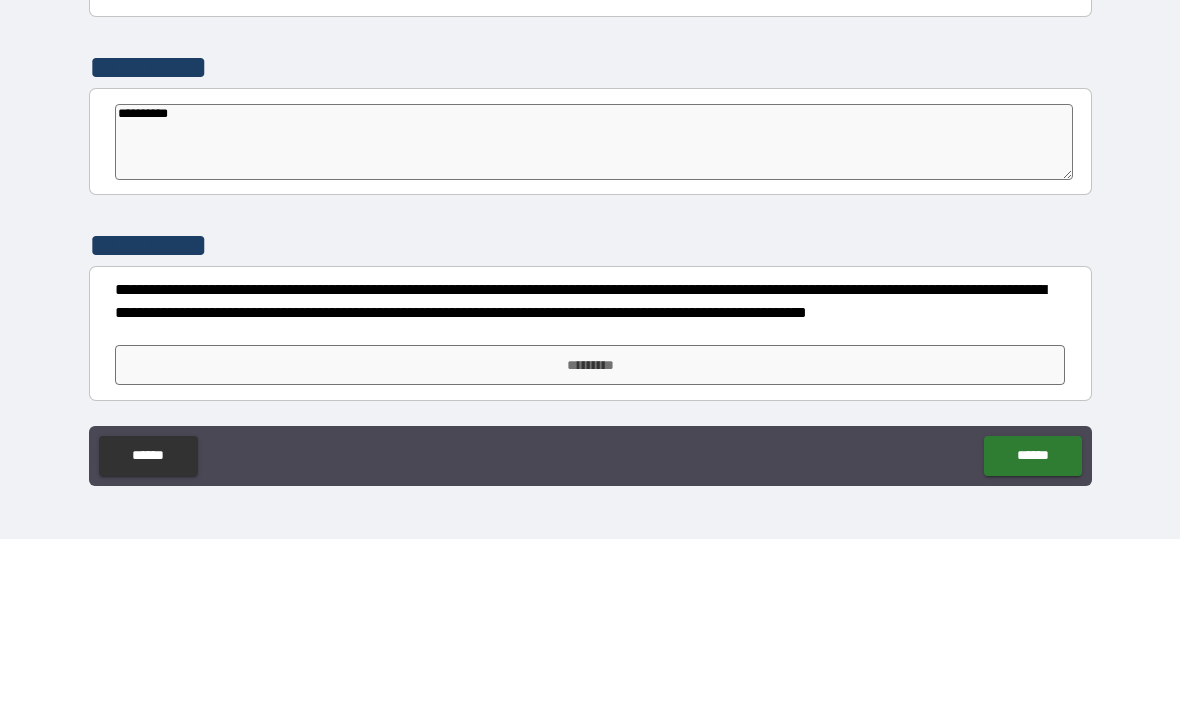 type on "*" 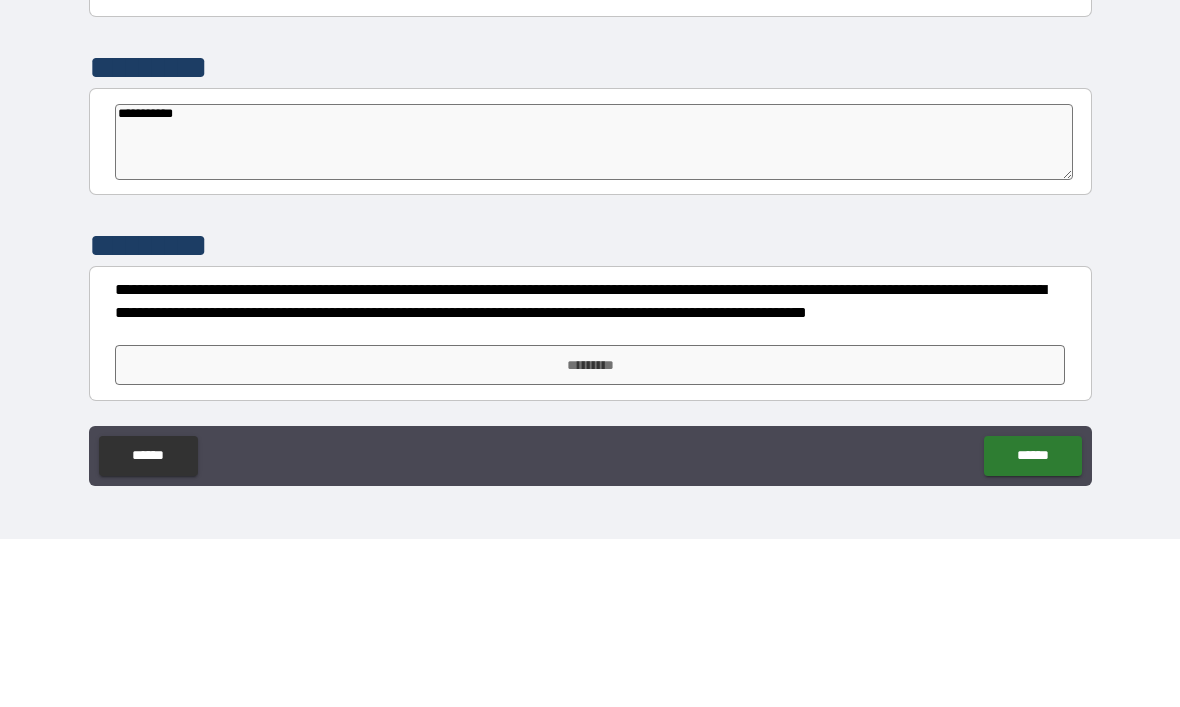 type on "*" 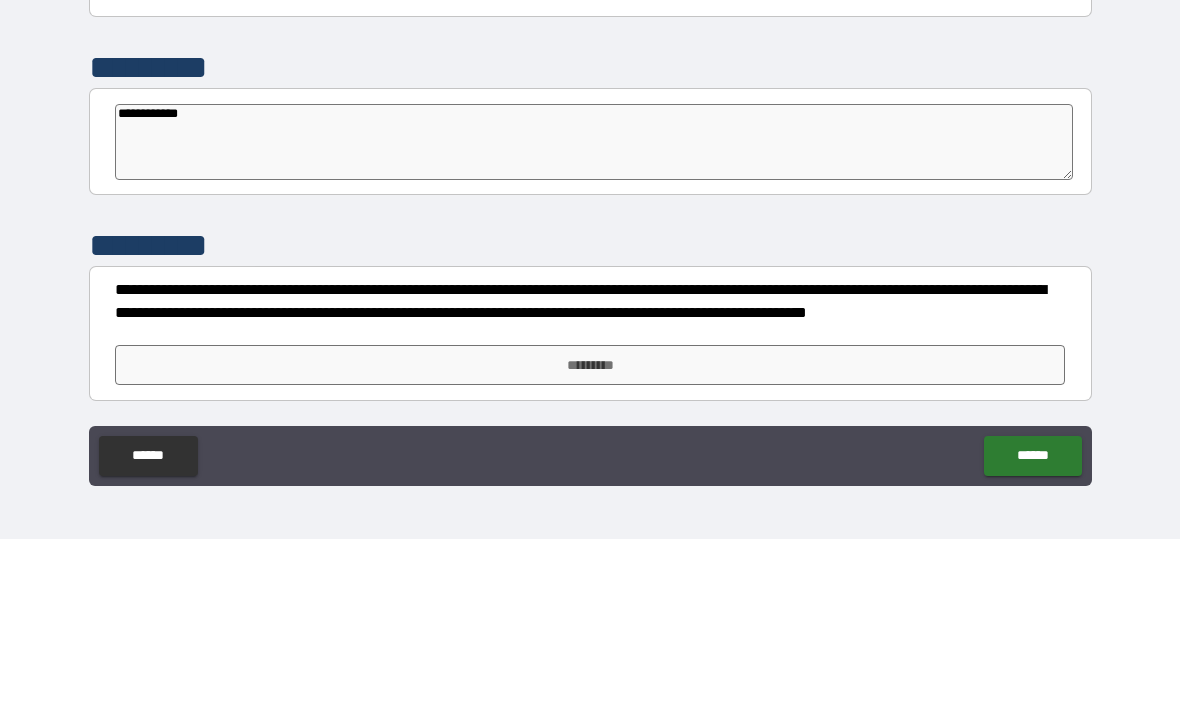 type on "*" 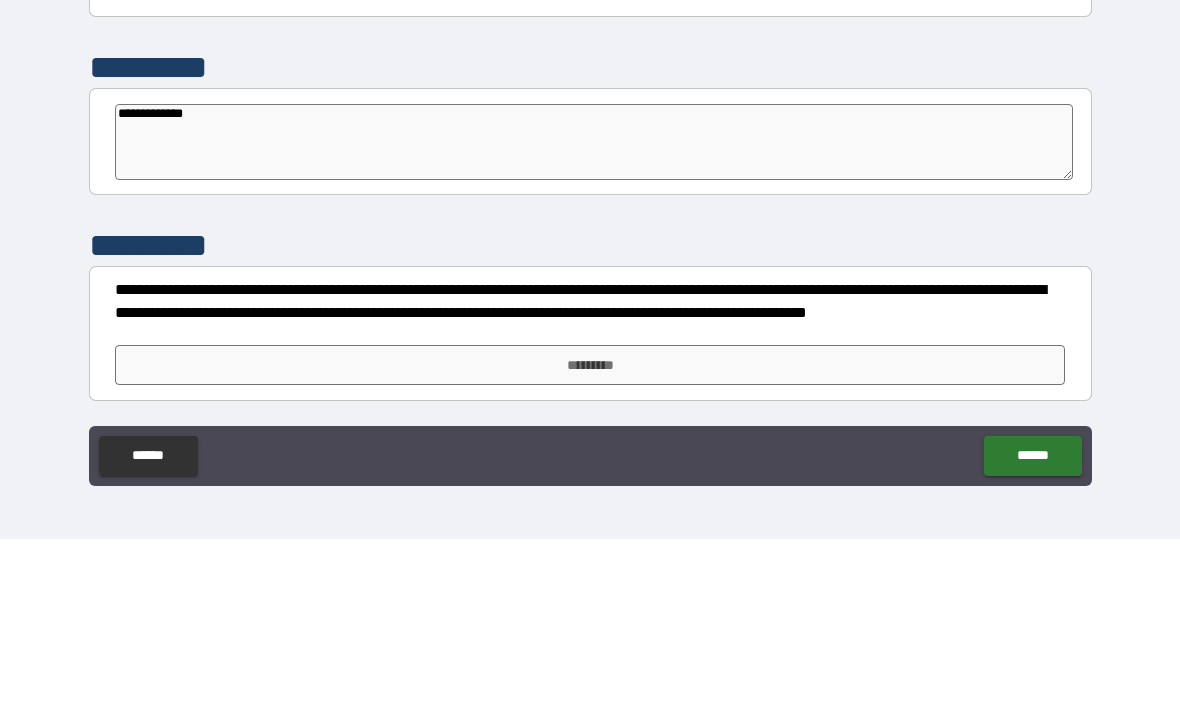 type on "*" 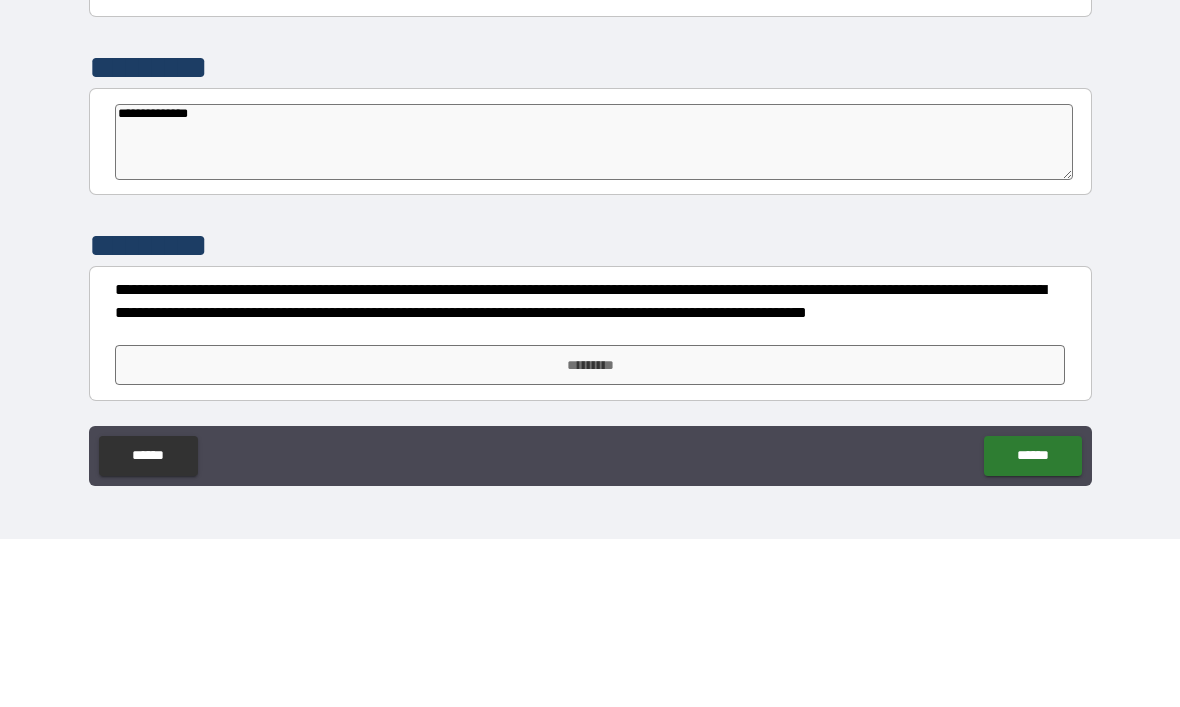 type on "**********" 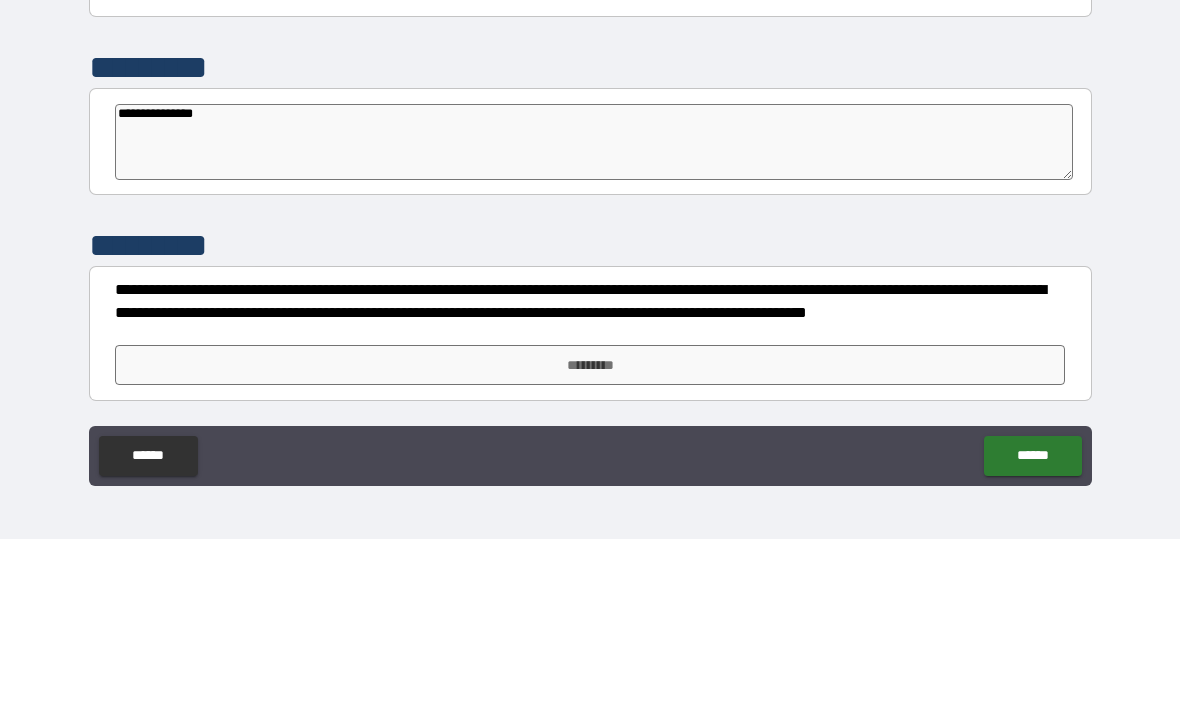 type on "*" 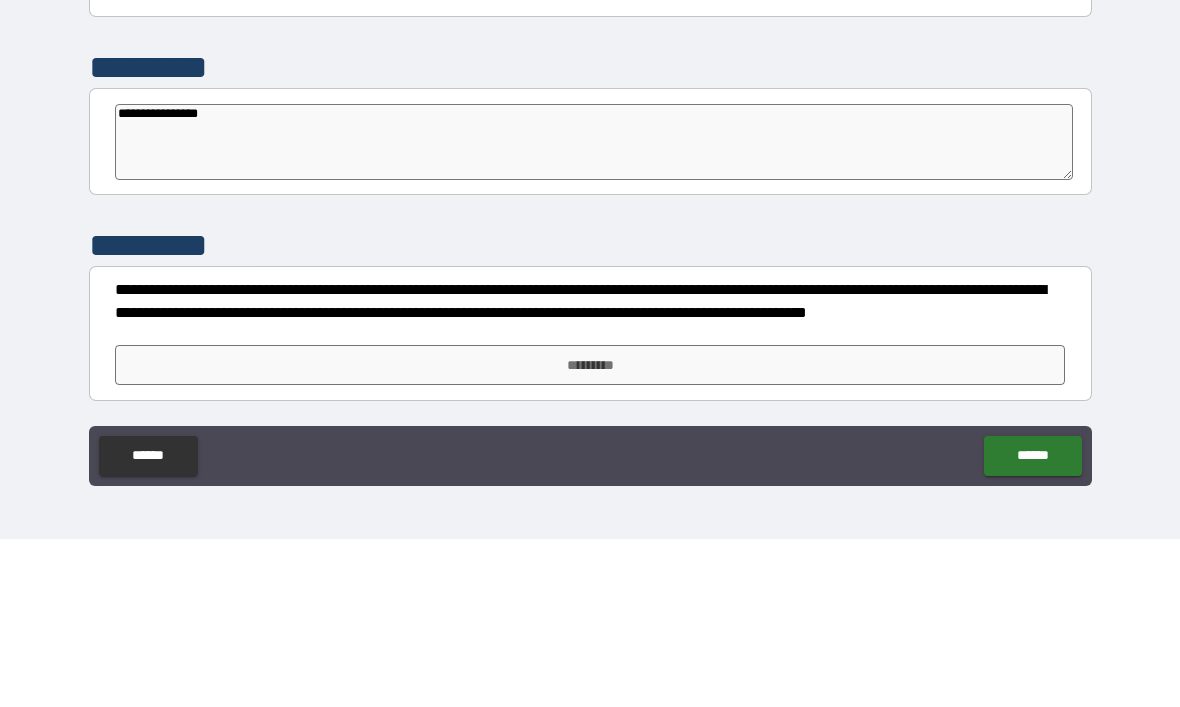 type on "*" 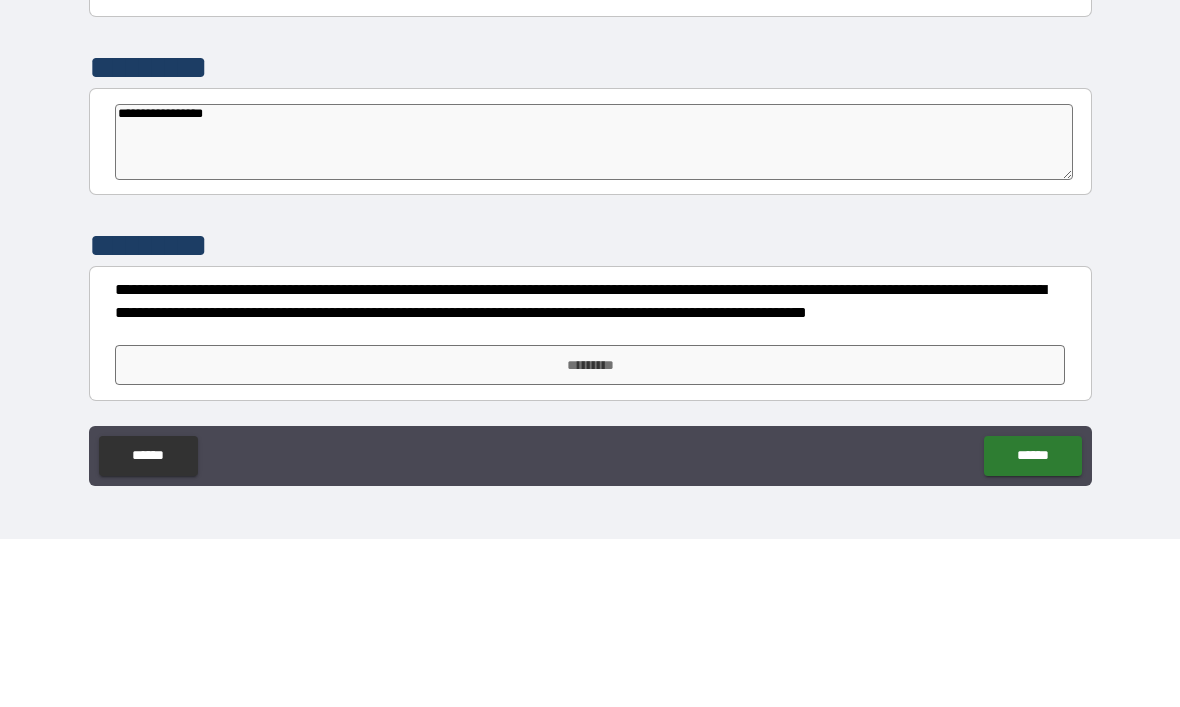type on "*" 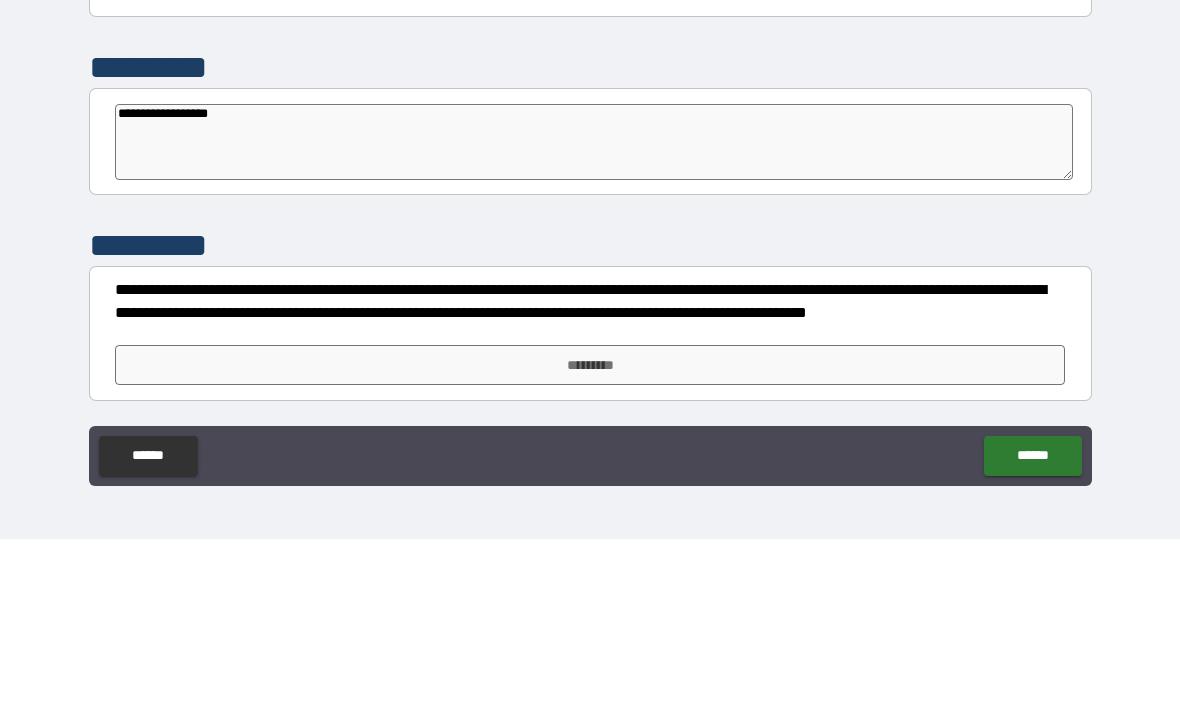 type on "**********" 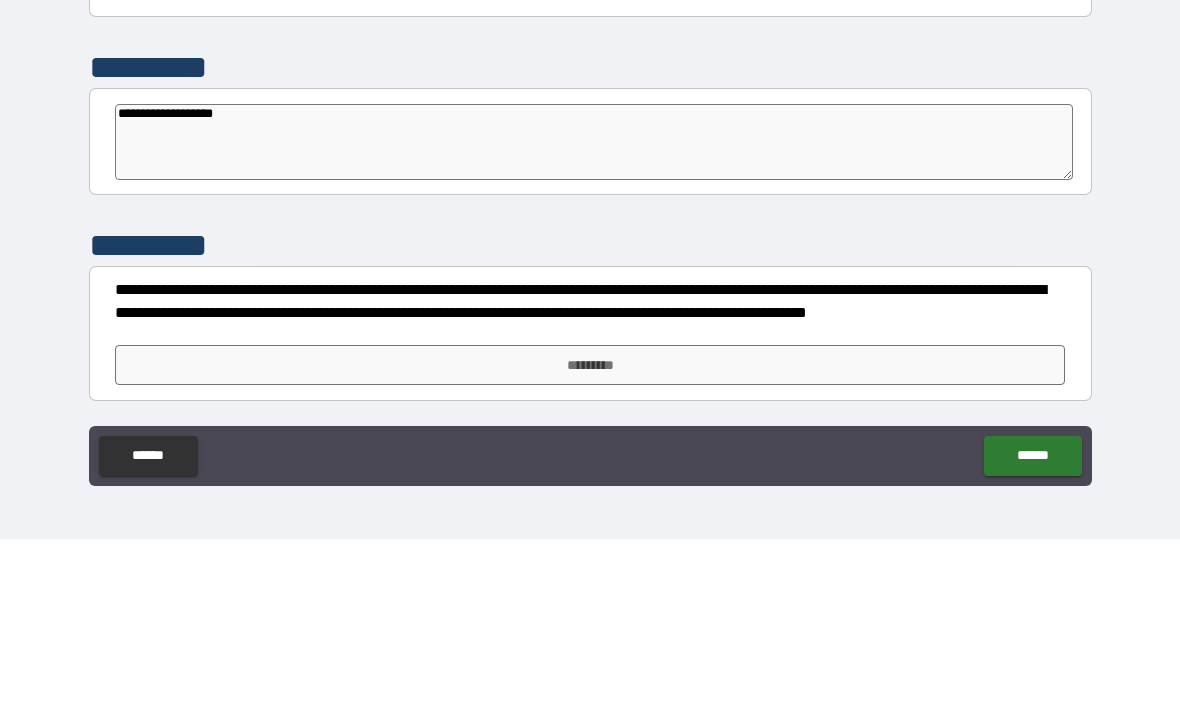 type on "*" 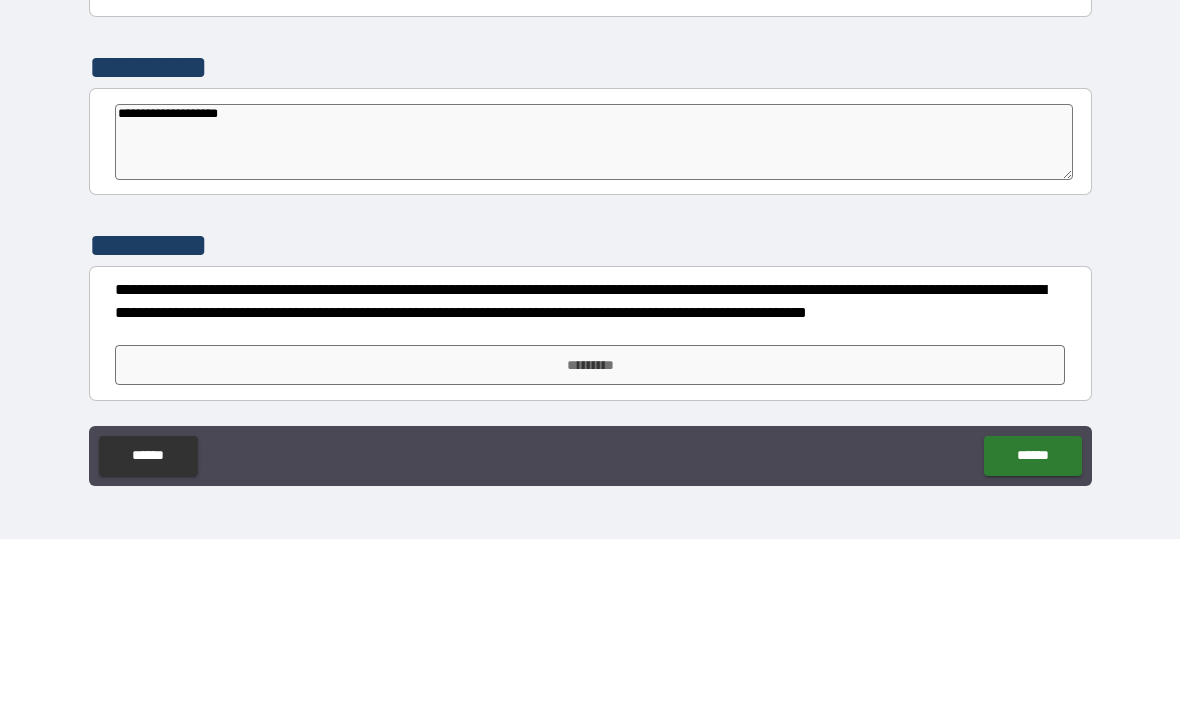 type on "*" 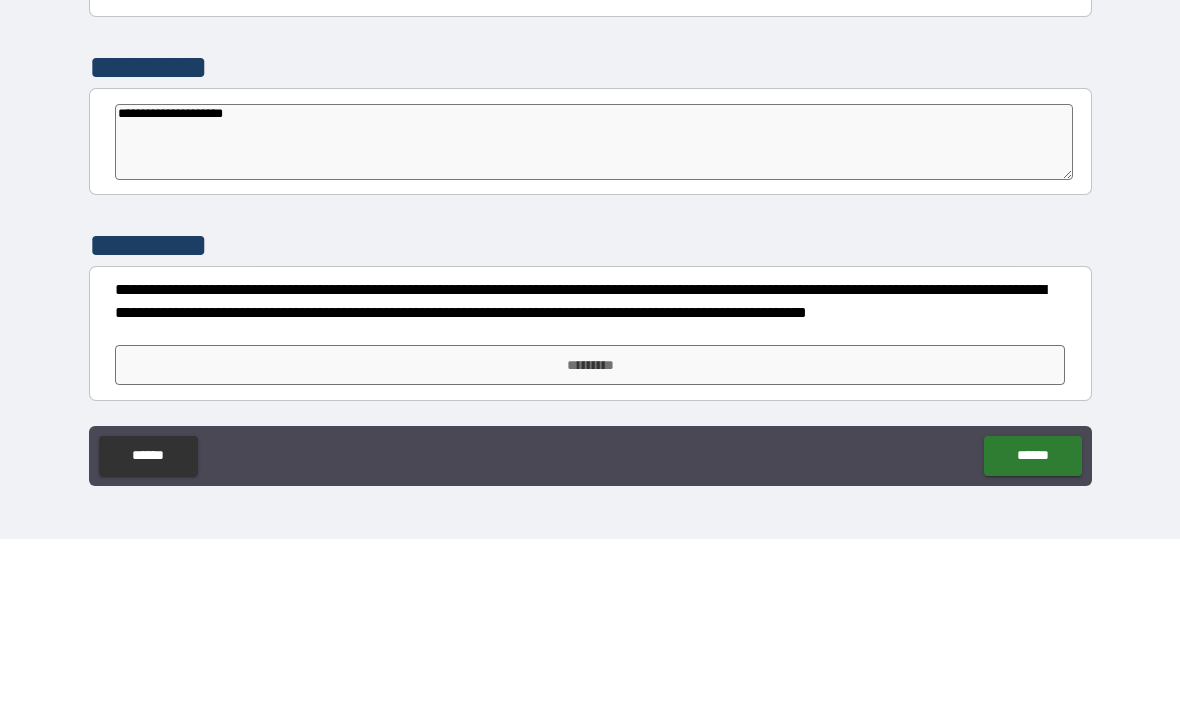 type on "*" 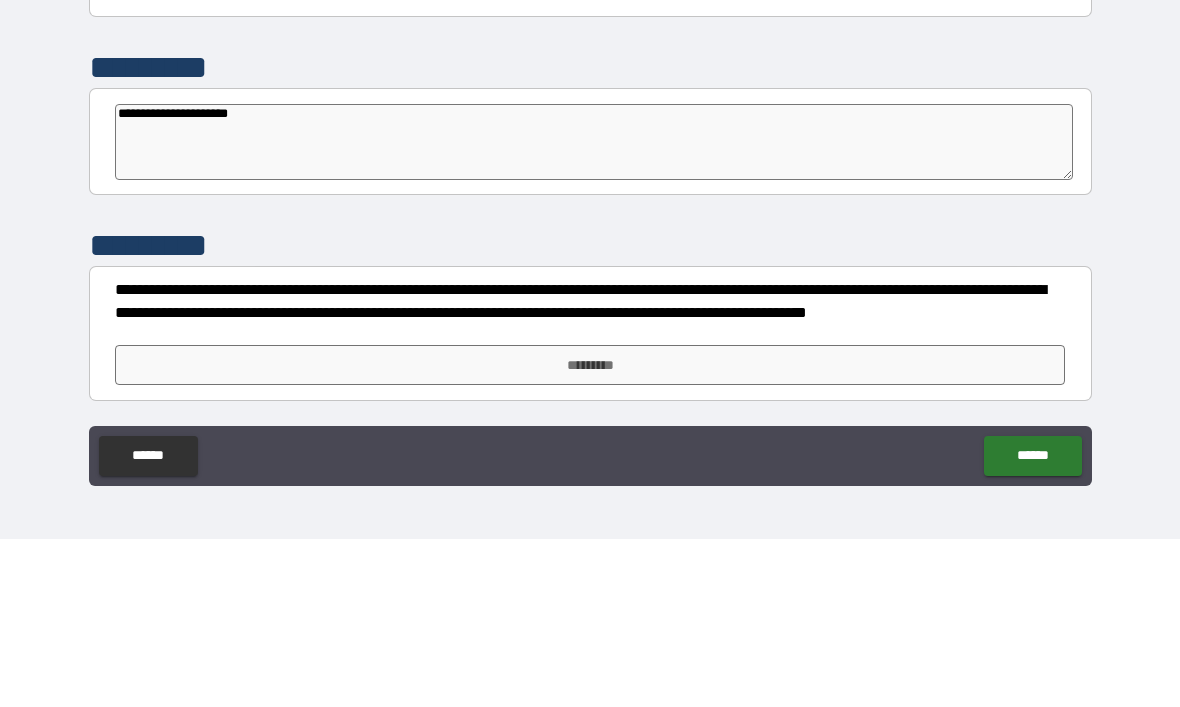 type on "*" 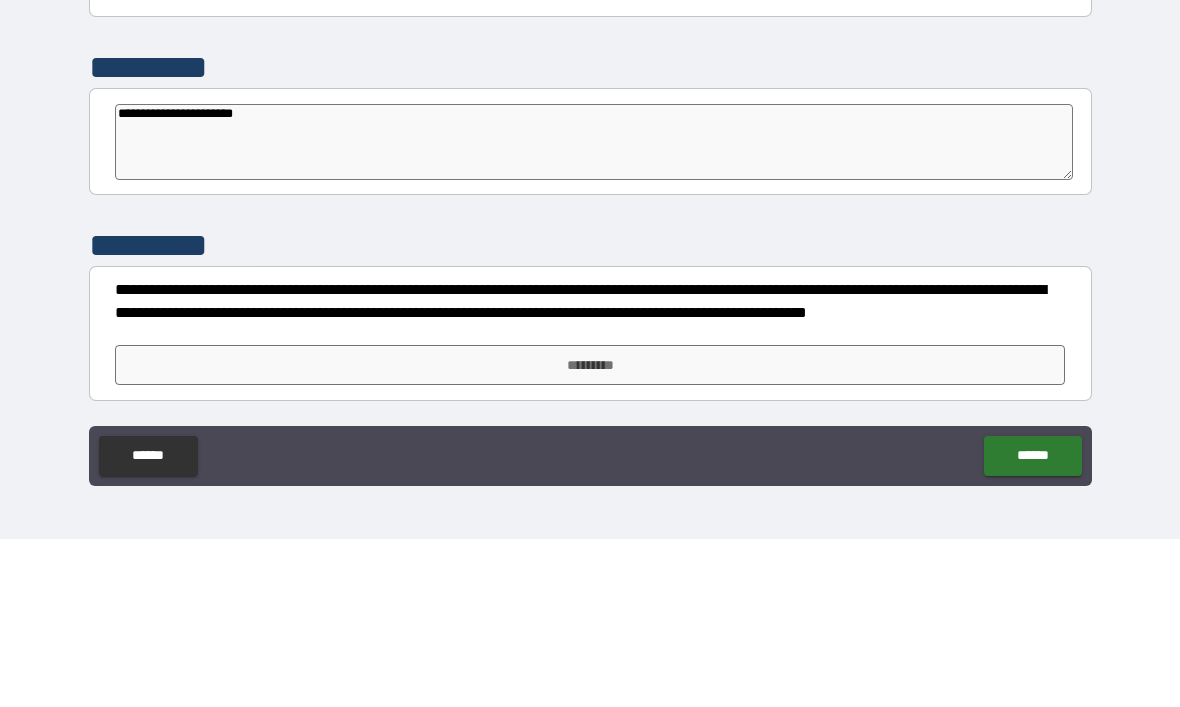type on "*" 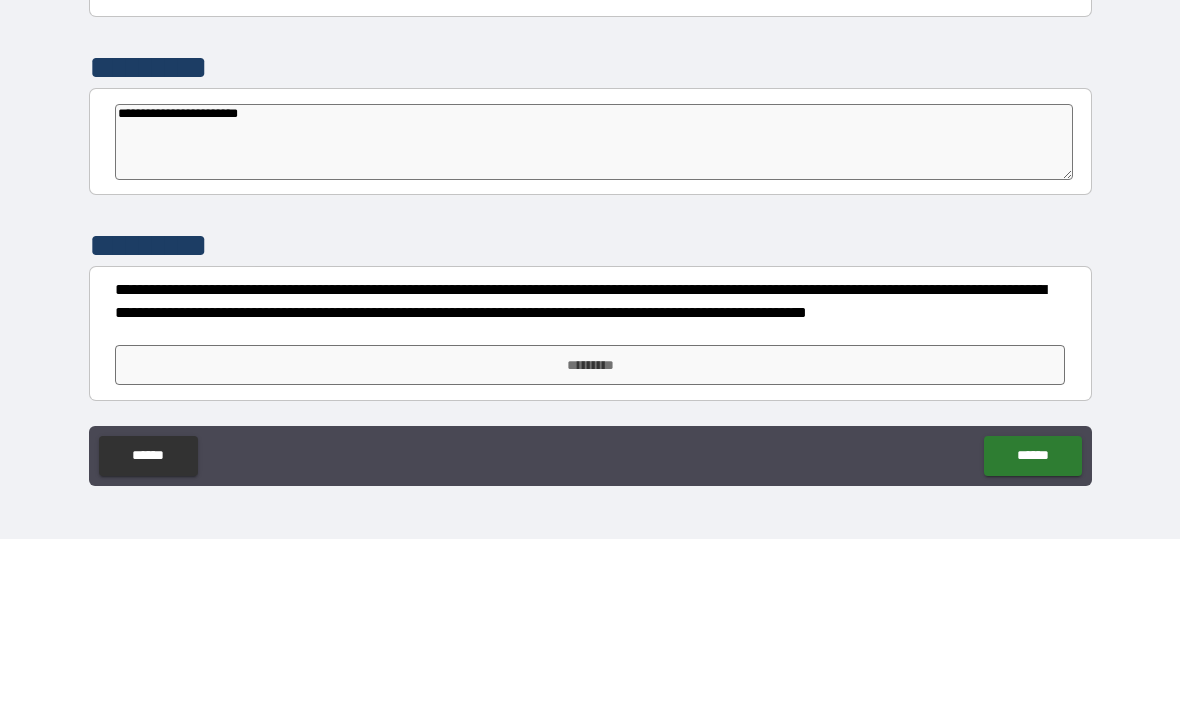 type on "*" 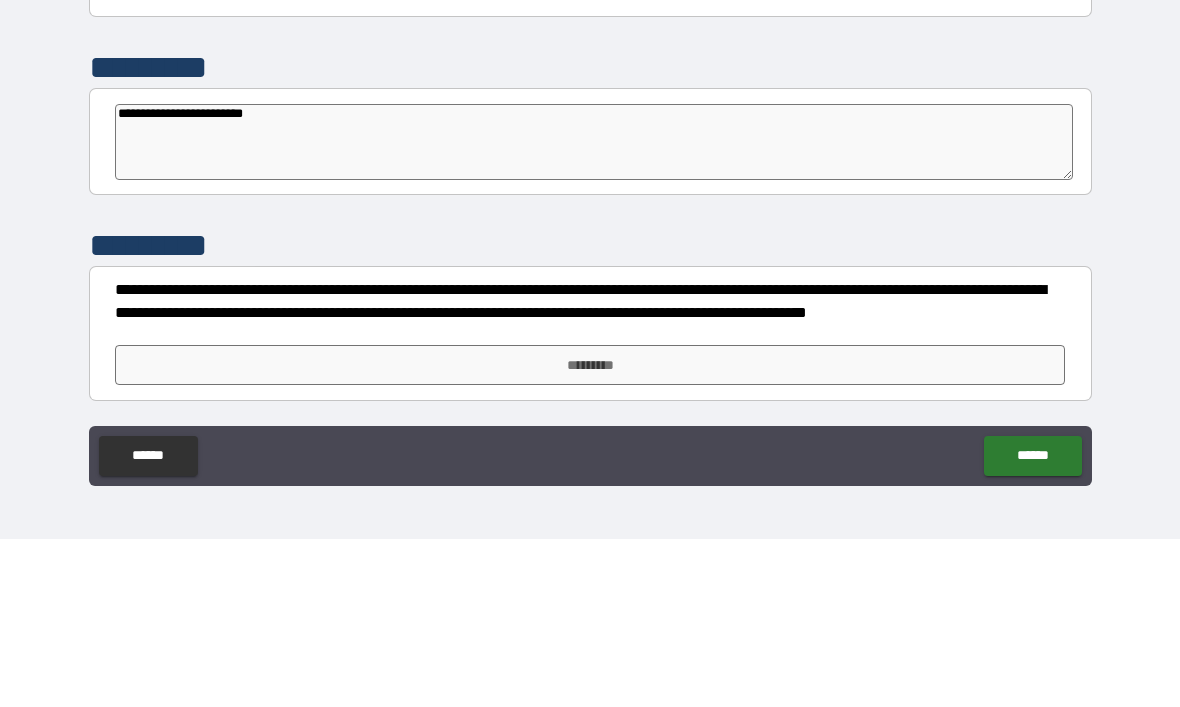 type on "*" 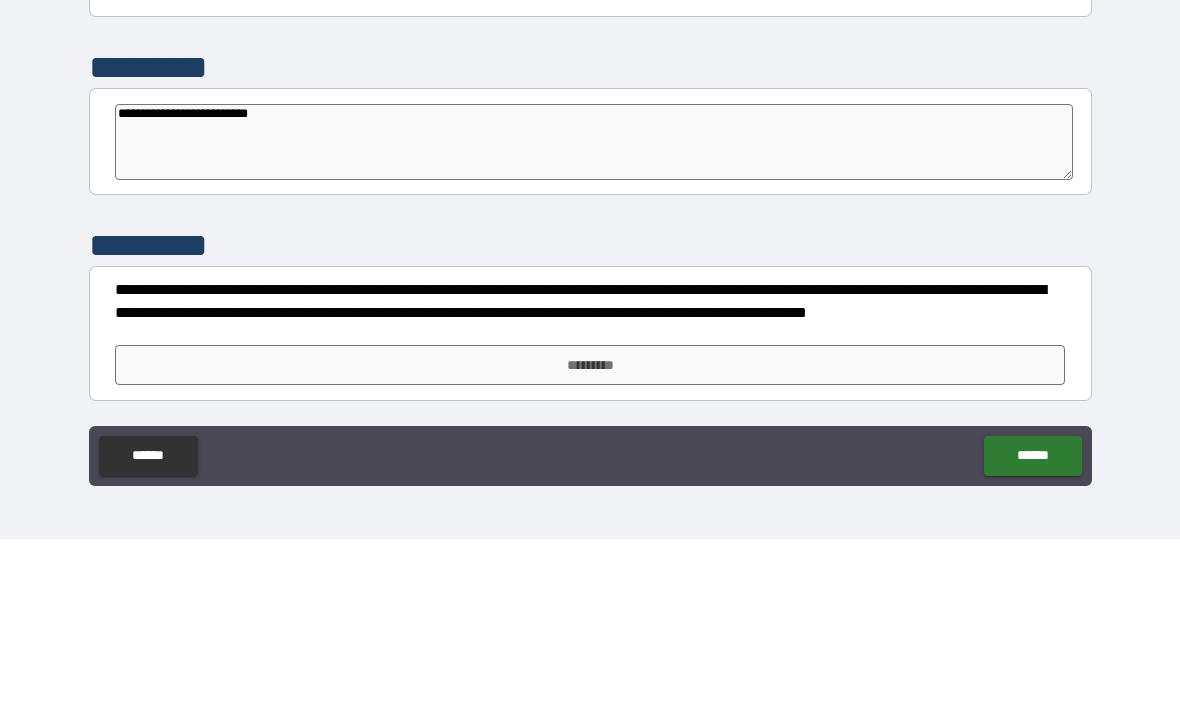 type on "*" 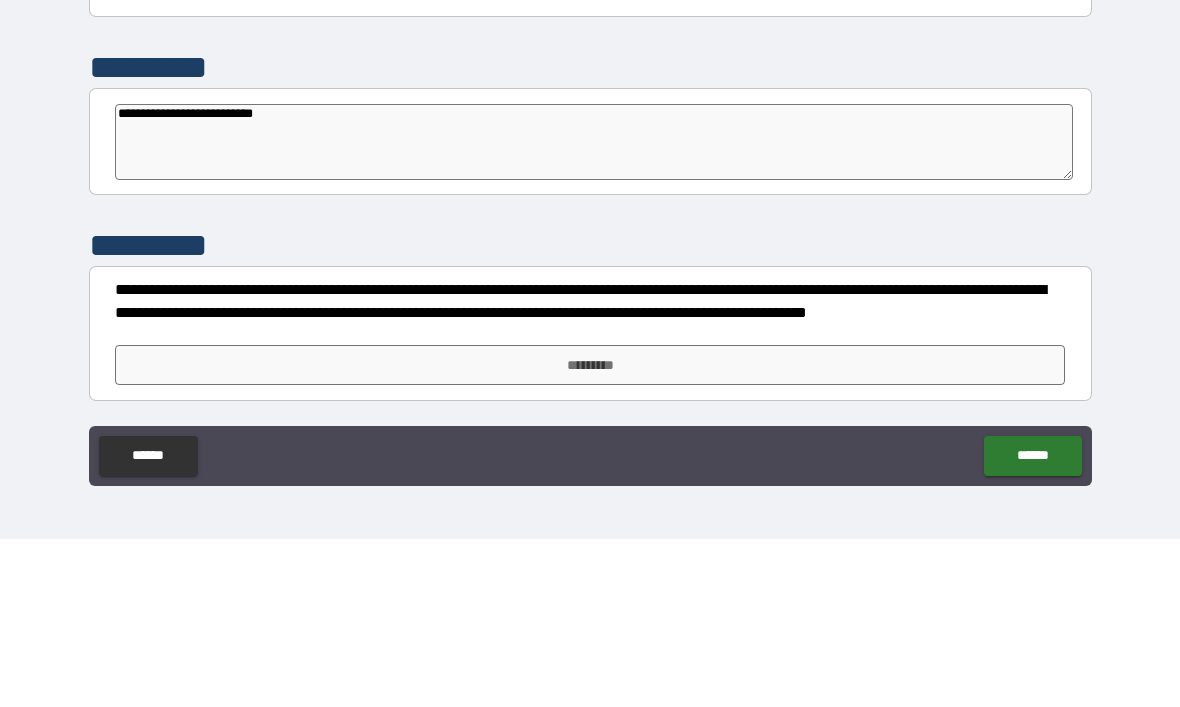 type on "*" 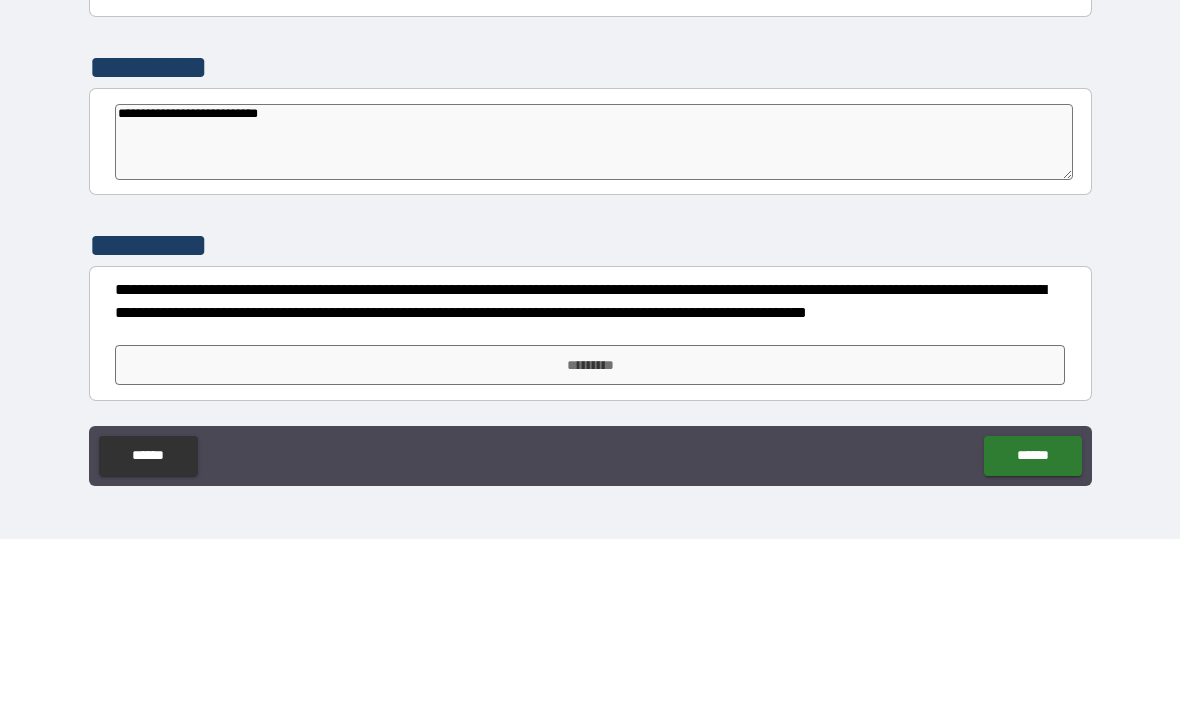 type on "*" 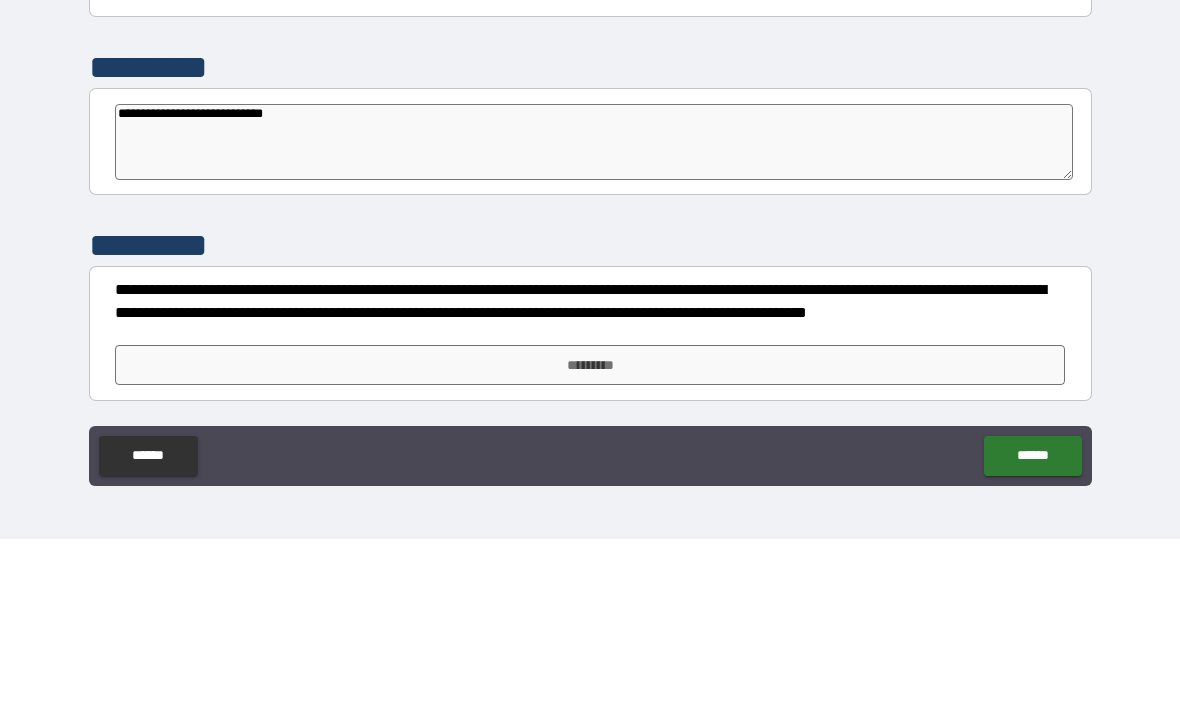 type on "*" 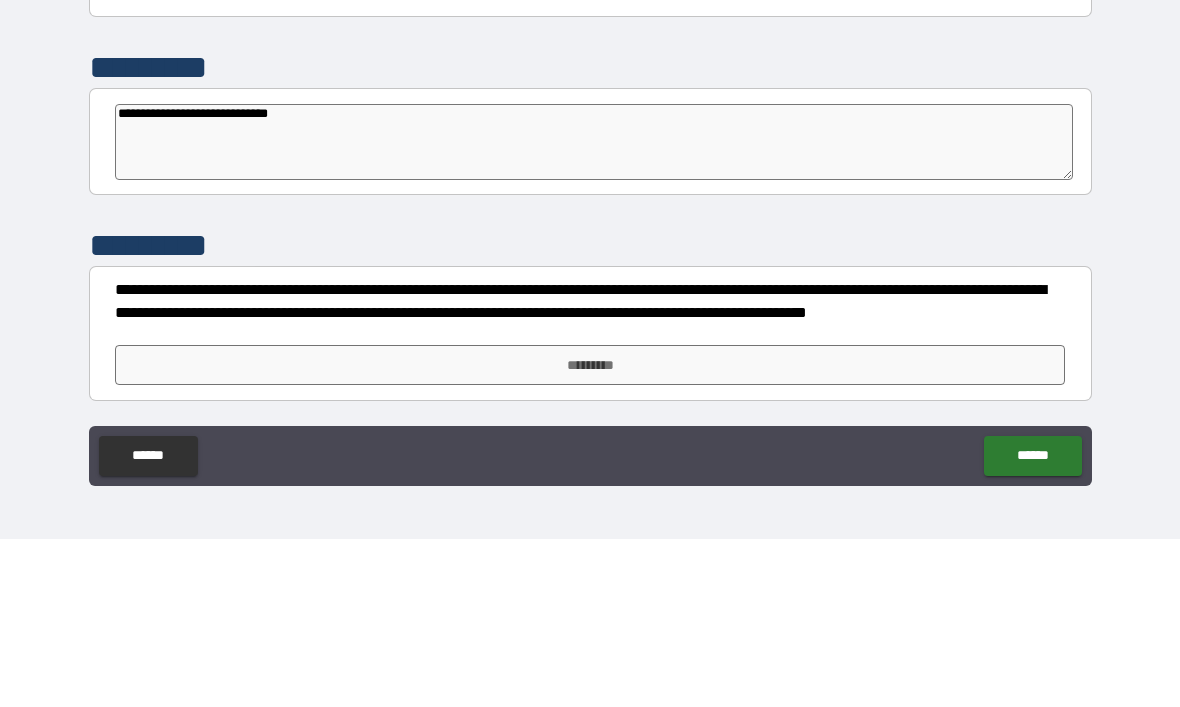 type on "*" 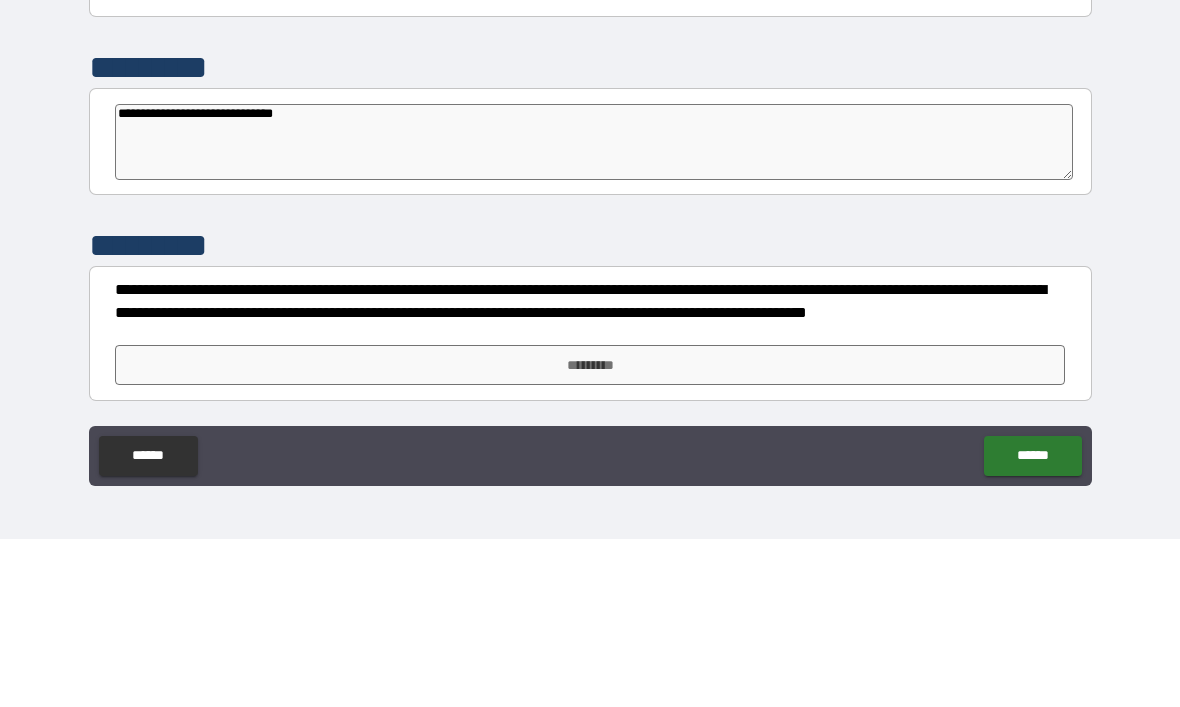 type on "*" 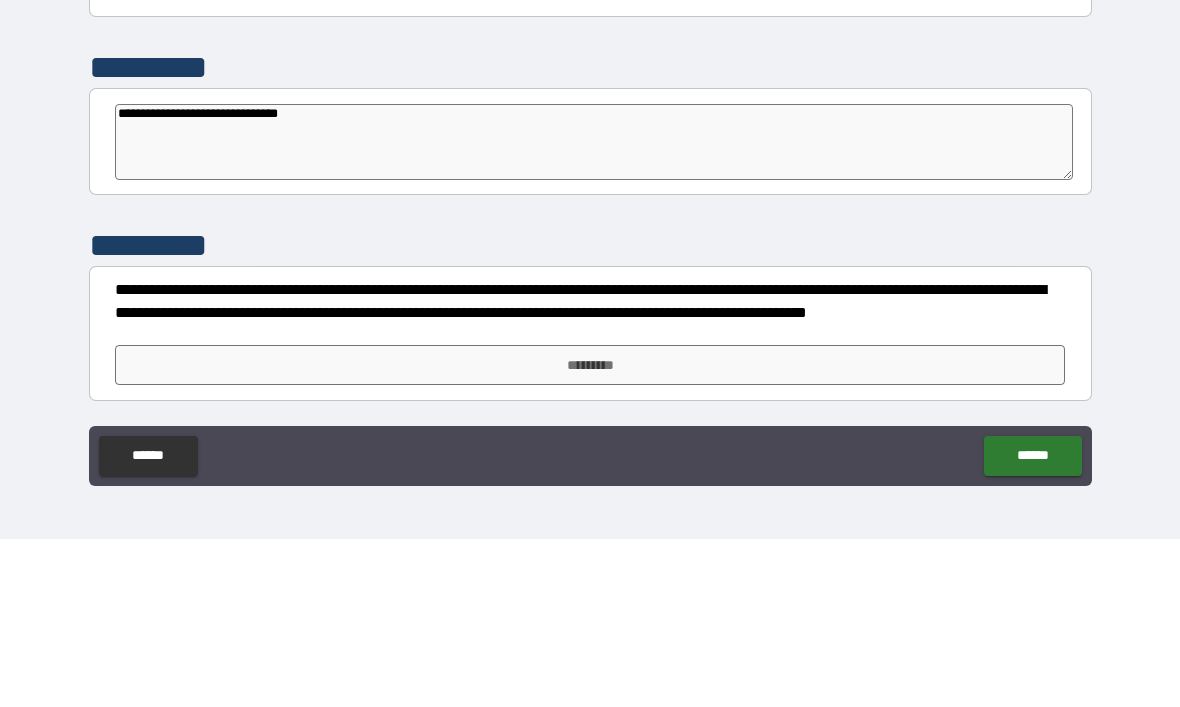 type on "*" 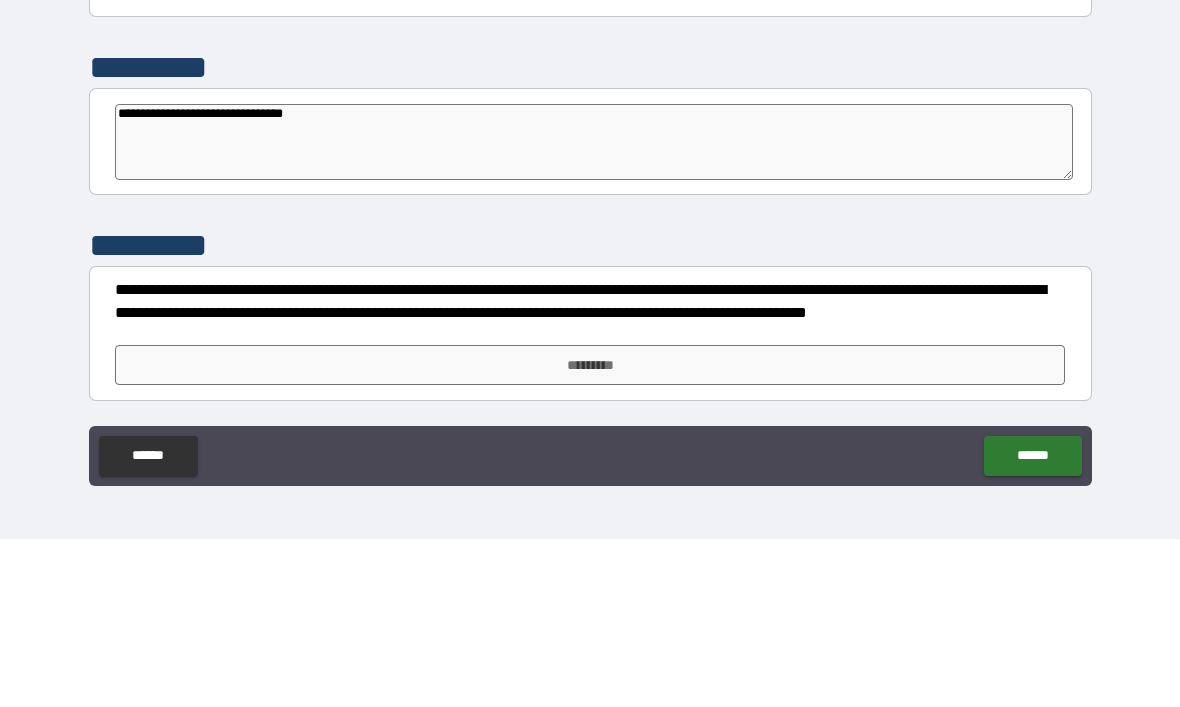 type on "*" 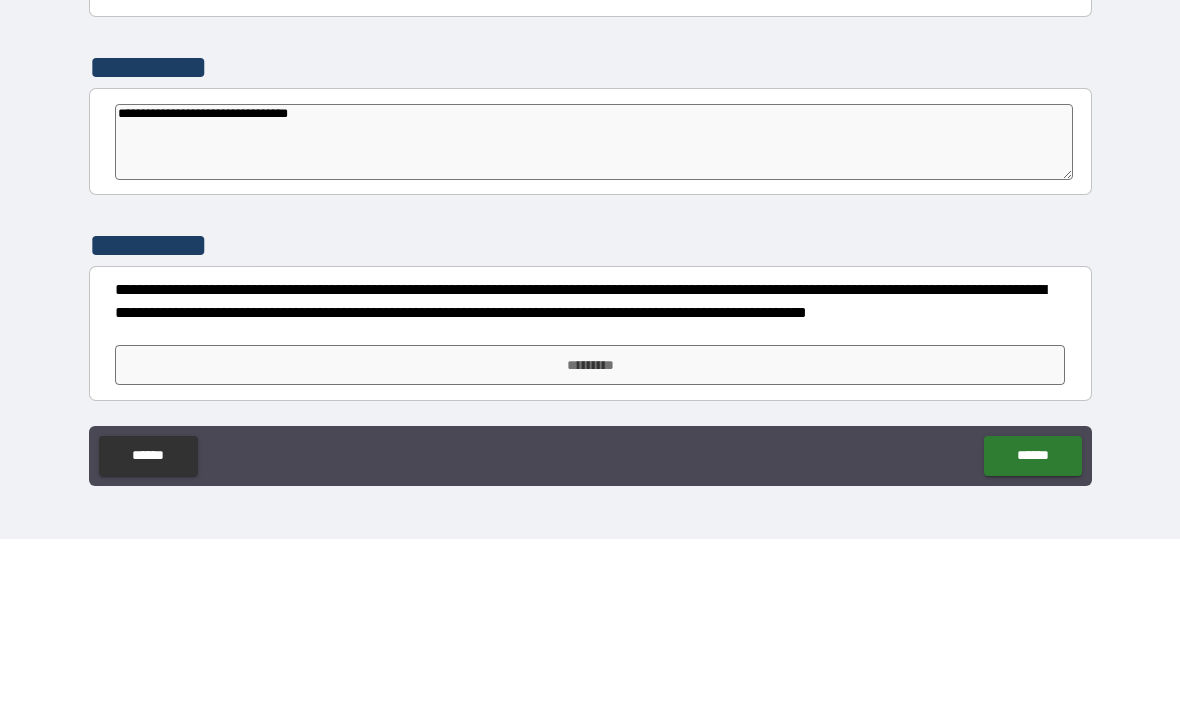 type on "*" 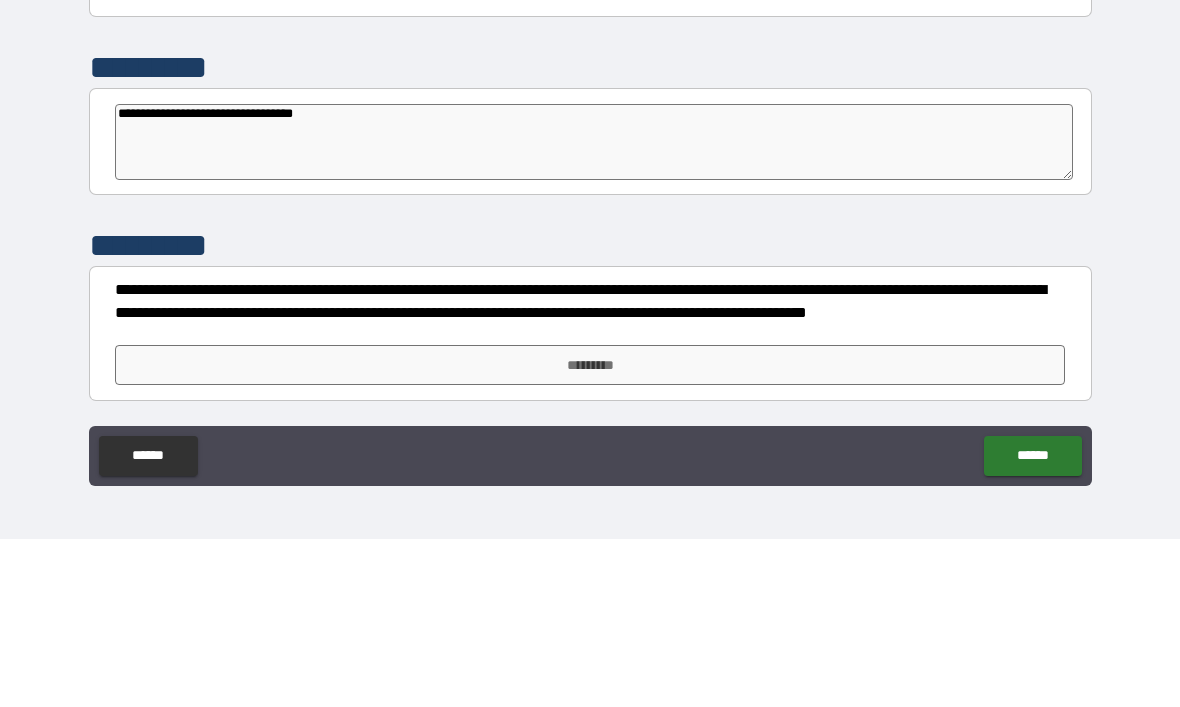 type on "*" 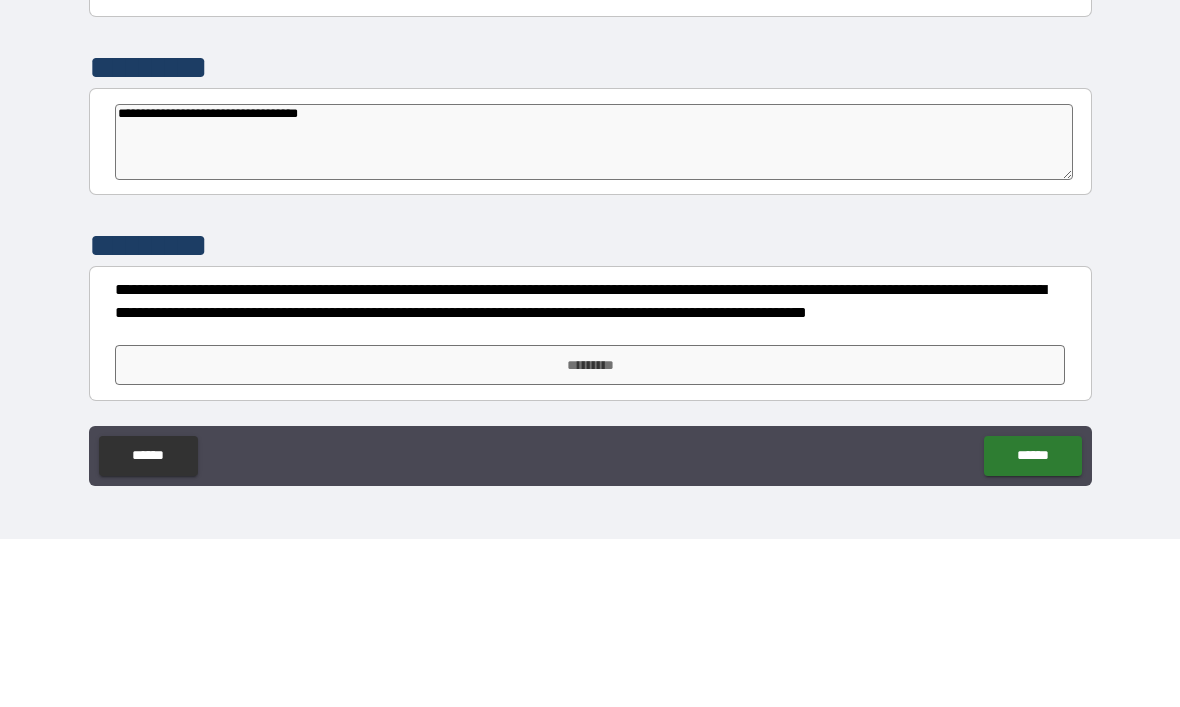 type on "*" 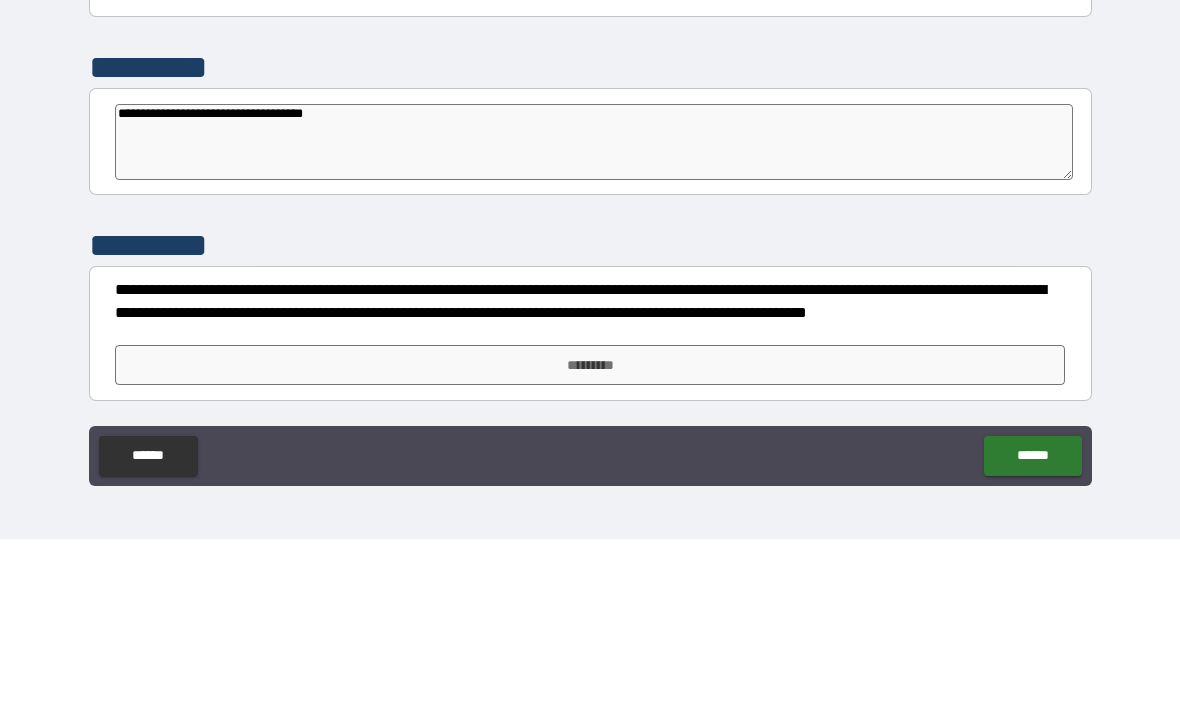 type on "*" 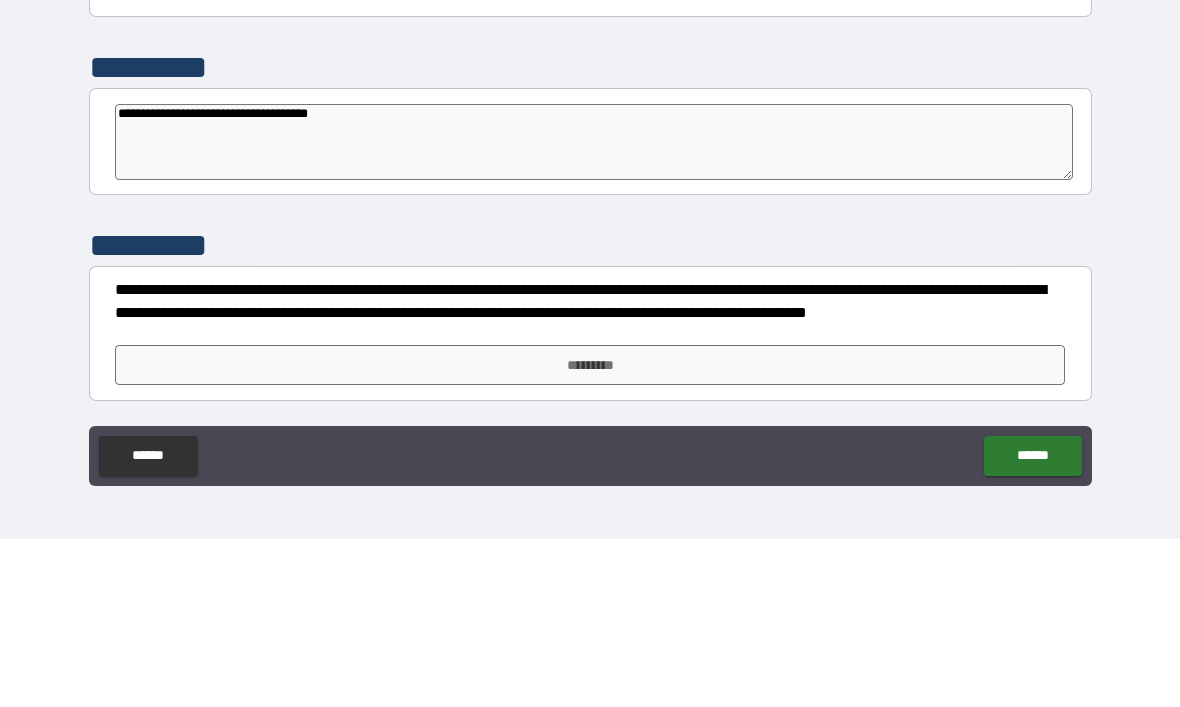 type on "*" 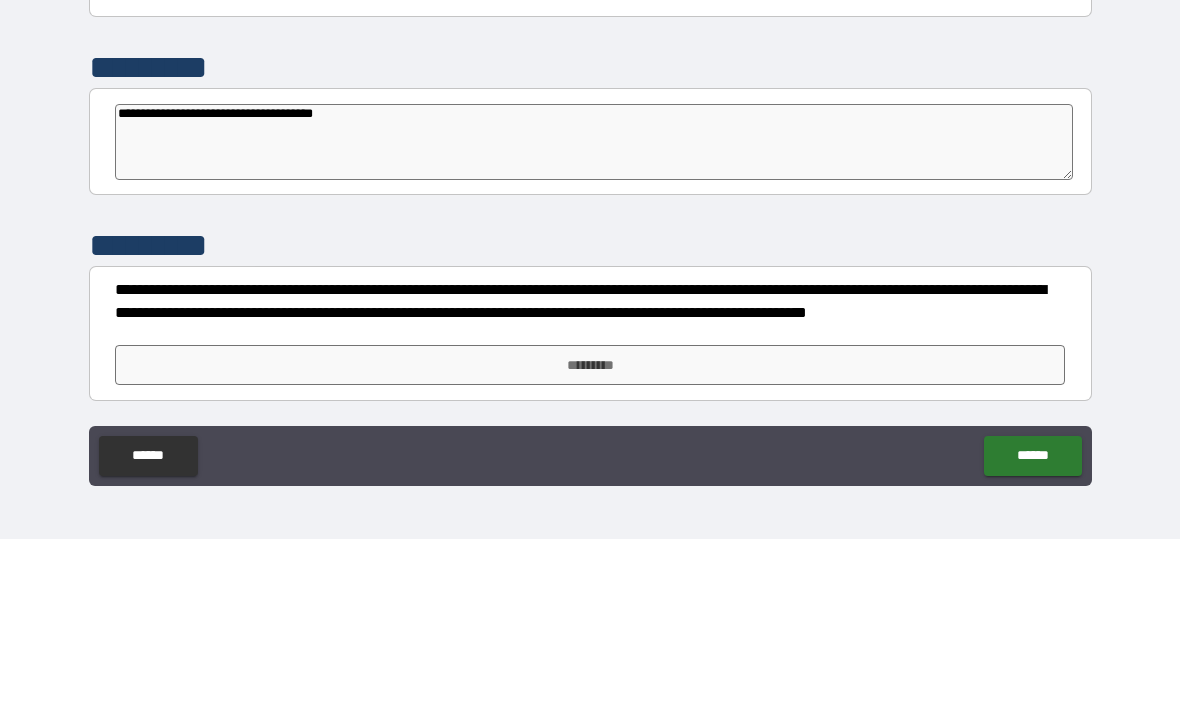 type on "**********" 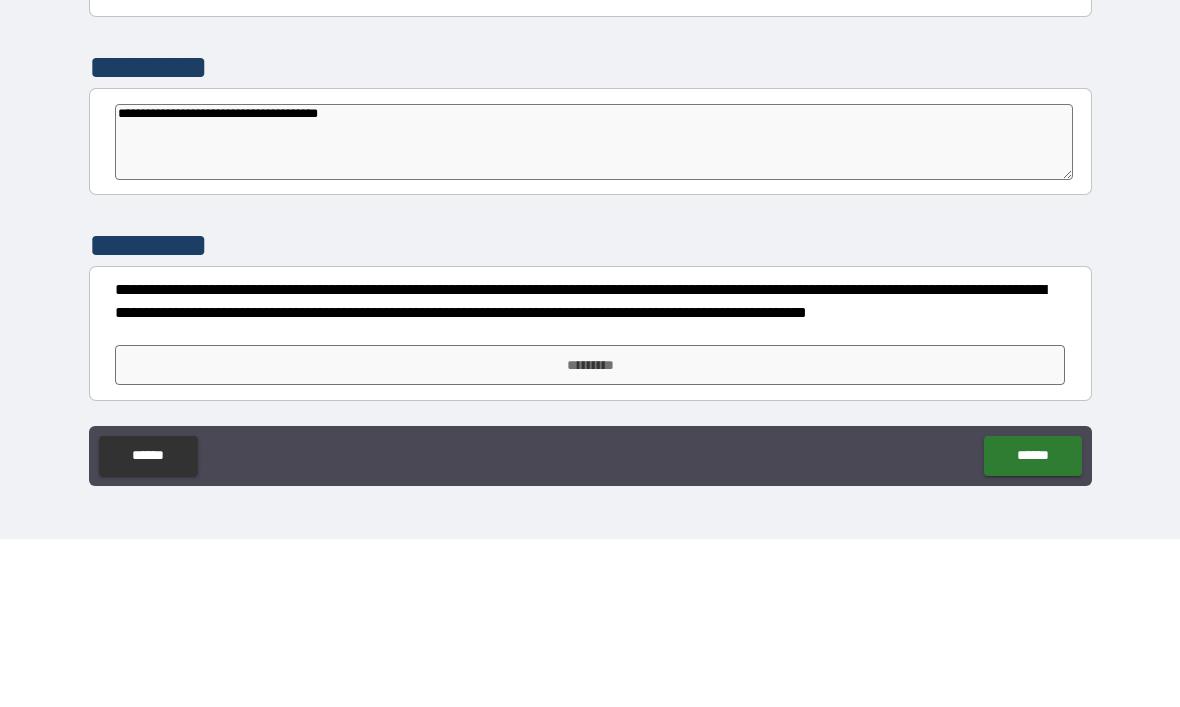 type on "*" 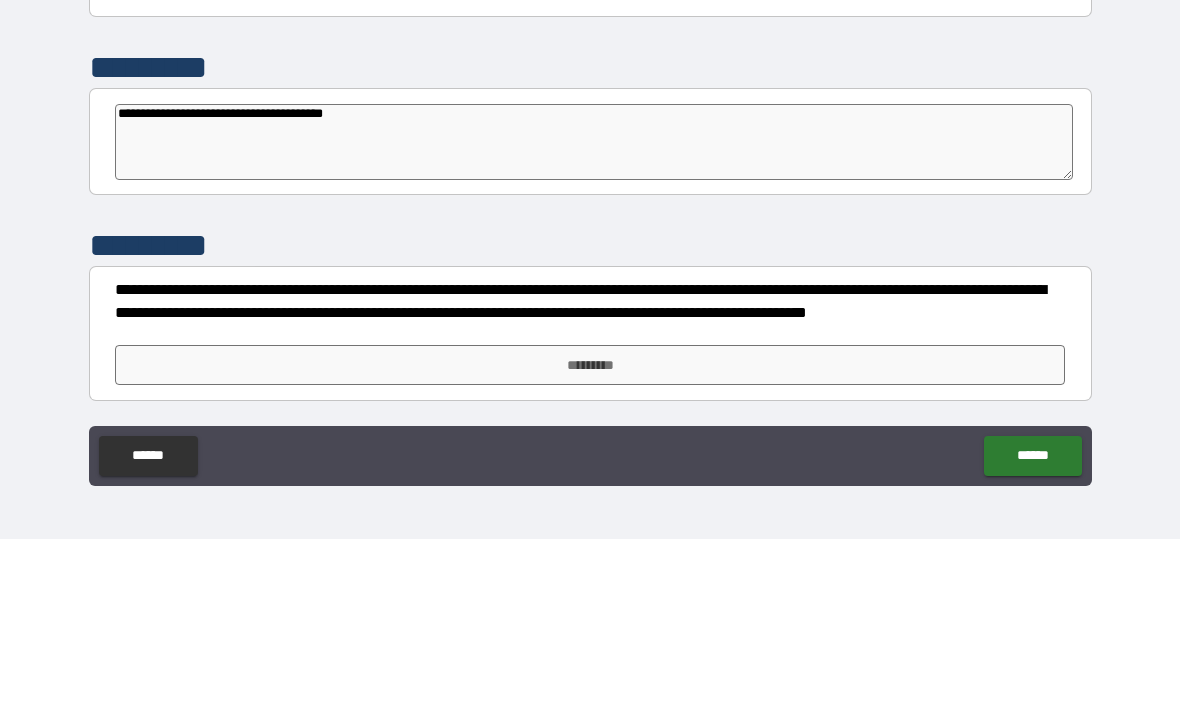 type on "*" 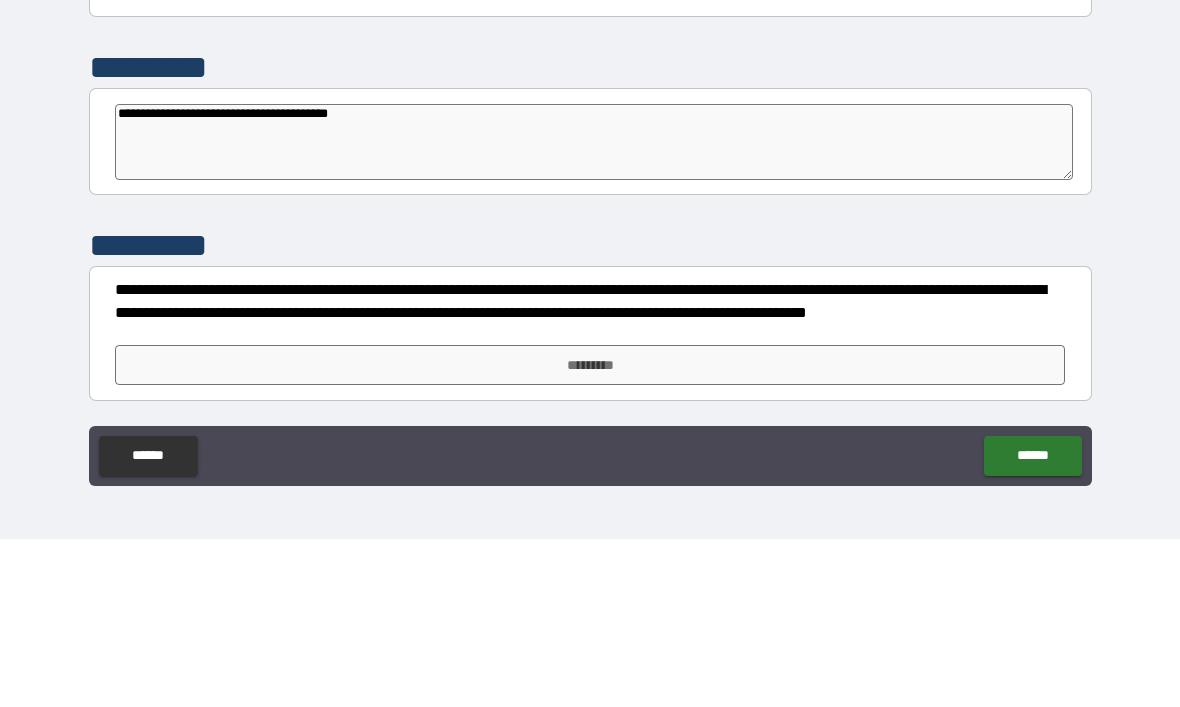 type on "*" 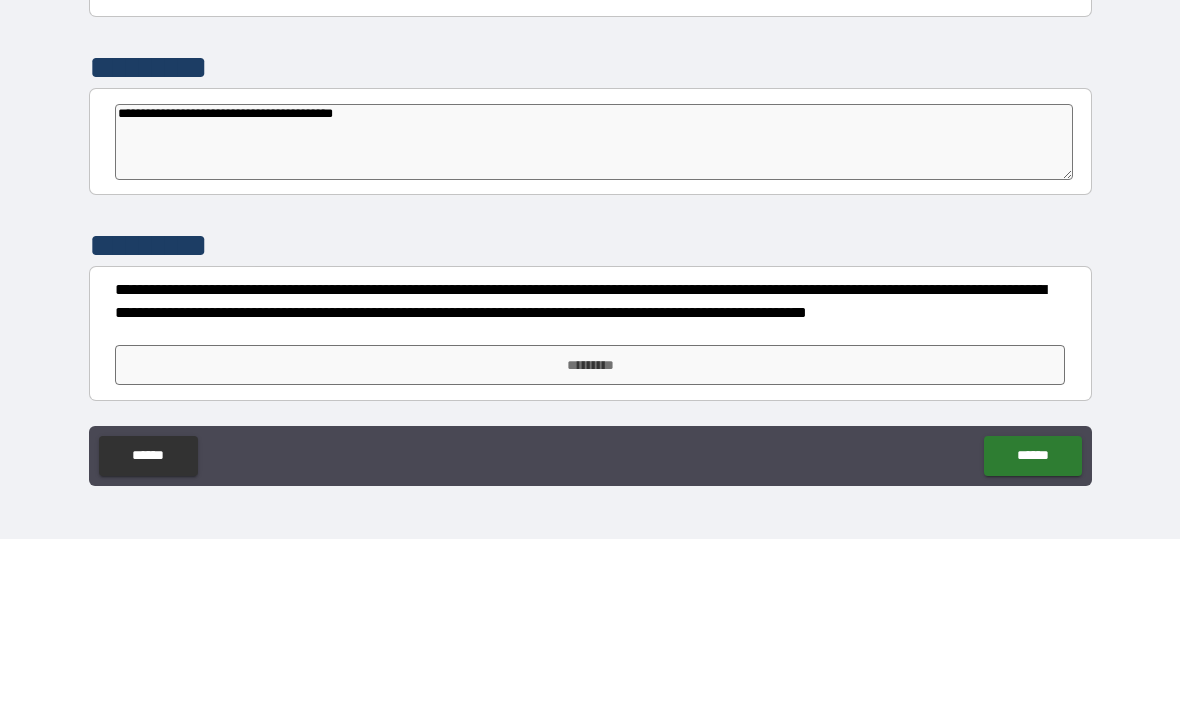 type on "*" 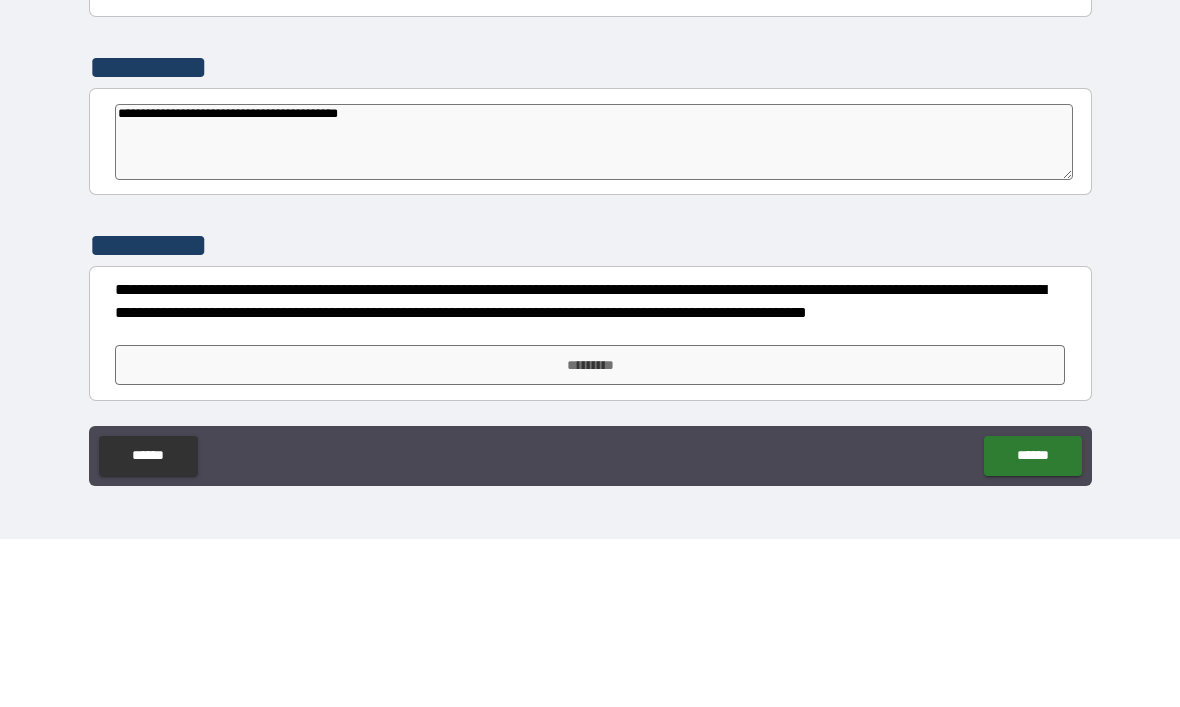 type on "*" 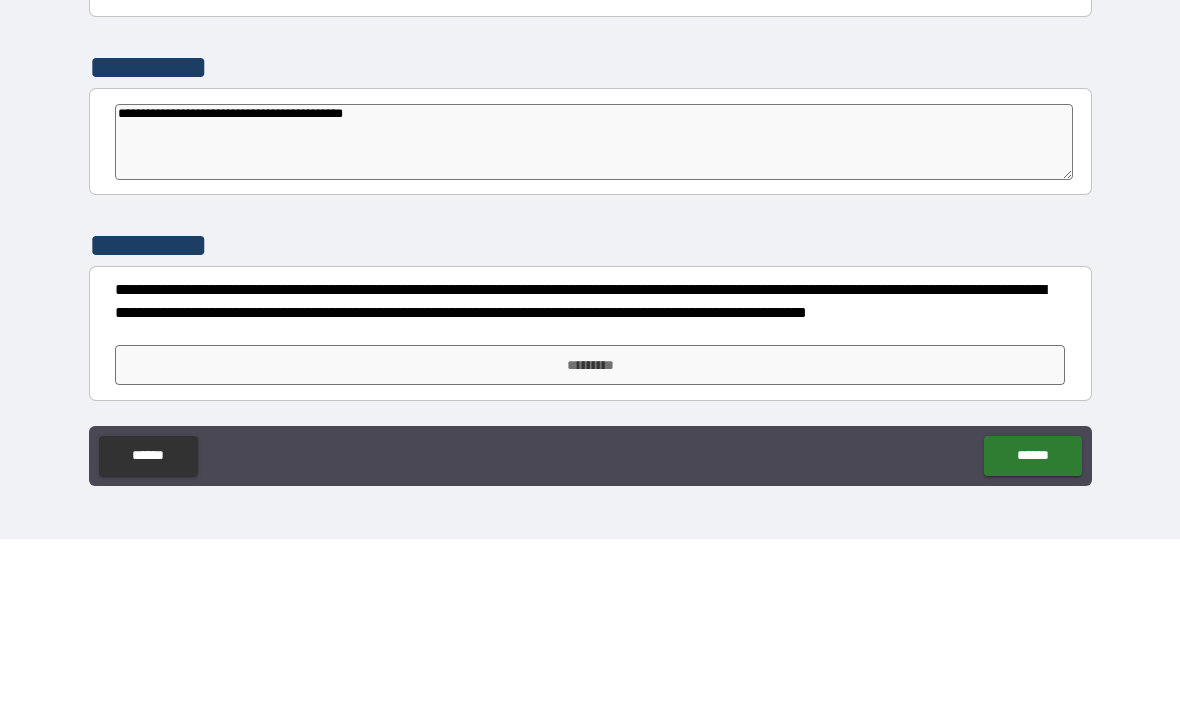 type on "*" 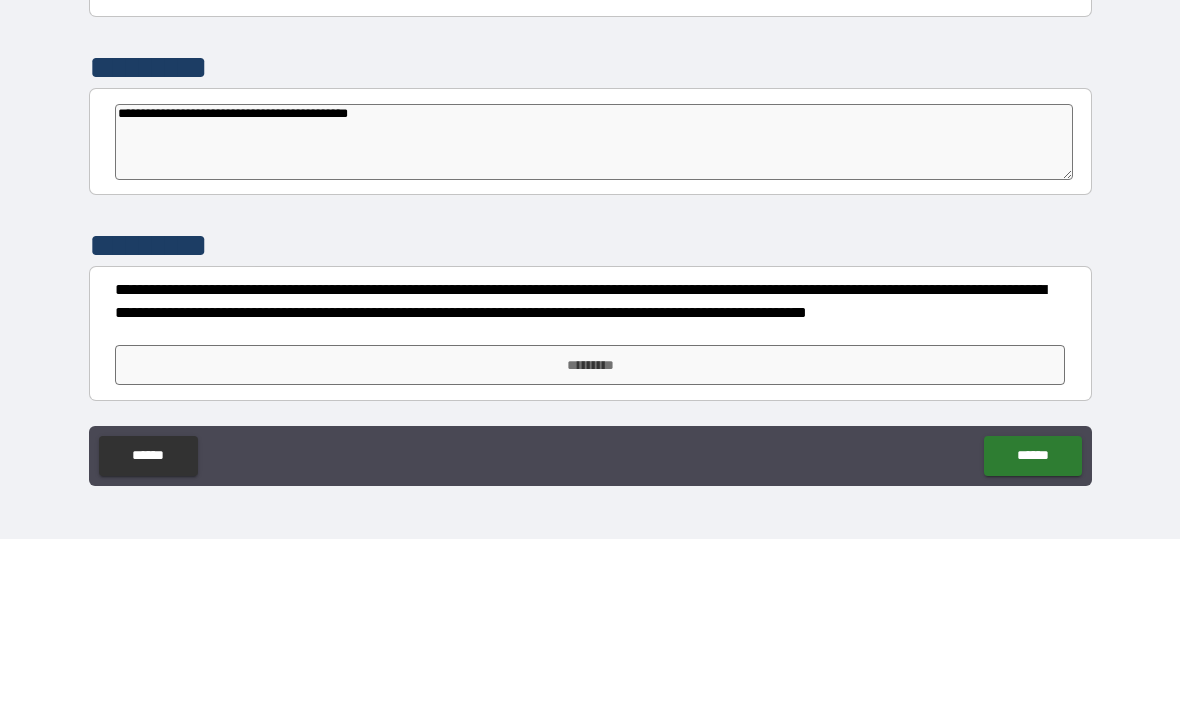 type on "*" 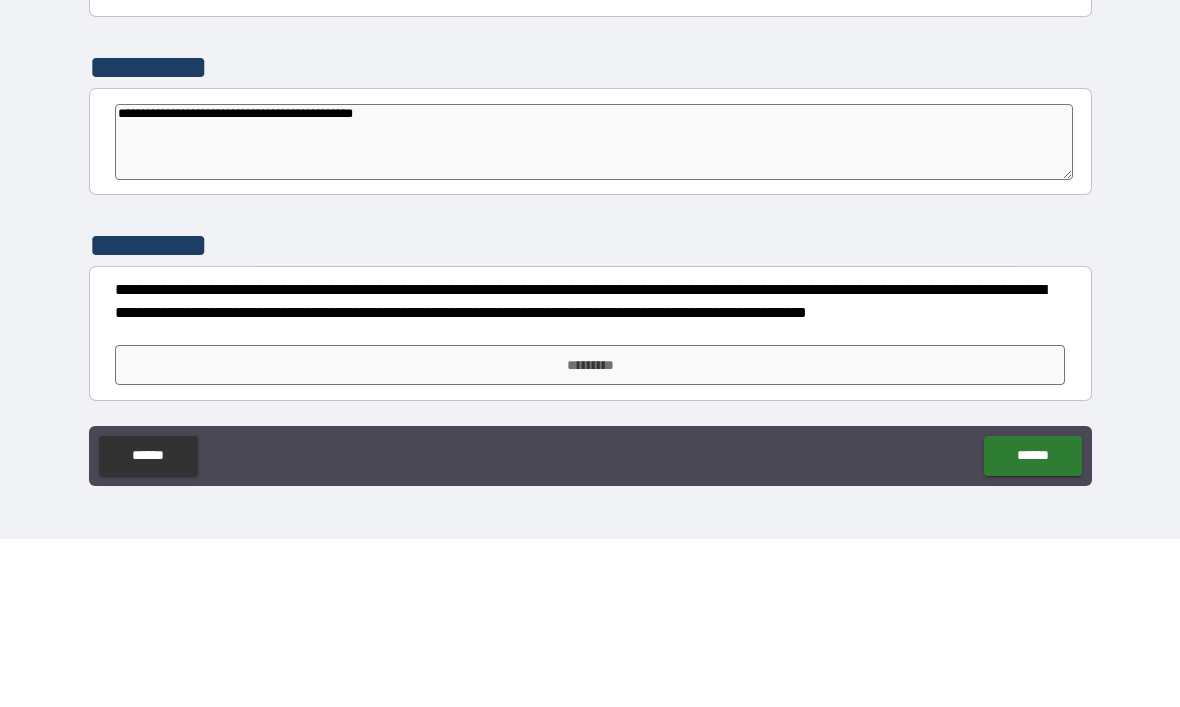 type on "*" 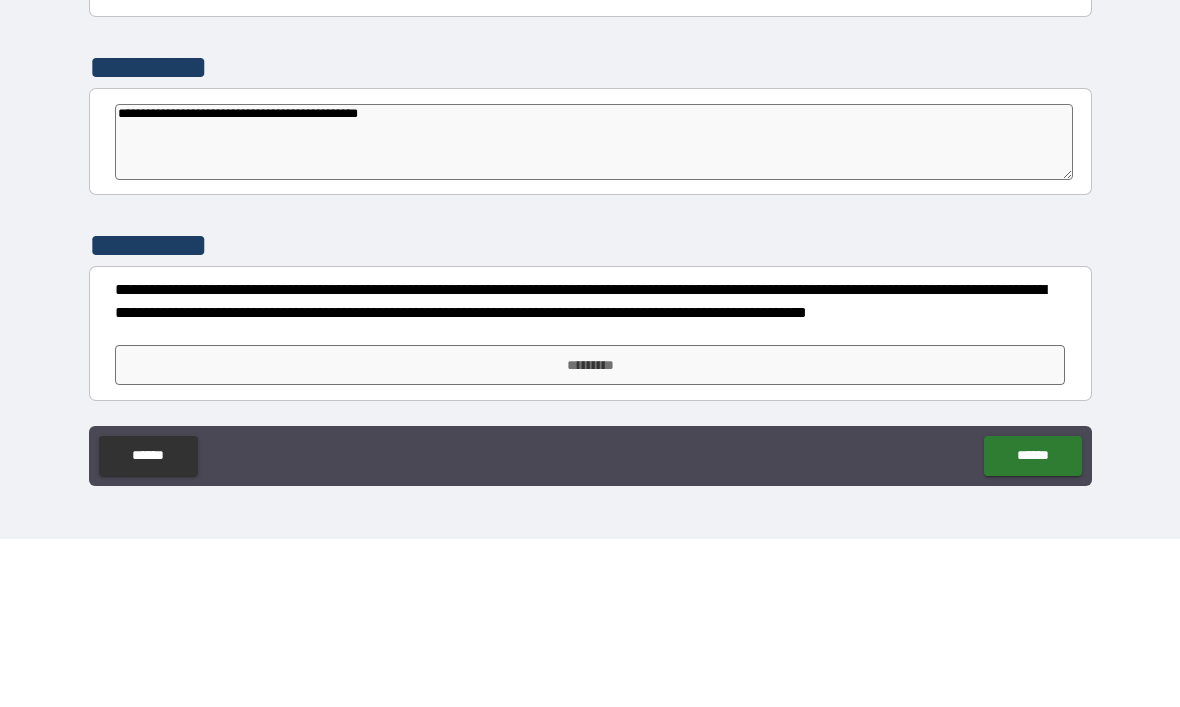 type on "*" 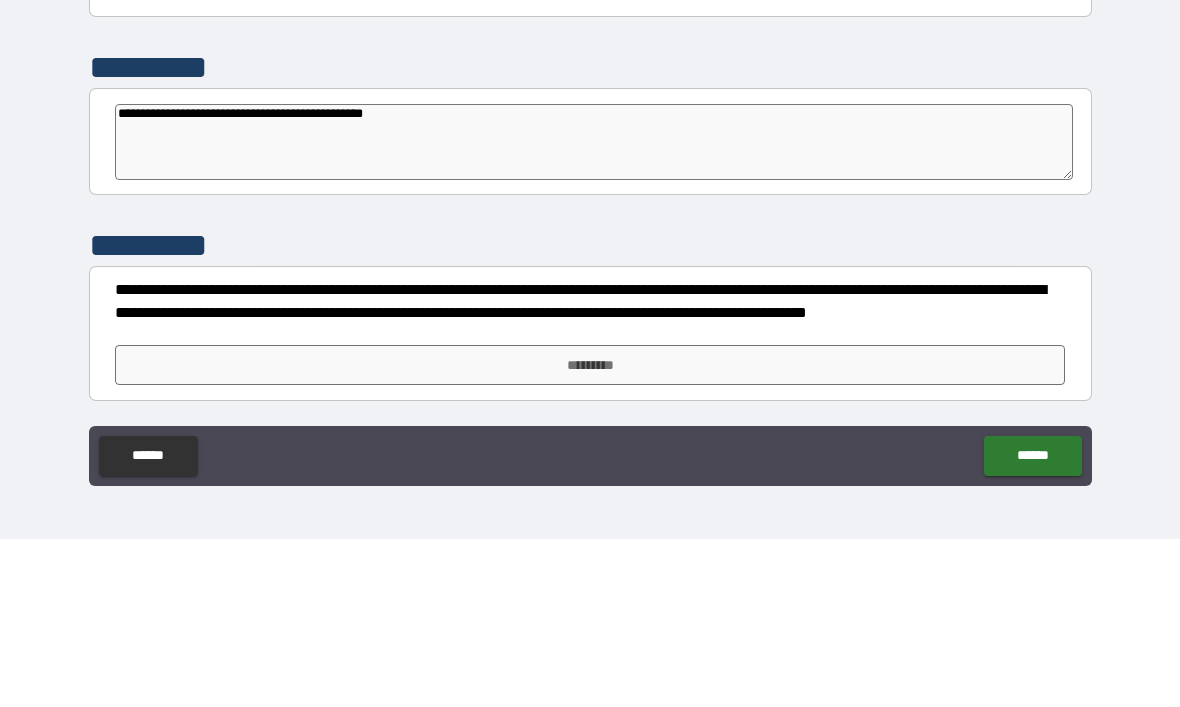 type on "**********" 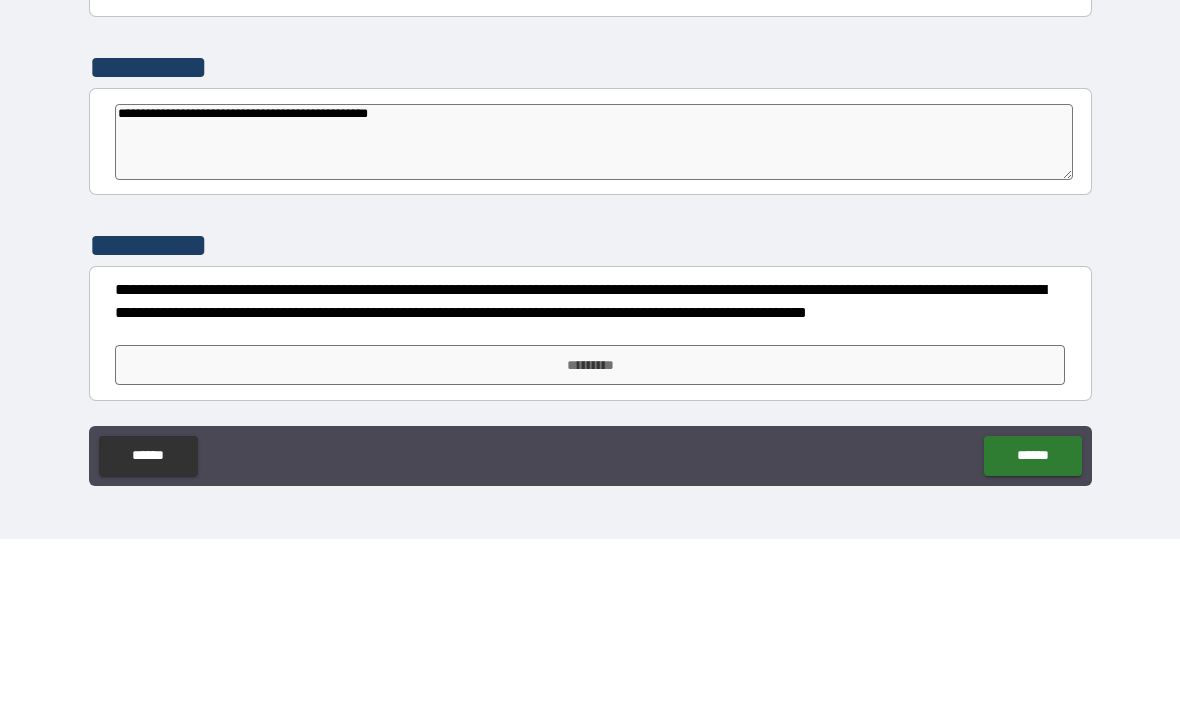 type on "*" 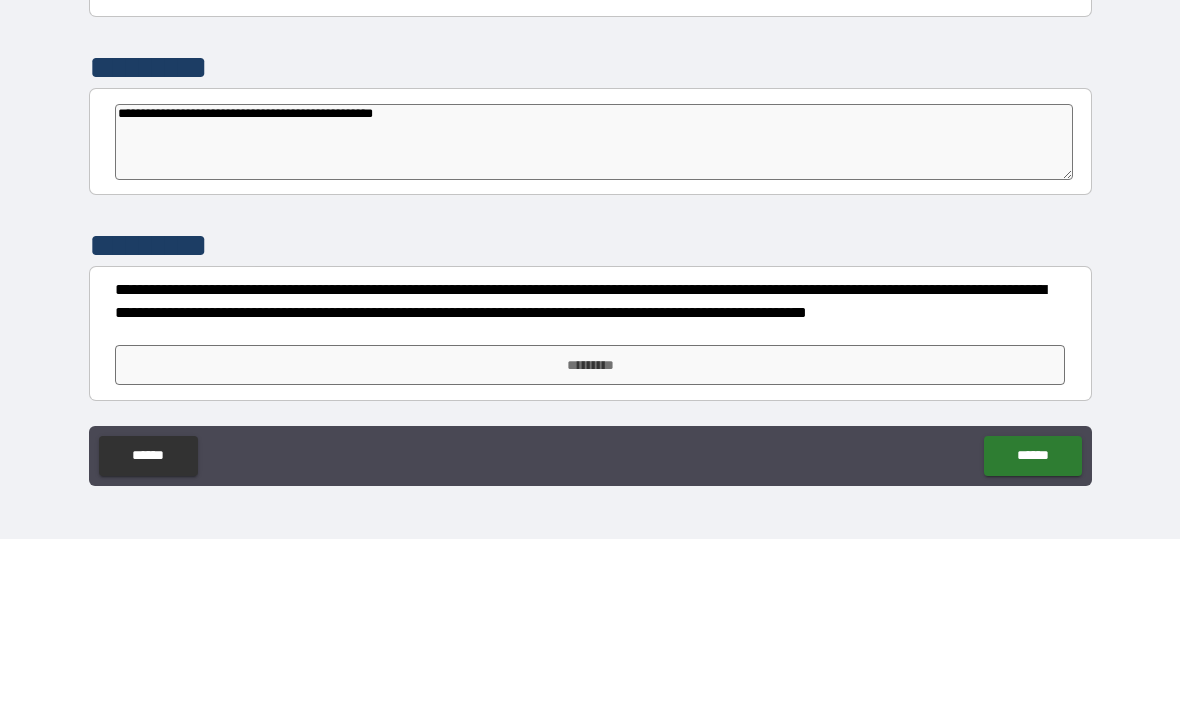 type on "*" 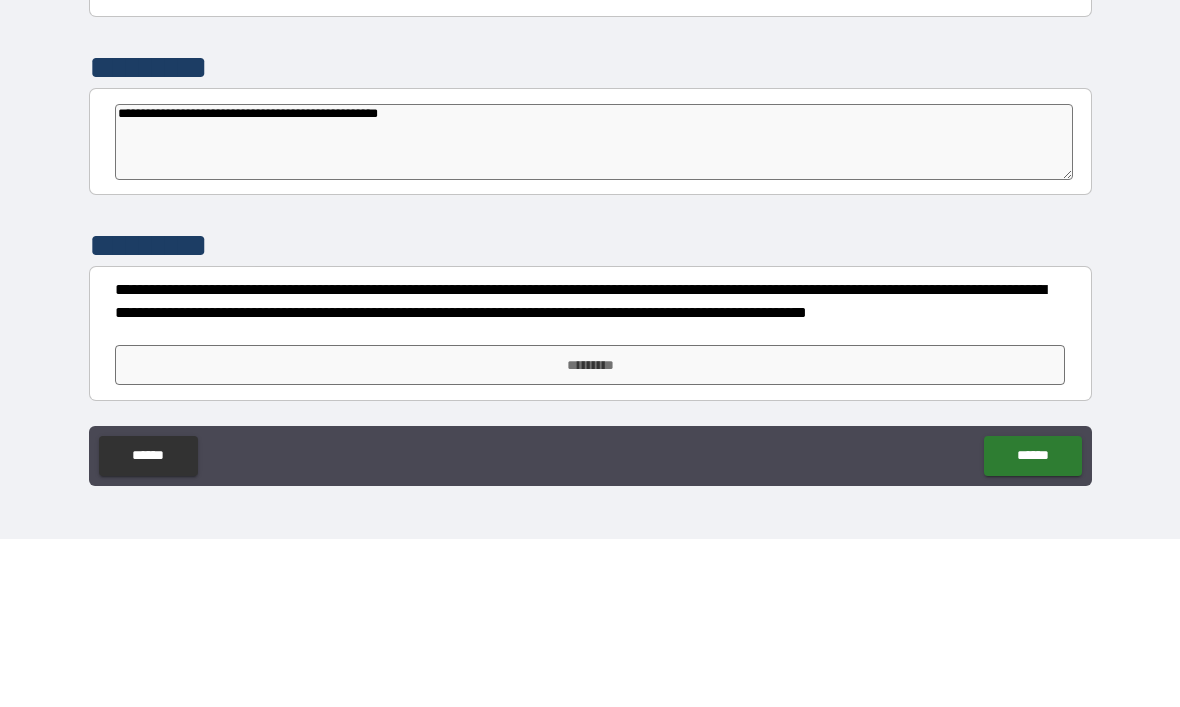 type on "*" 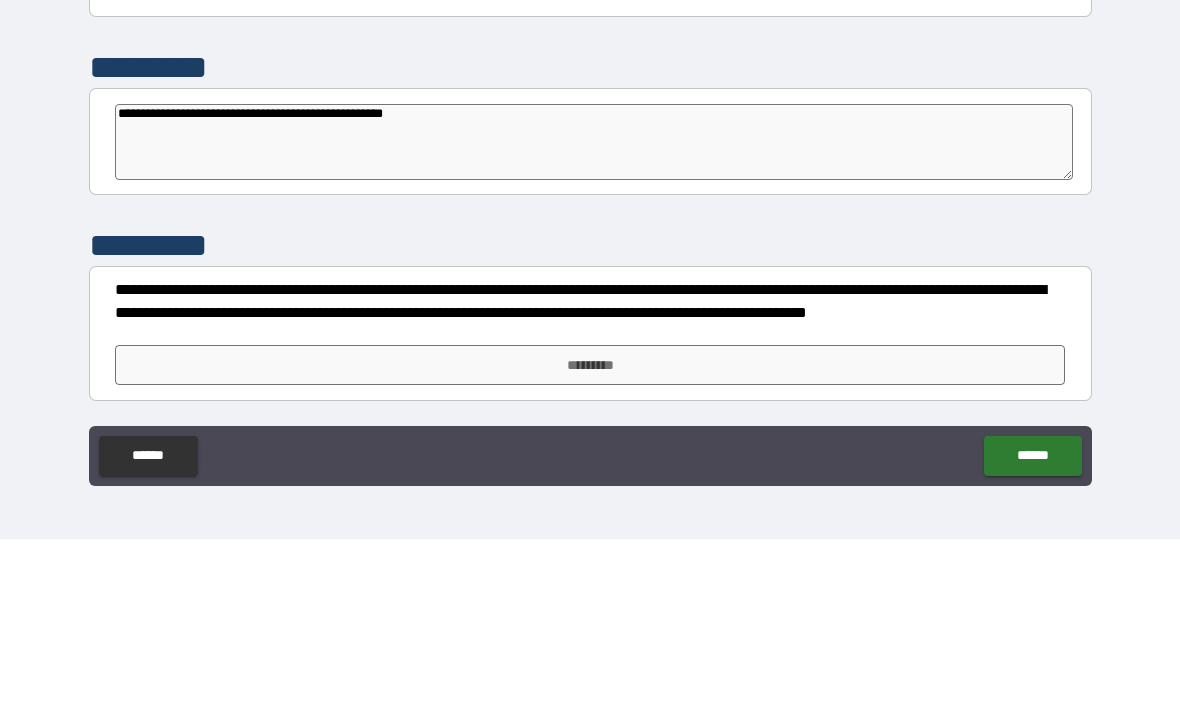 type on "*" 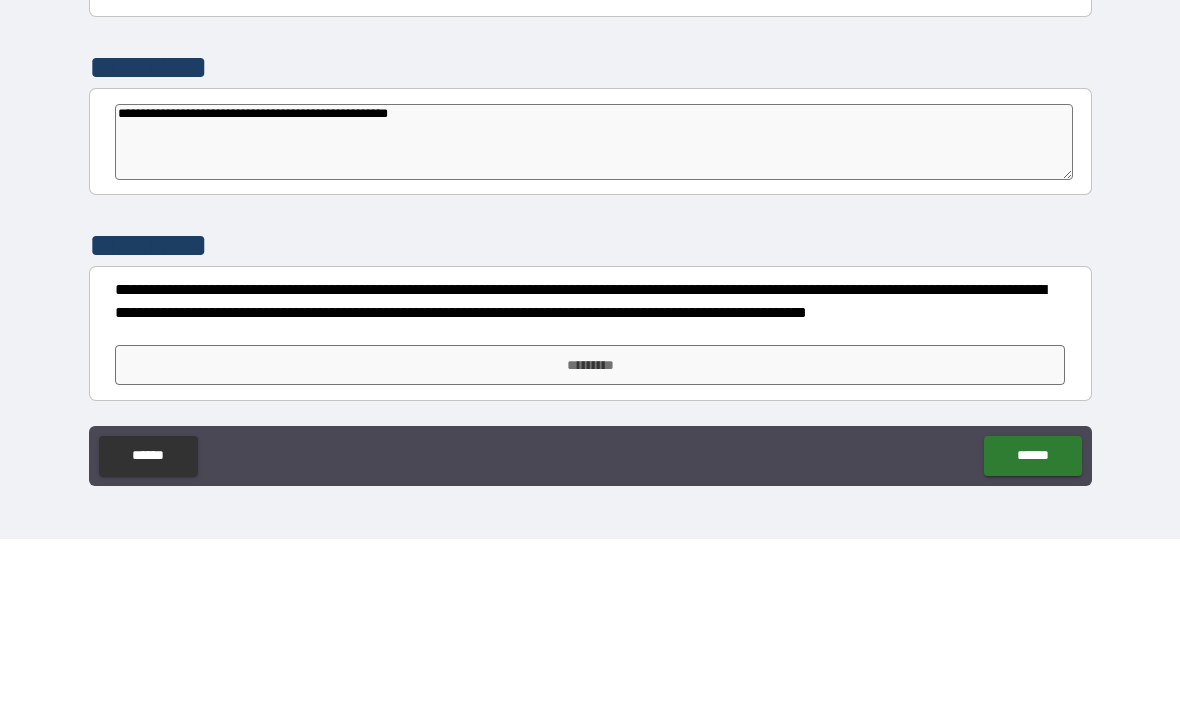 type on "**********" 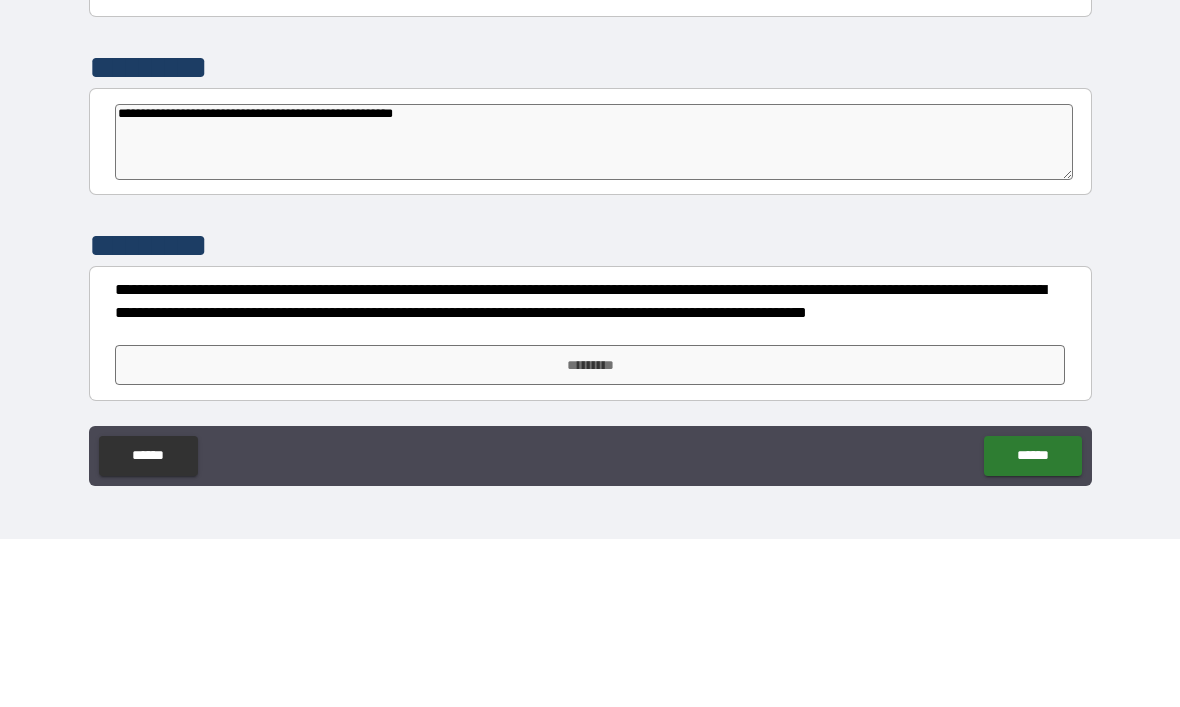 type on "*" 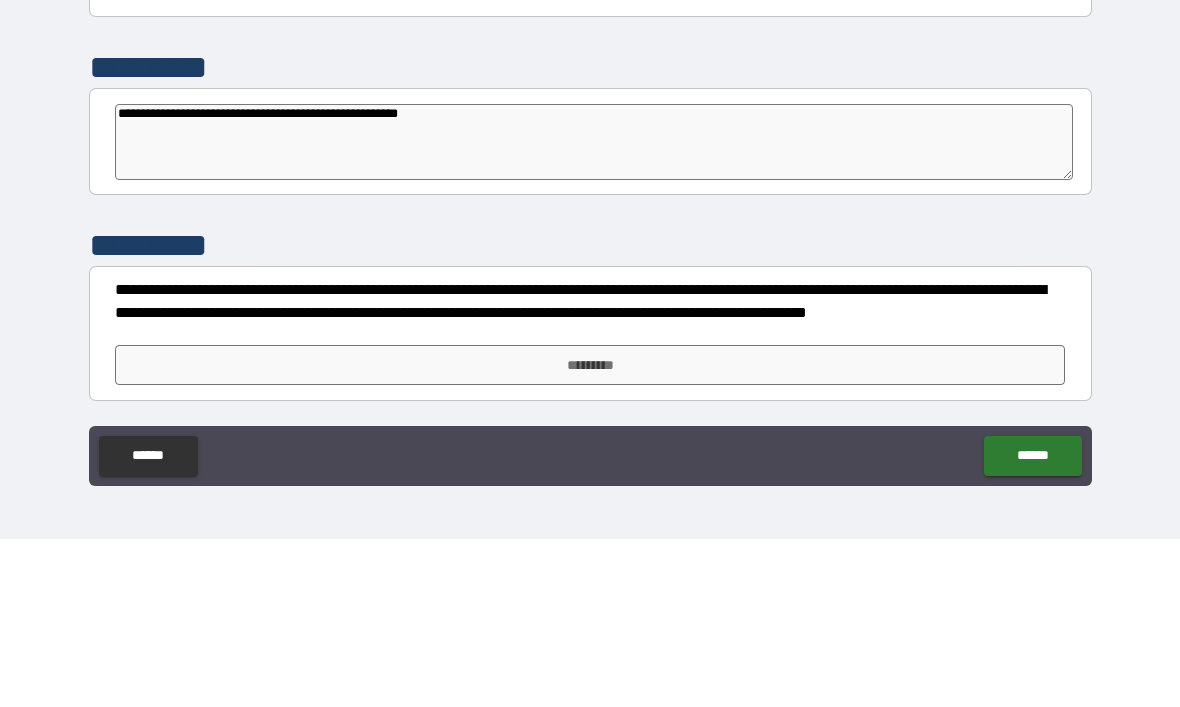 type on "*" 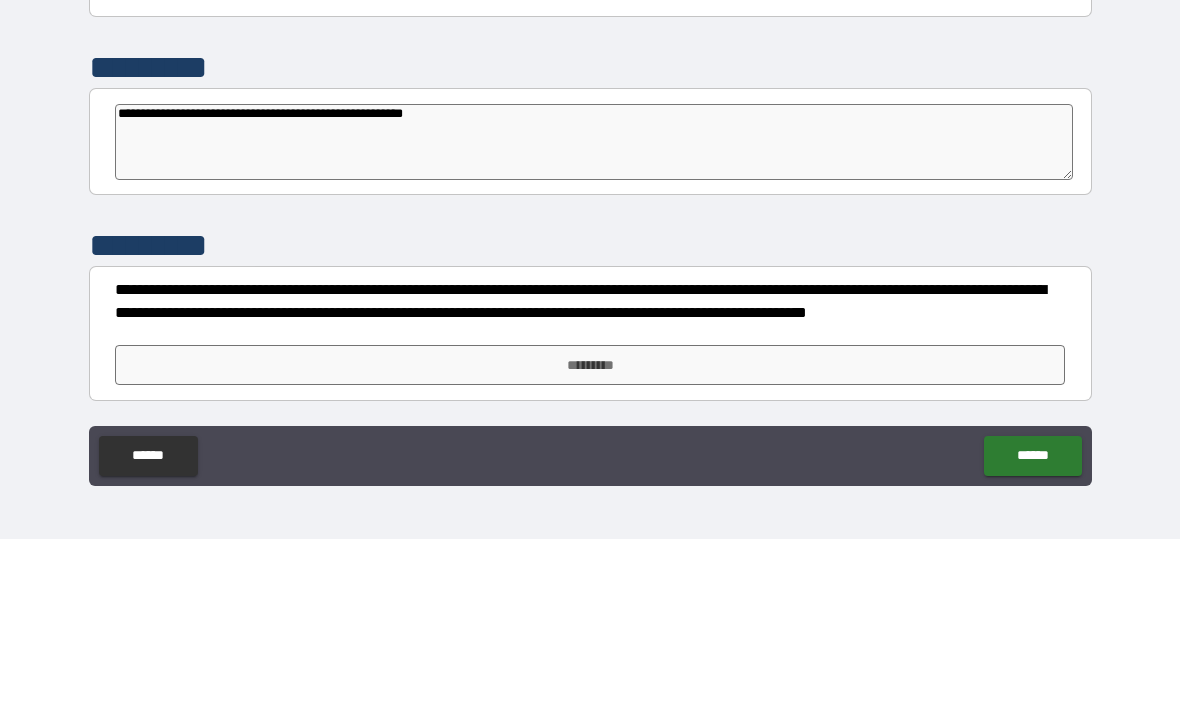 type on "*" 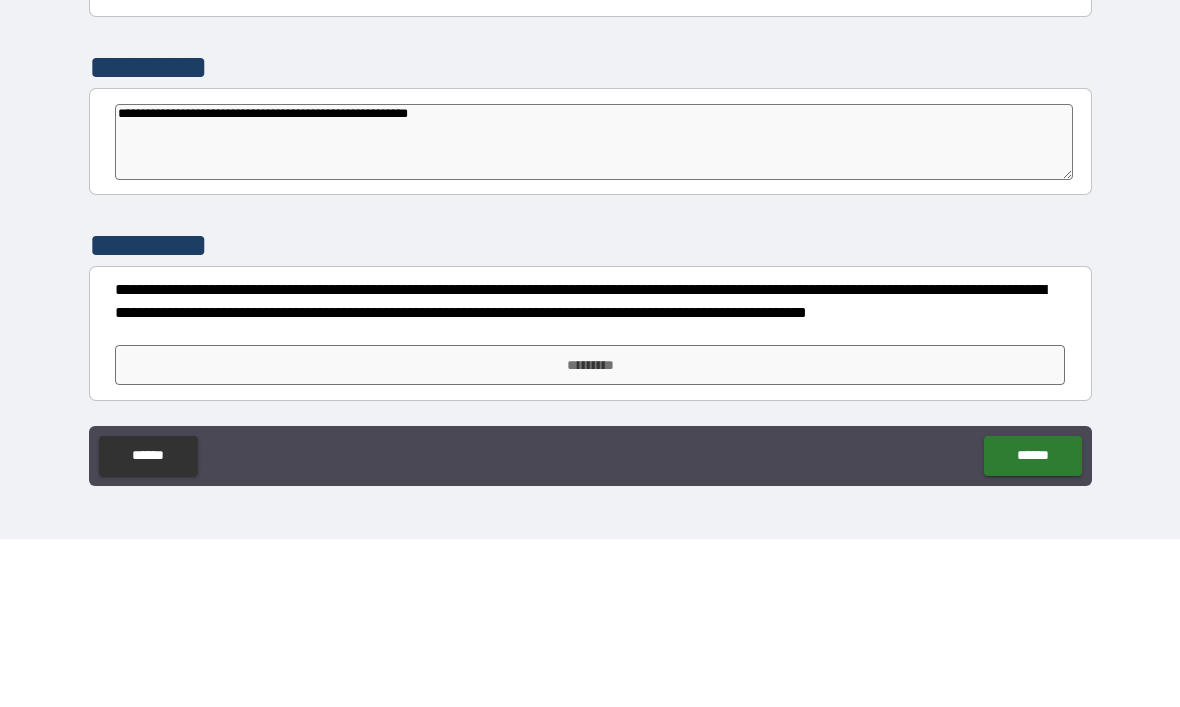 type on "*" 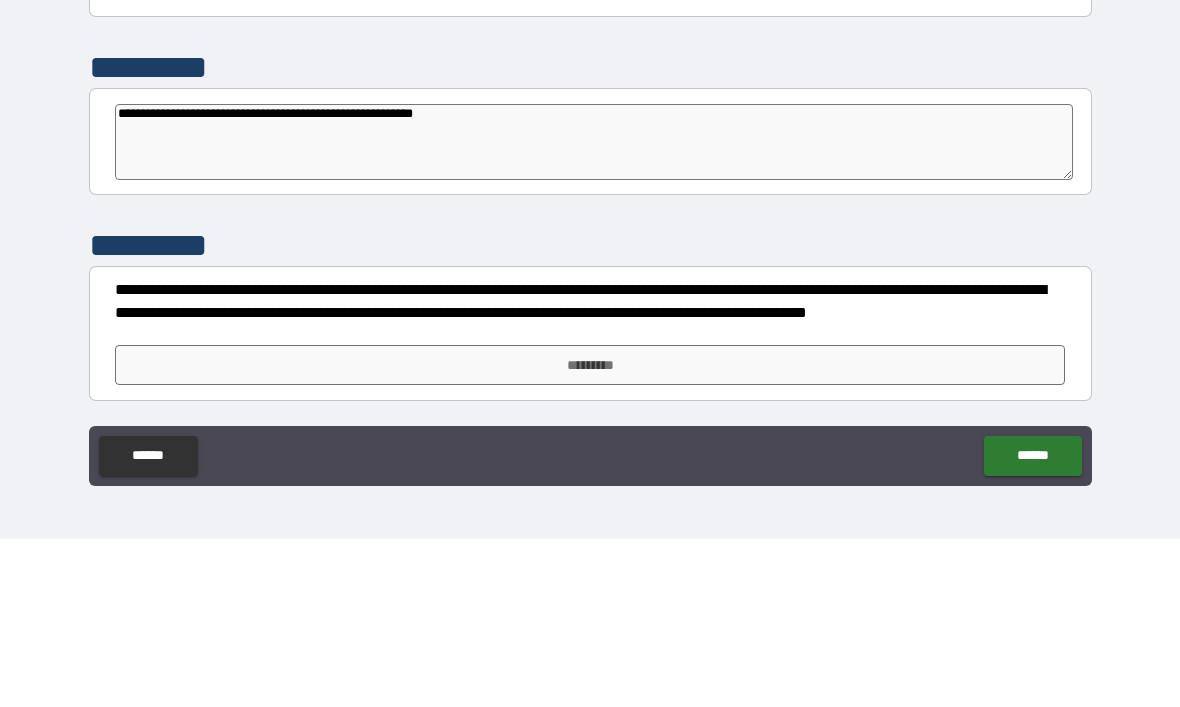 type on "*" 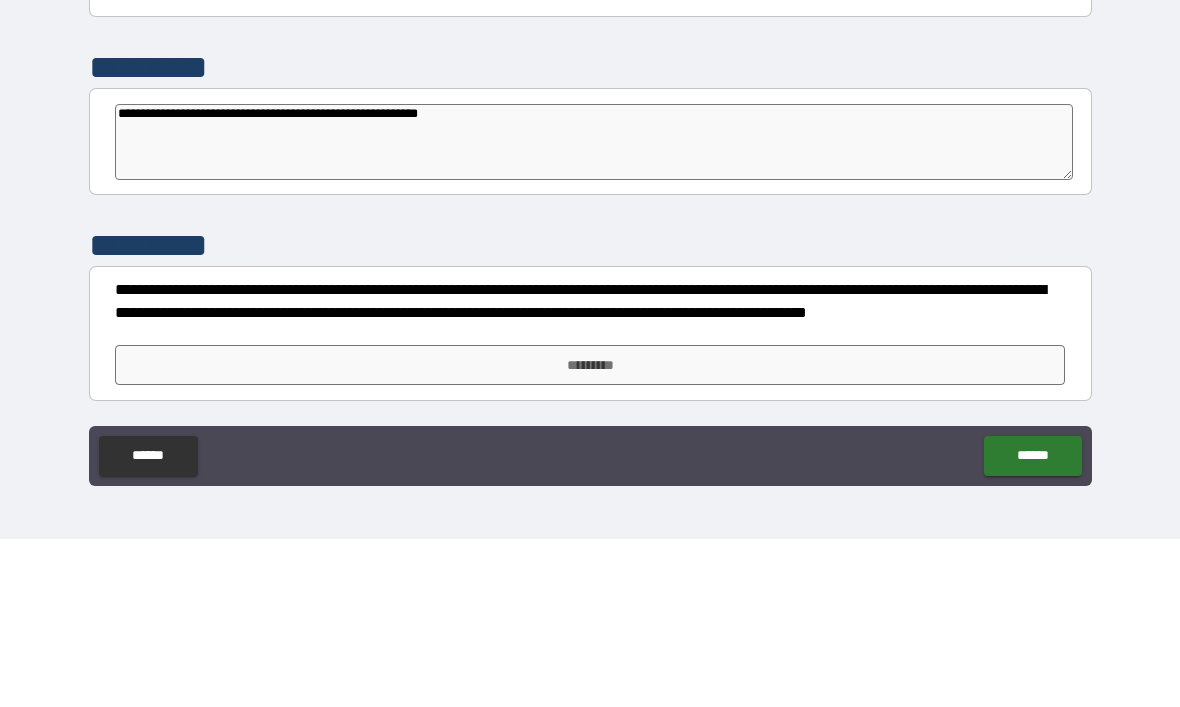 type on "*" 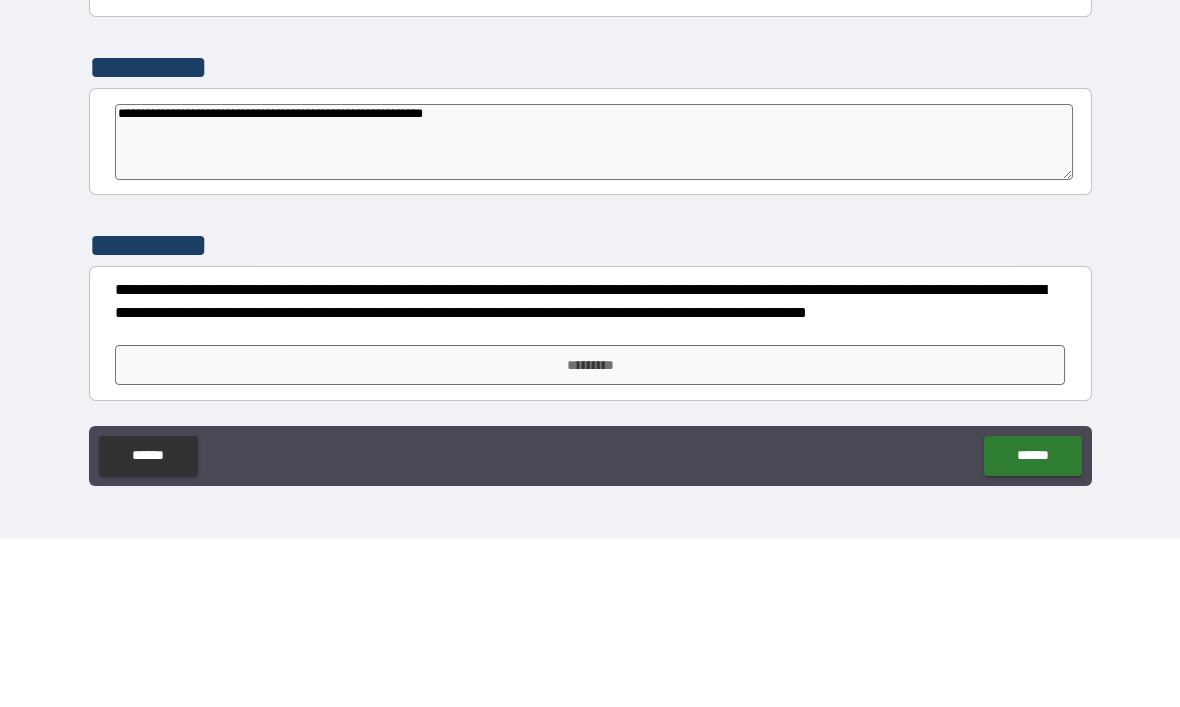 type on "*" 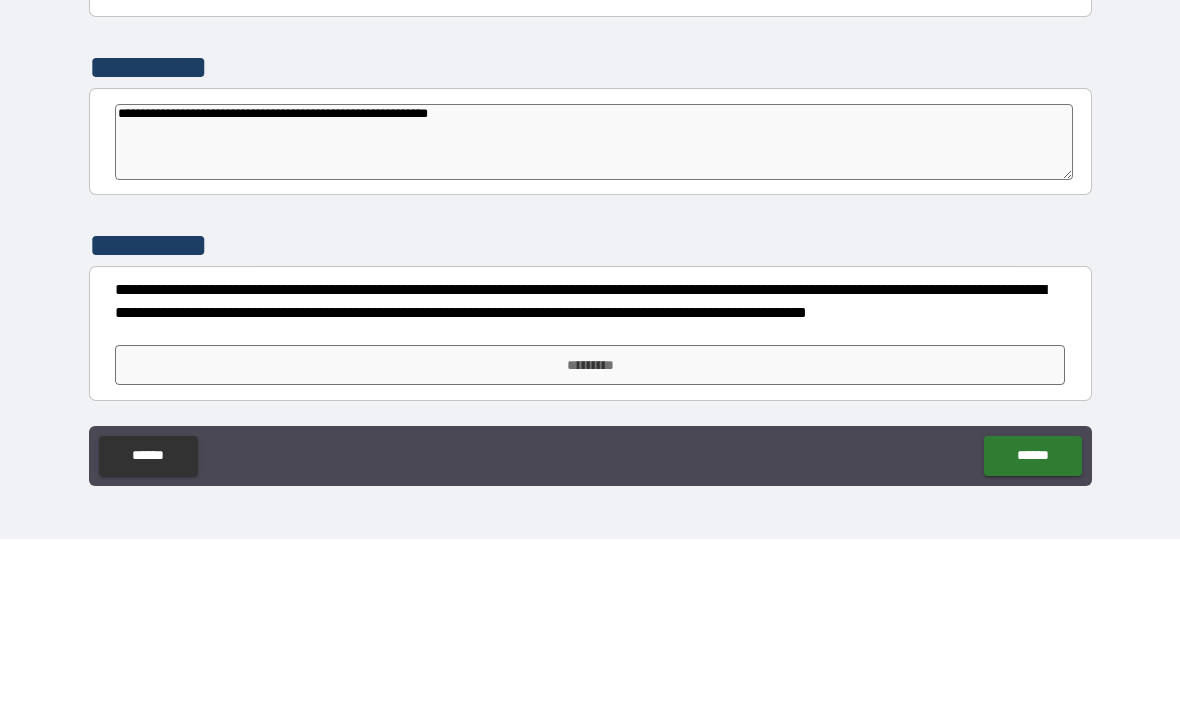 type on "*" 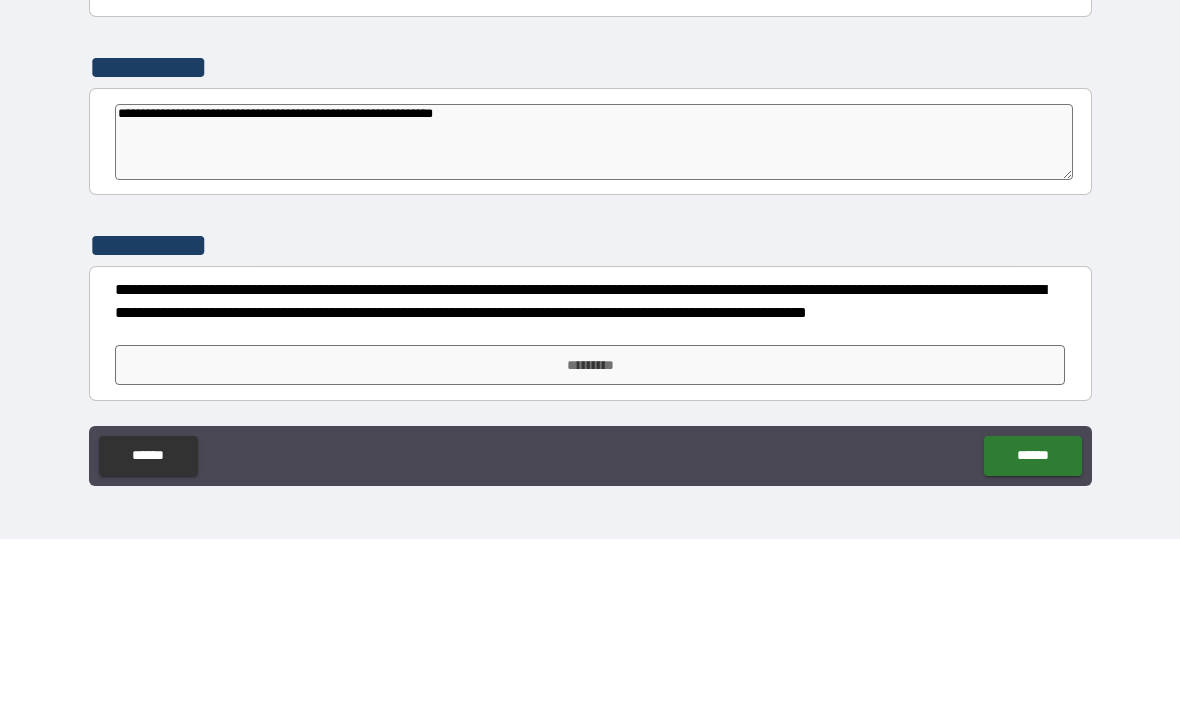 type on "*" 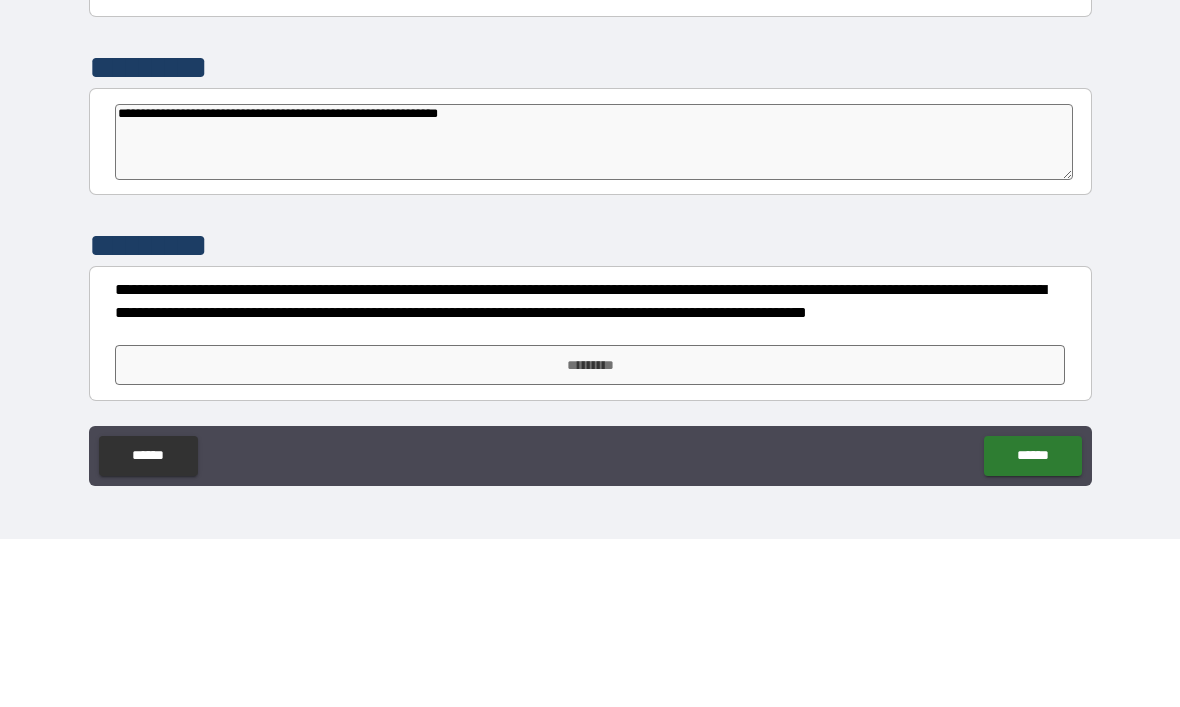 type on "*" 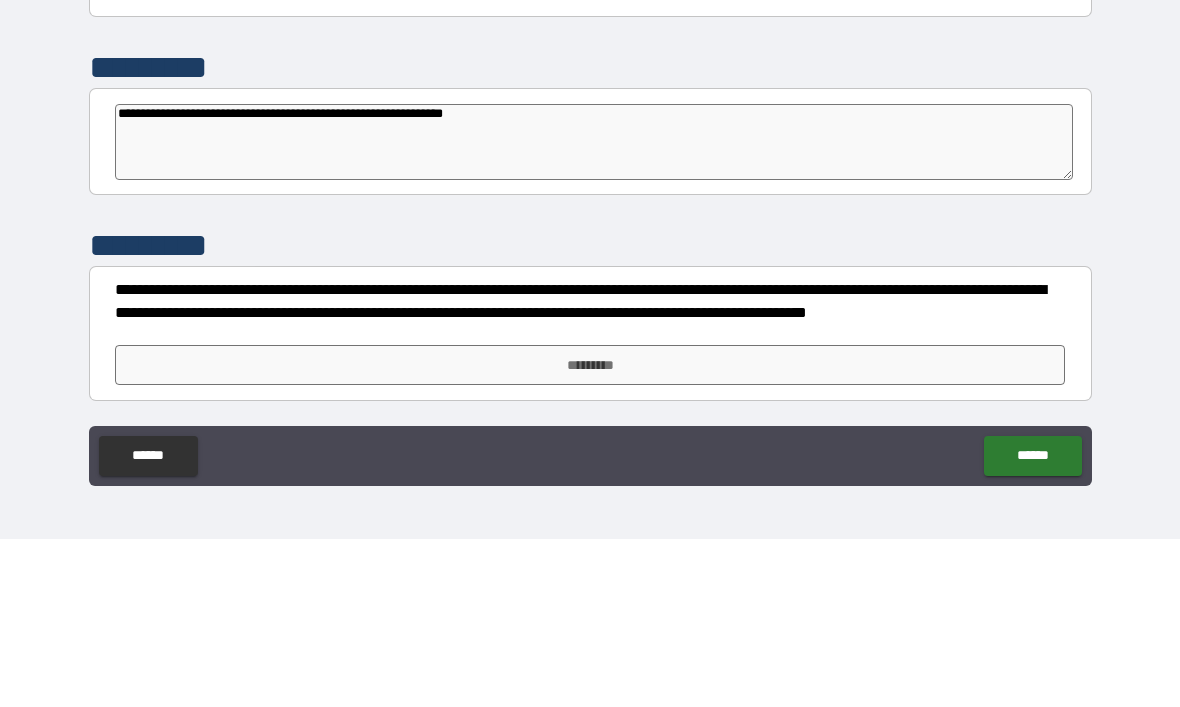type on "*" 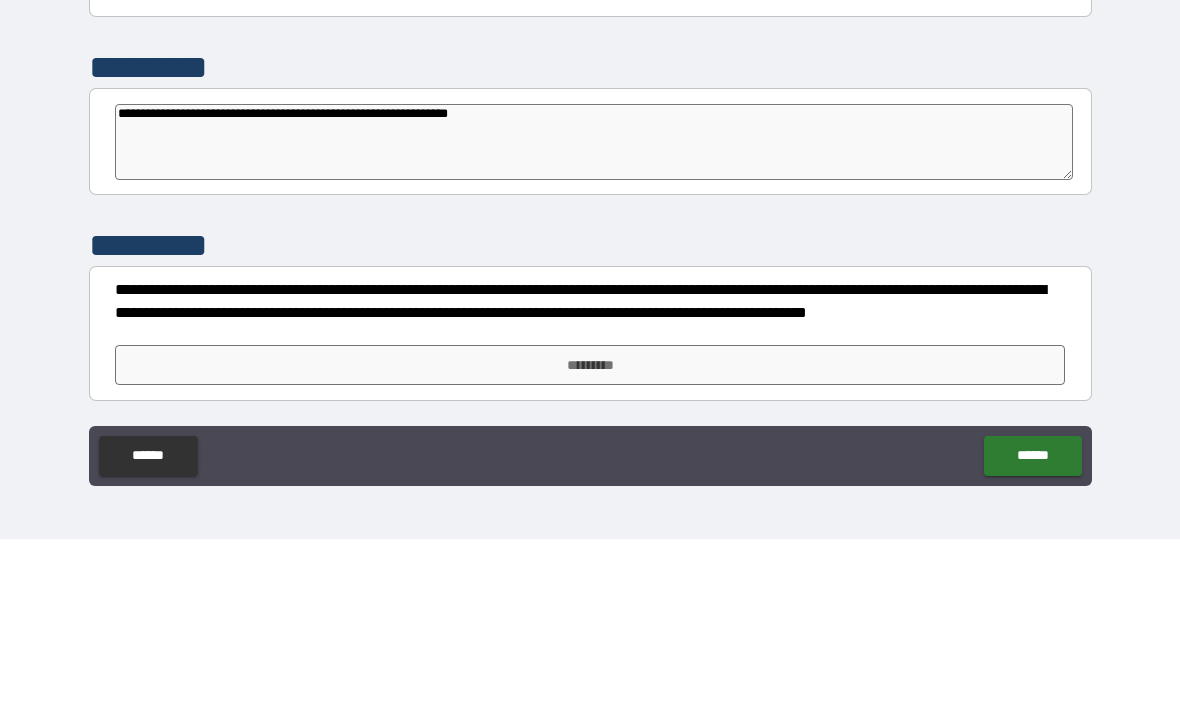 type on "*" 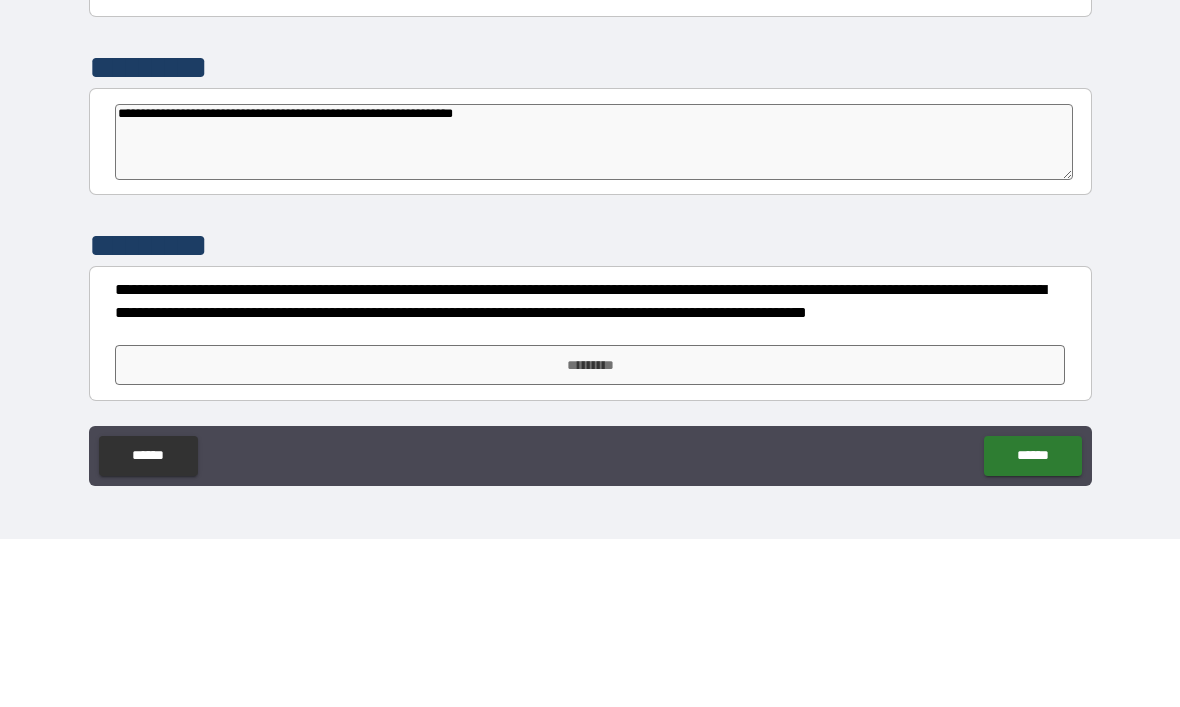 type on "*" 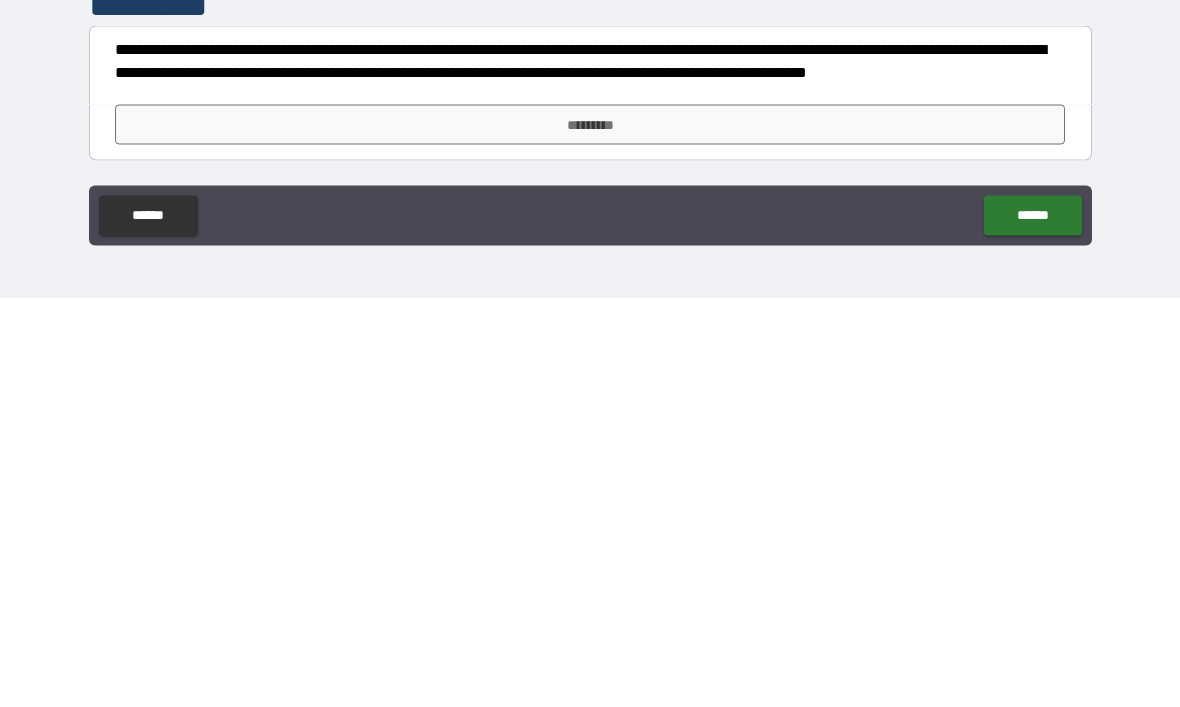 type on "**********" 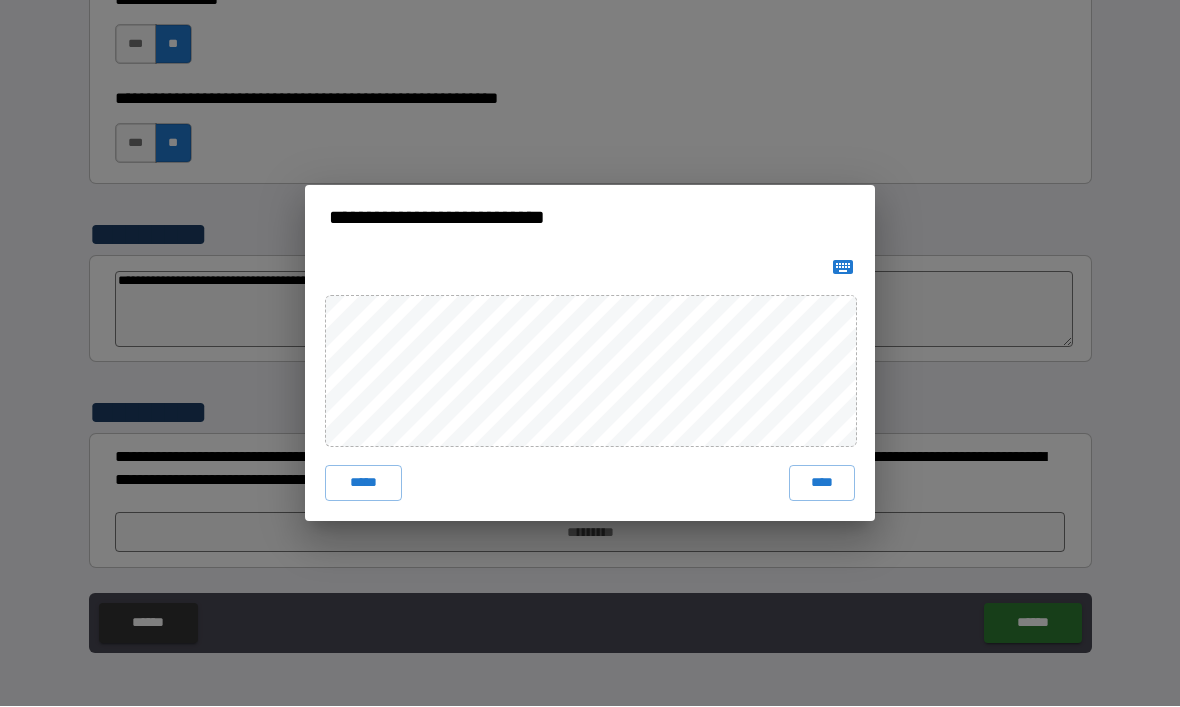 click on "****" at bounding box center (822, 484) 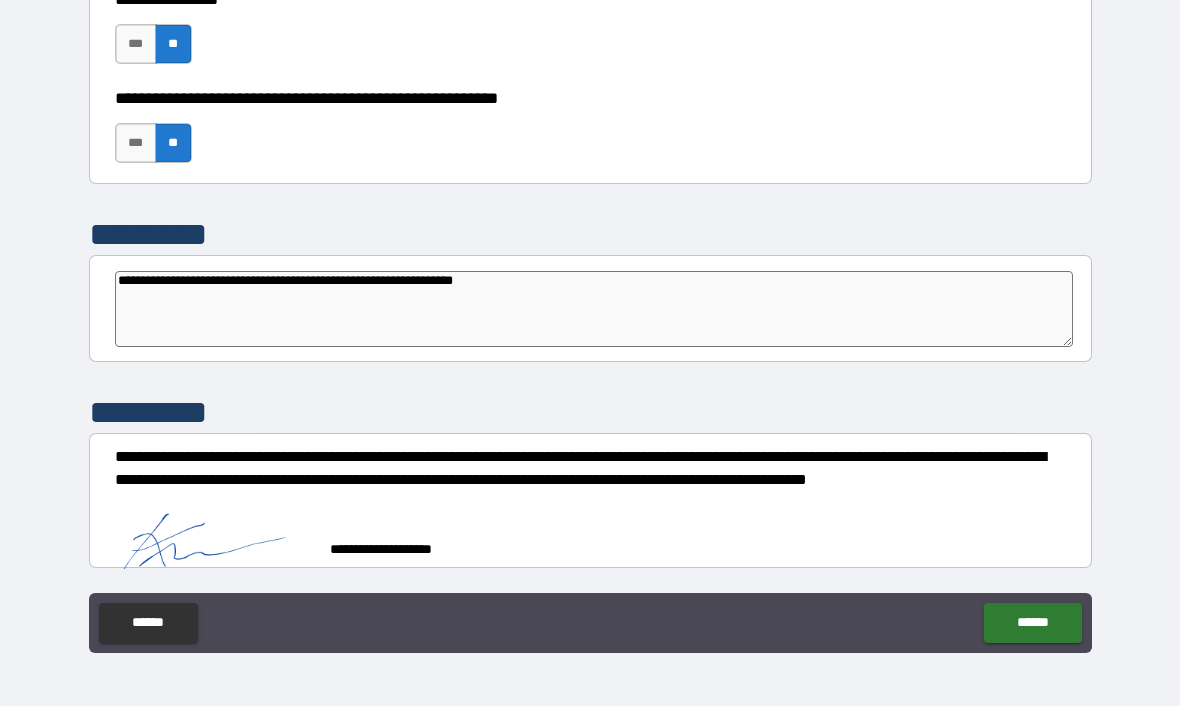 scroll, scrollTop: 6169, scrollLeft: 0, axis: vertical 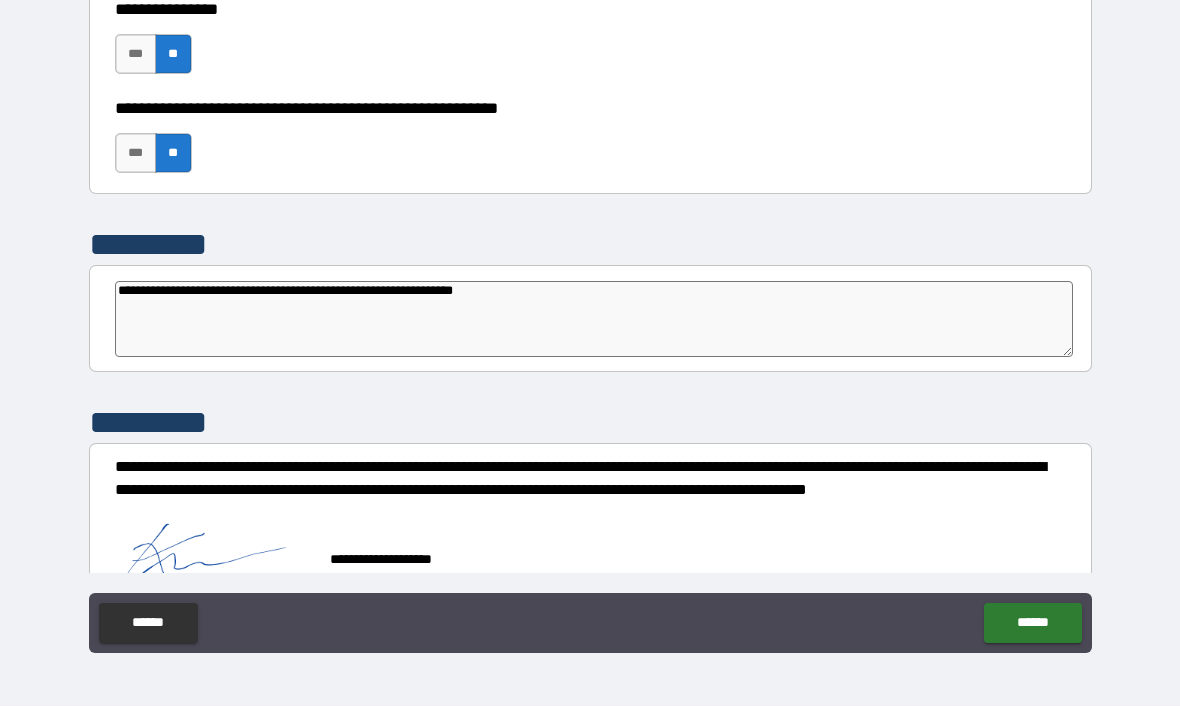 type on "*" 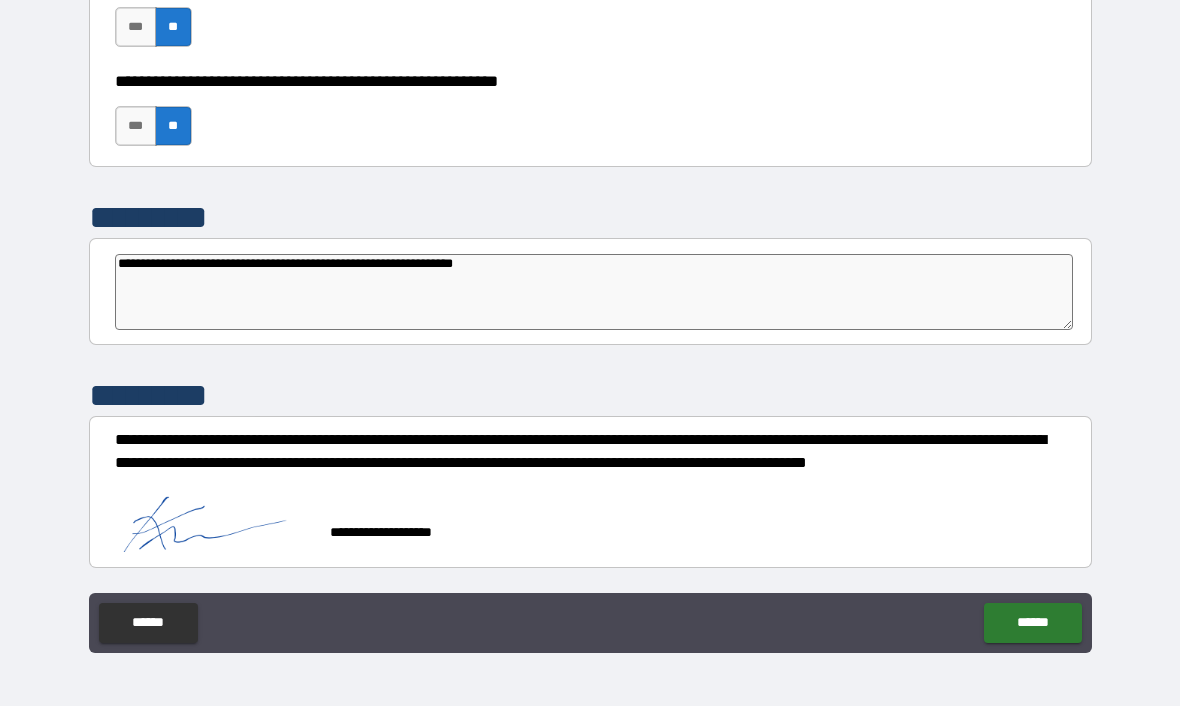 scroll, scrollTop: 6196, scrollLeft: 0, axis: vertical 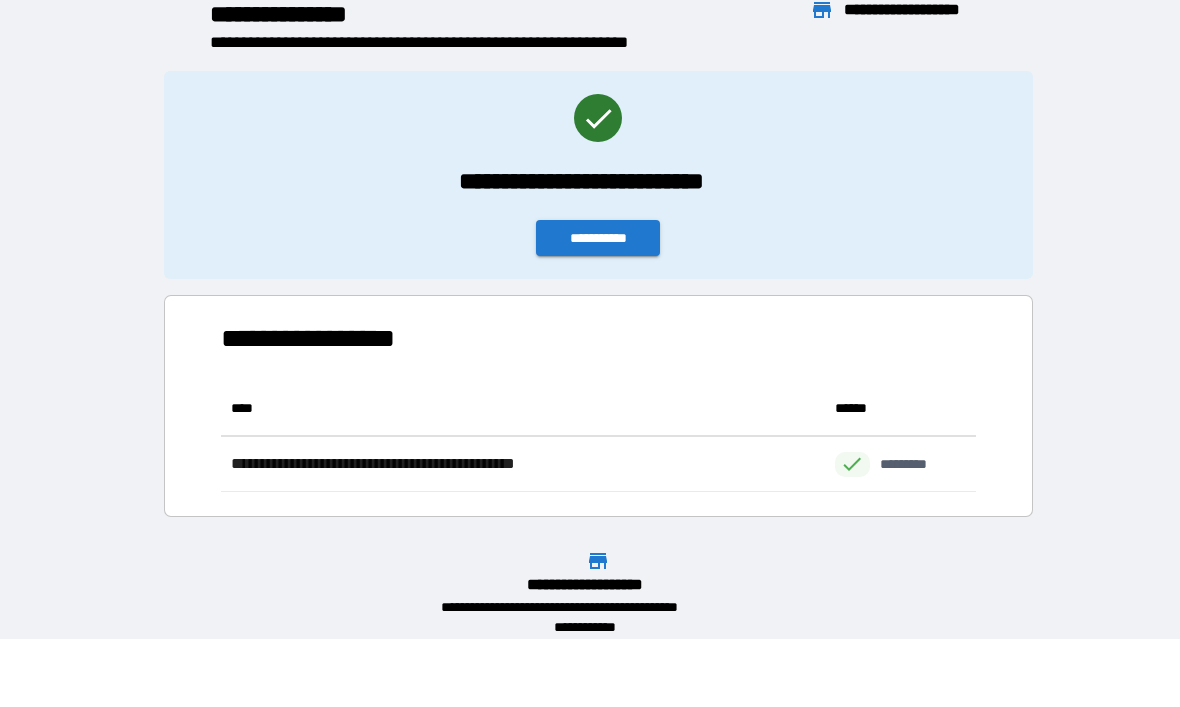 click on "**********" at bounding box center (598, 239) 